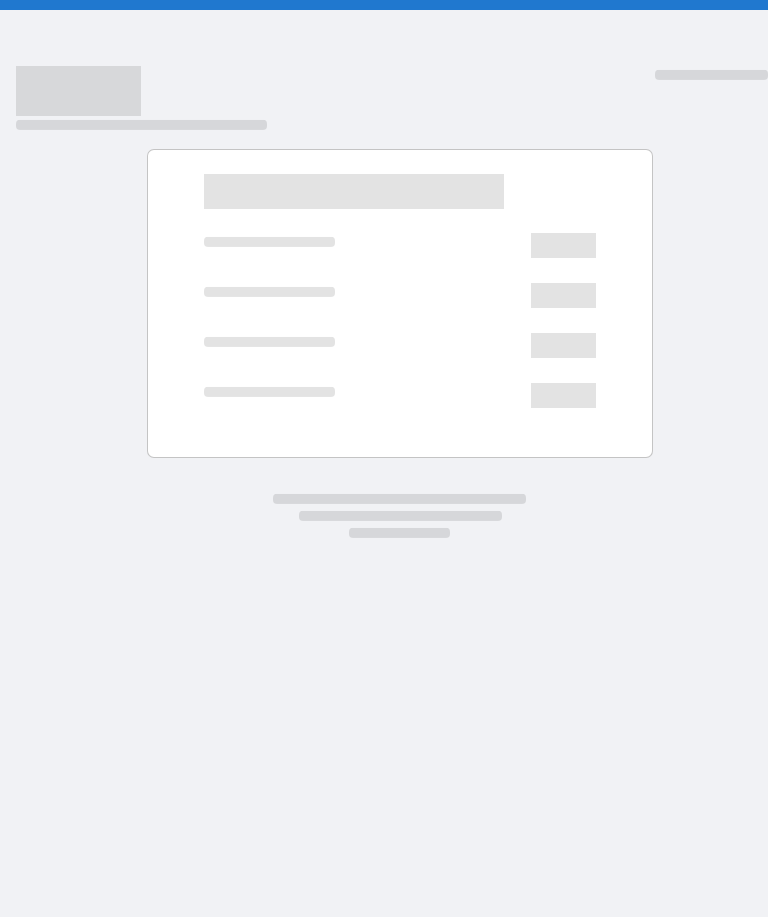 scroll, scrollTop: 0, scrollLeft: 0, axis: both 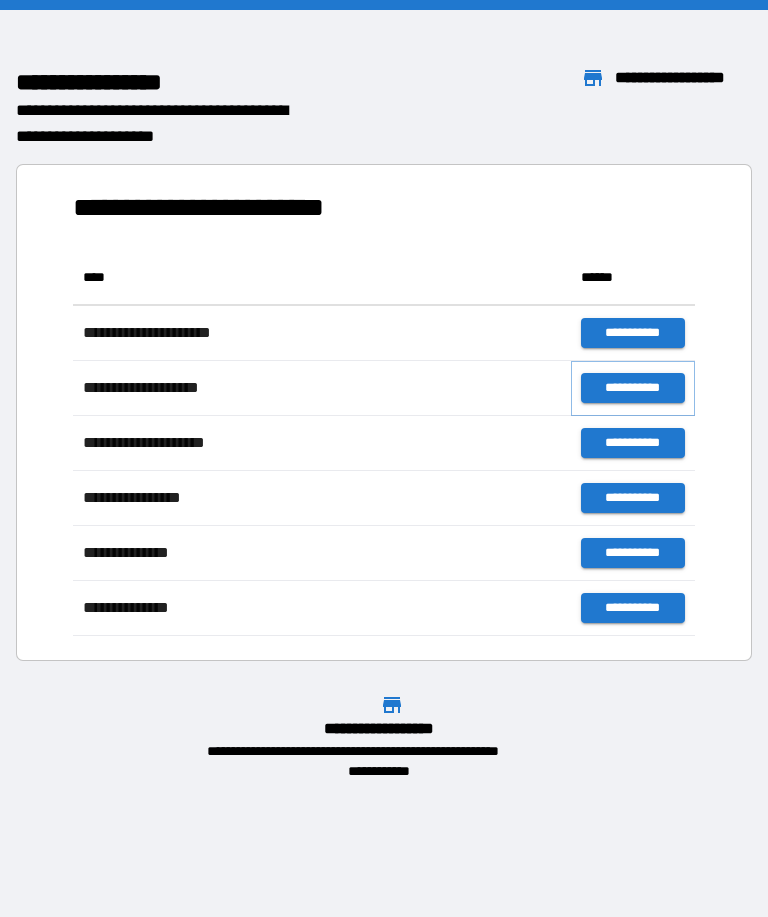 click on "**********" at bounding box center [633, 388] 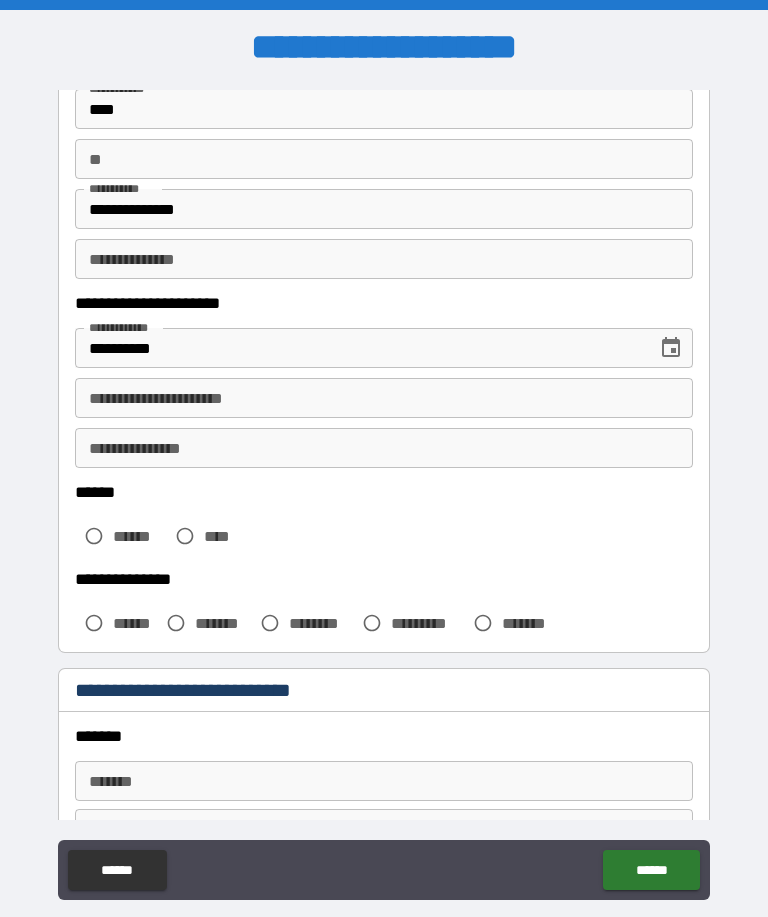 scroll, scrollTop: 159, scrollLeft: 0, axis: vertical 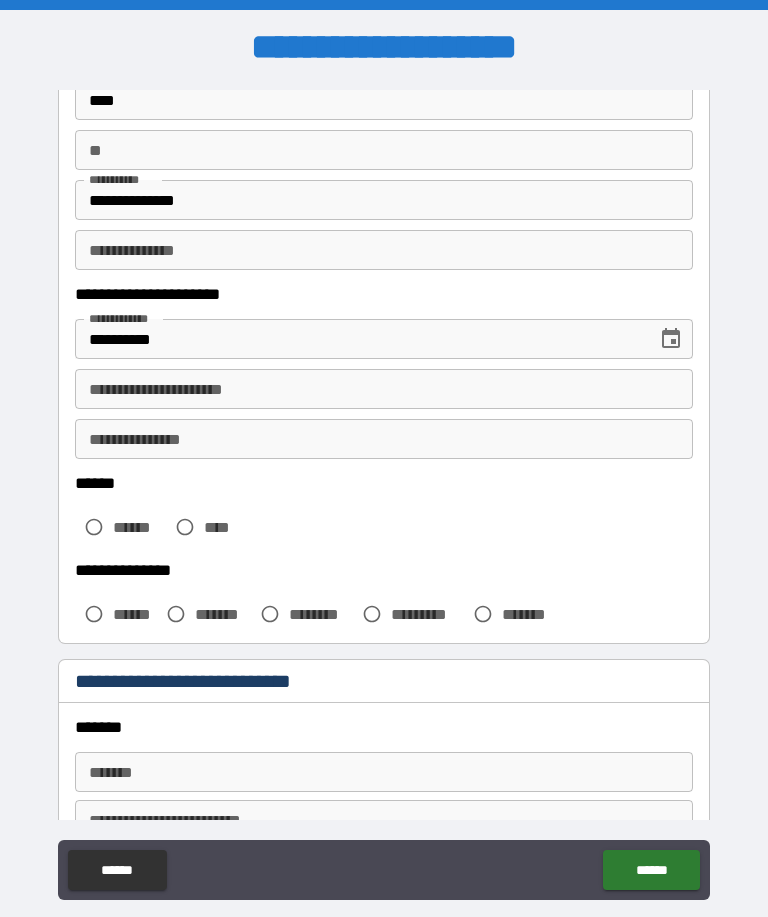 click on "**********" at bounding box center (384, 389) 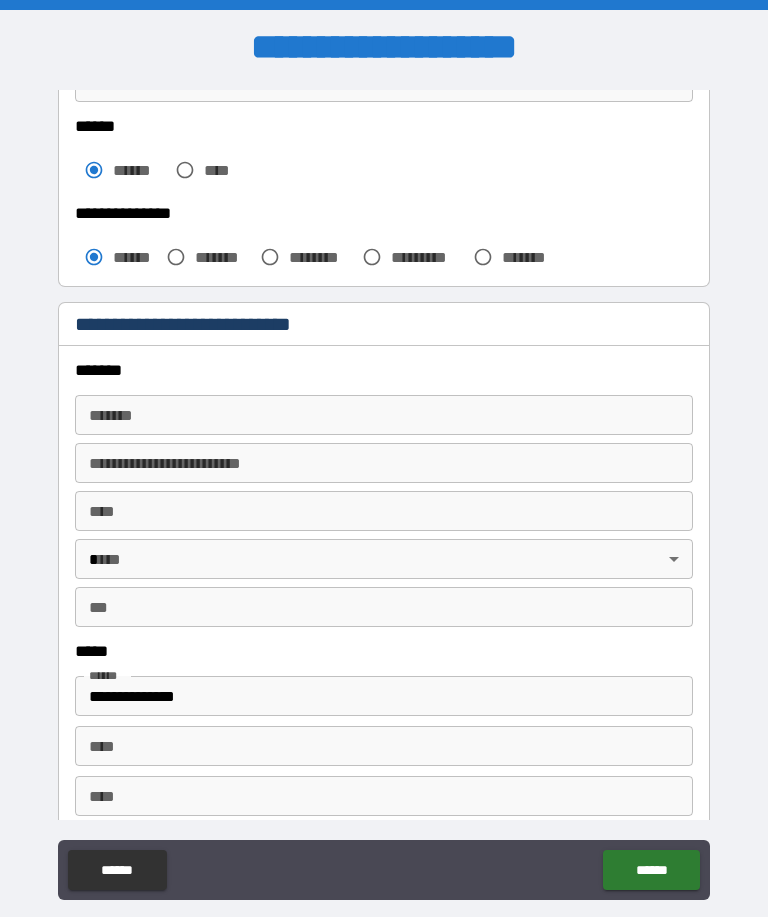 scroll, scrollTop: 513, scrollLeft: 0, axis: vertical 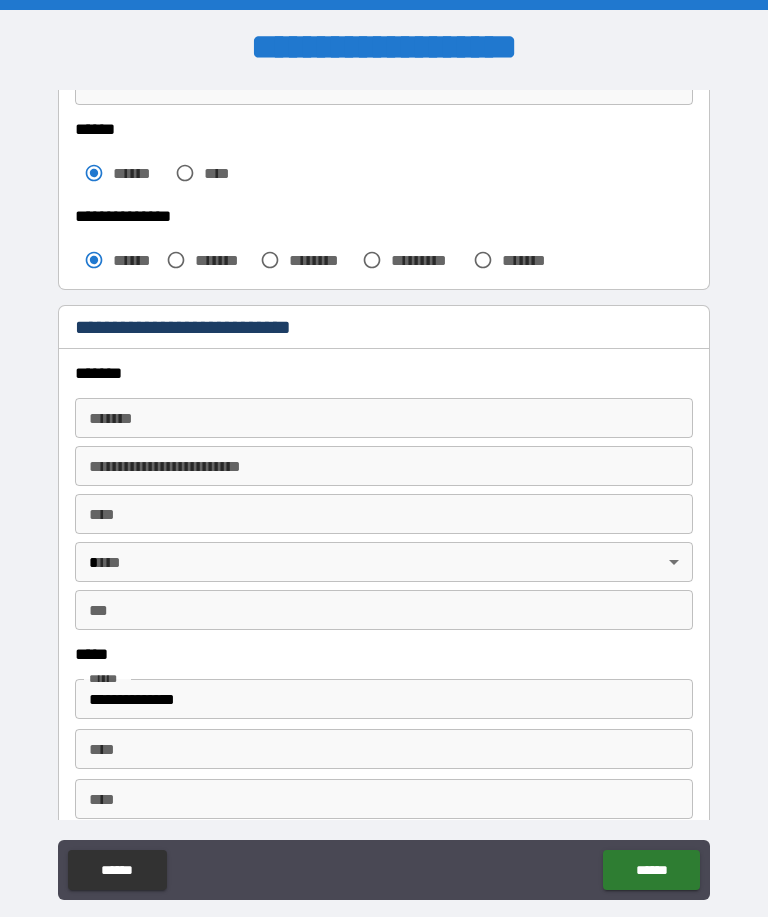 click on "******* *******" at bounding box center [384, 418] 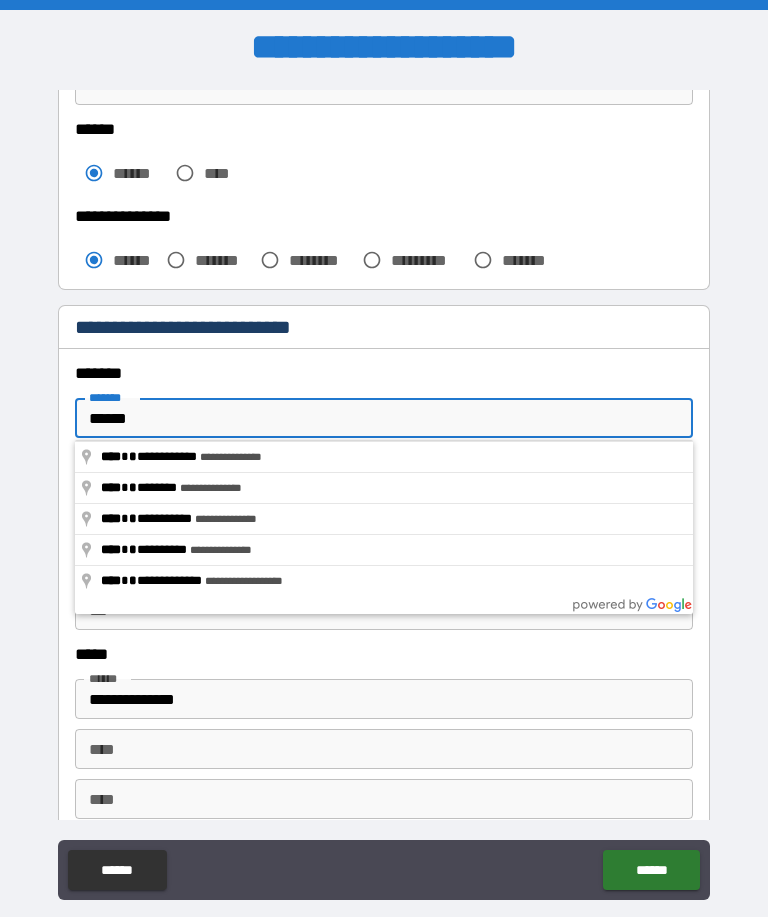 type on "**********" 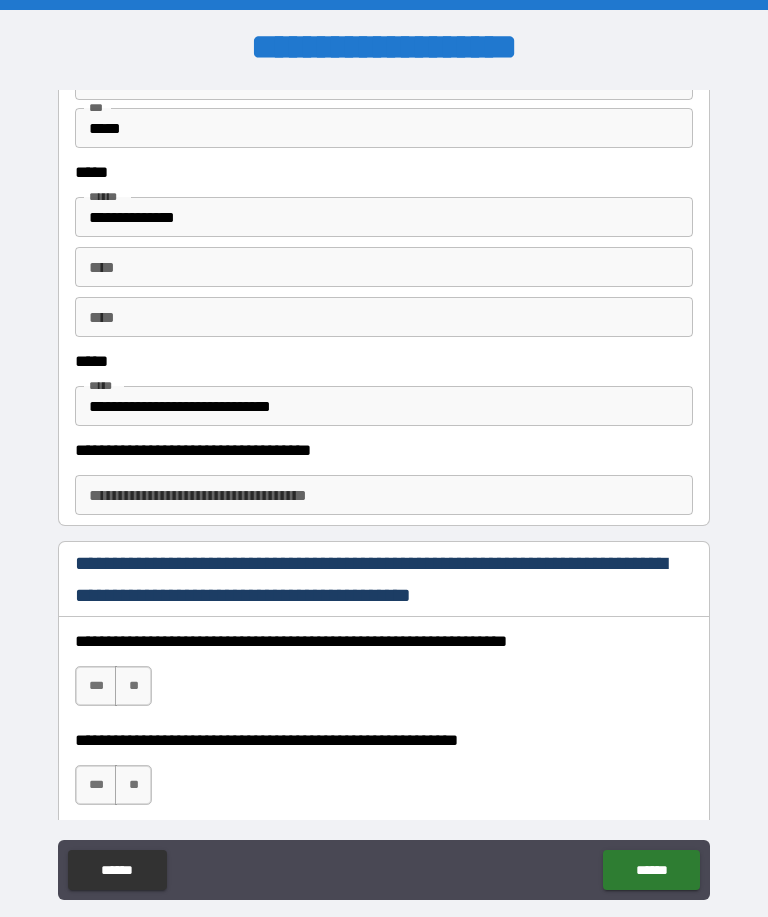 scroll, scrollTop: 996, scrollLeft: 0, axis: vertical 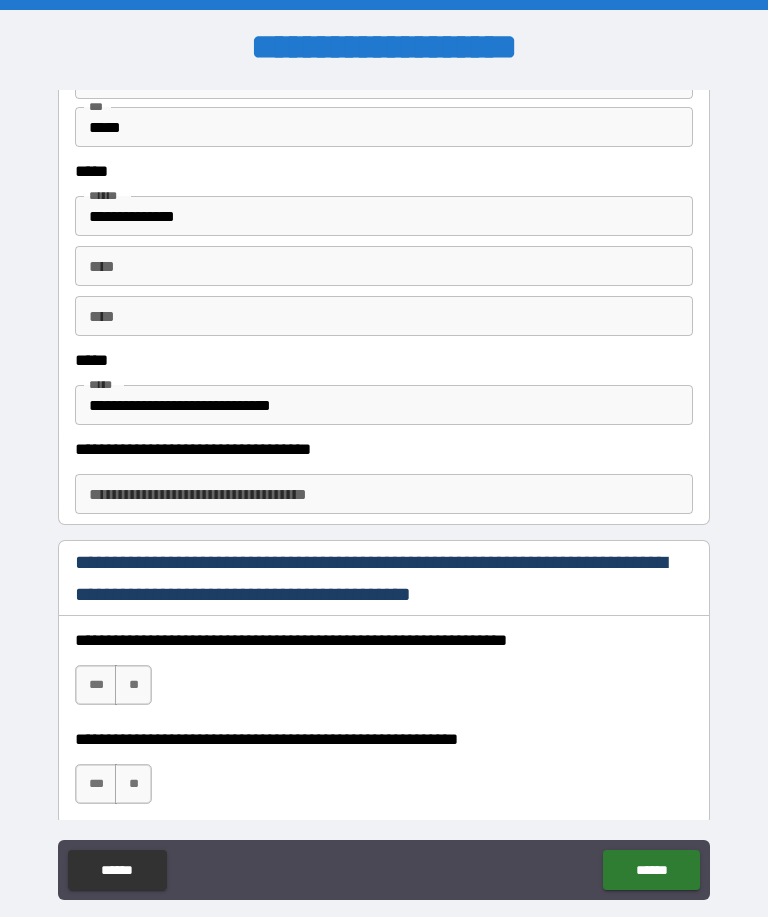 click on "**********" at bounding box center [384, 494] 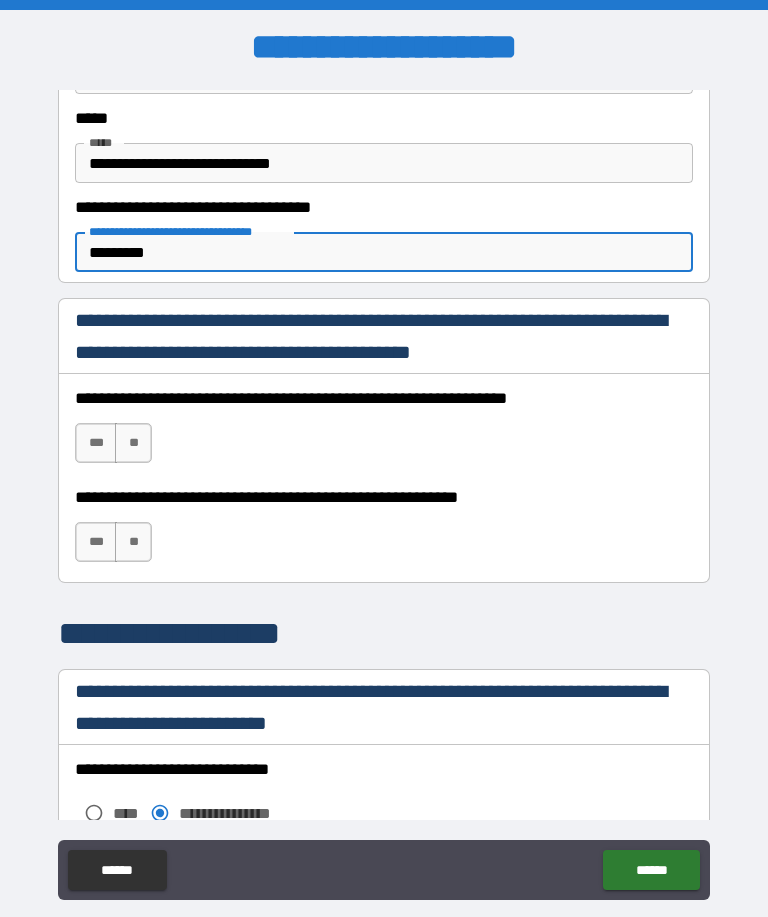 scroll, scrollTop: 1238, scrollLeft: 0, axis: vertical 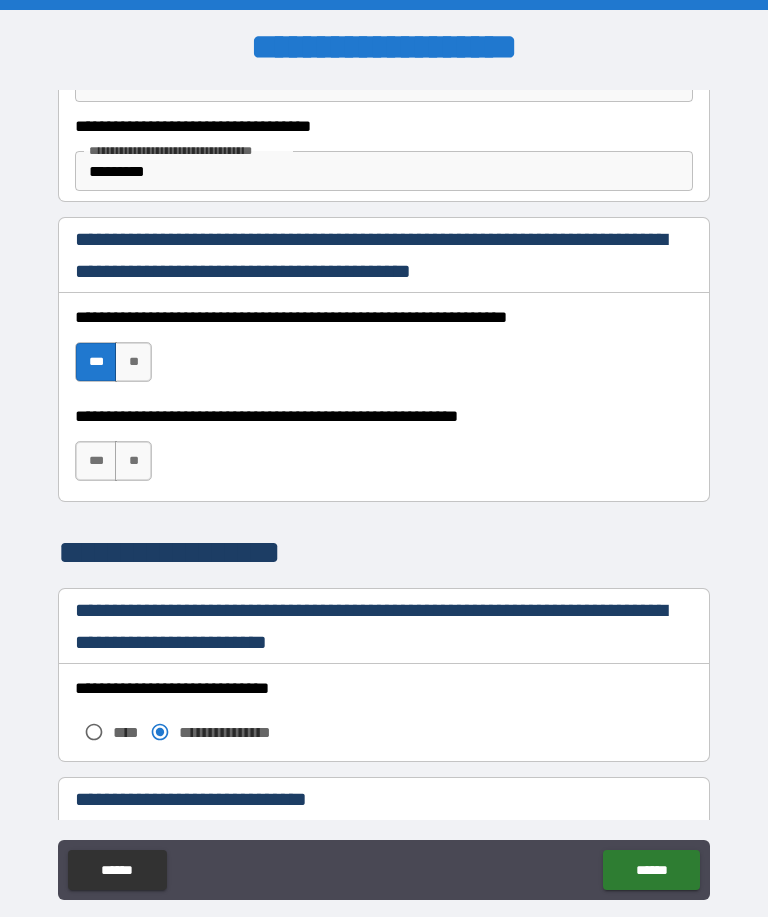 click on "**" at bounding box center (133, 461) 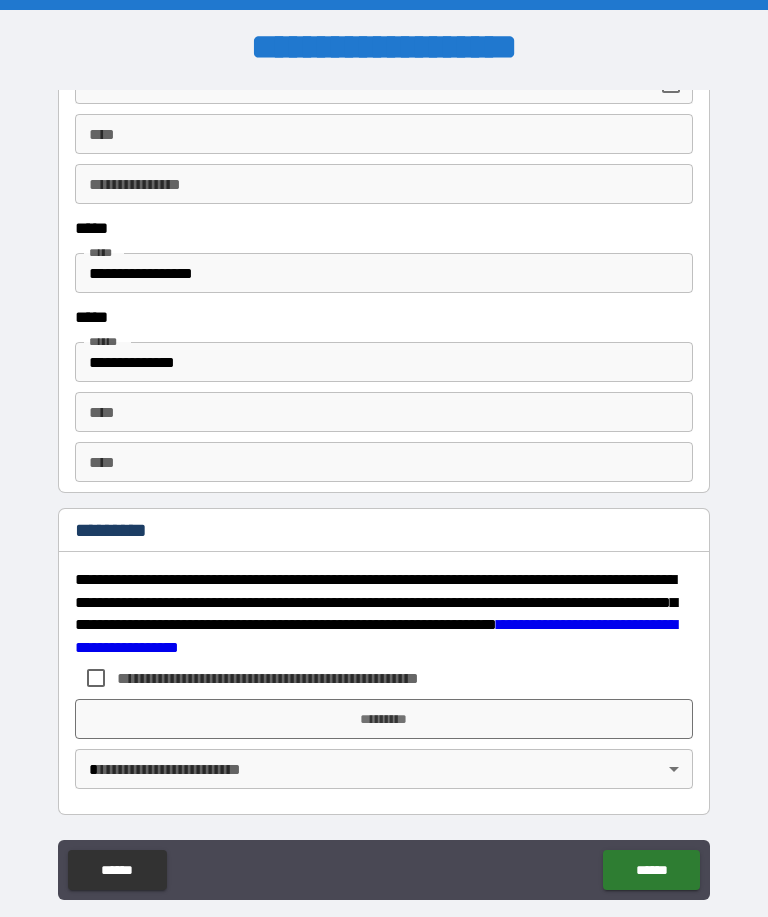 scroll, scrollTop: 2314, scrollLeft: 0, axis: vertical 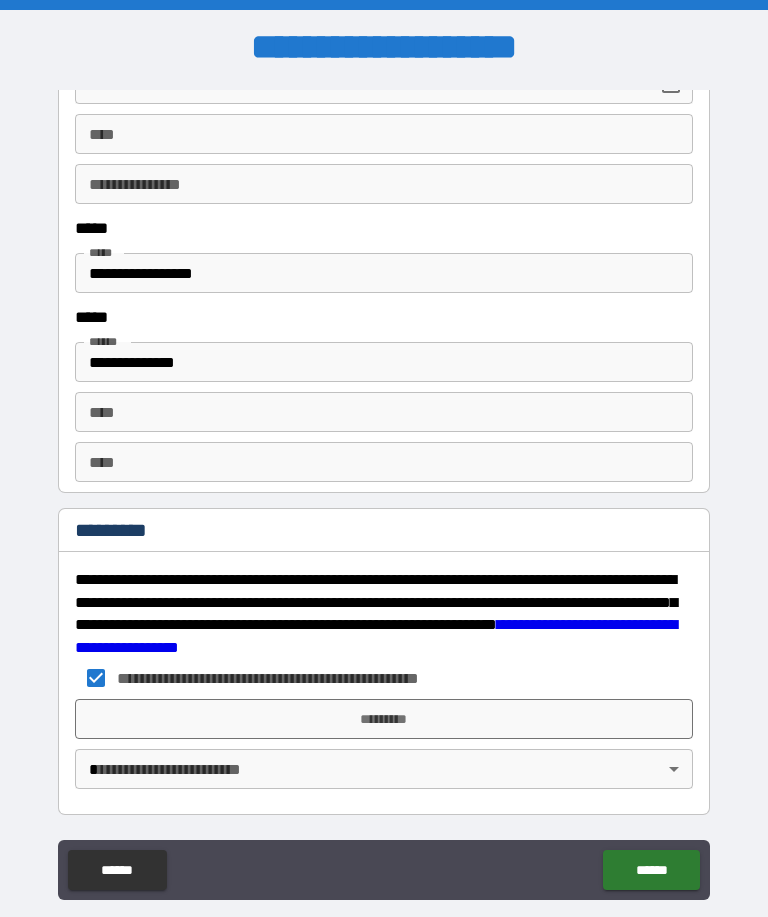 click on "*********" at bounding box center (384, 719) 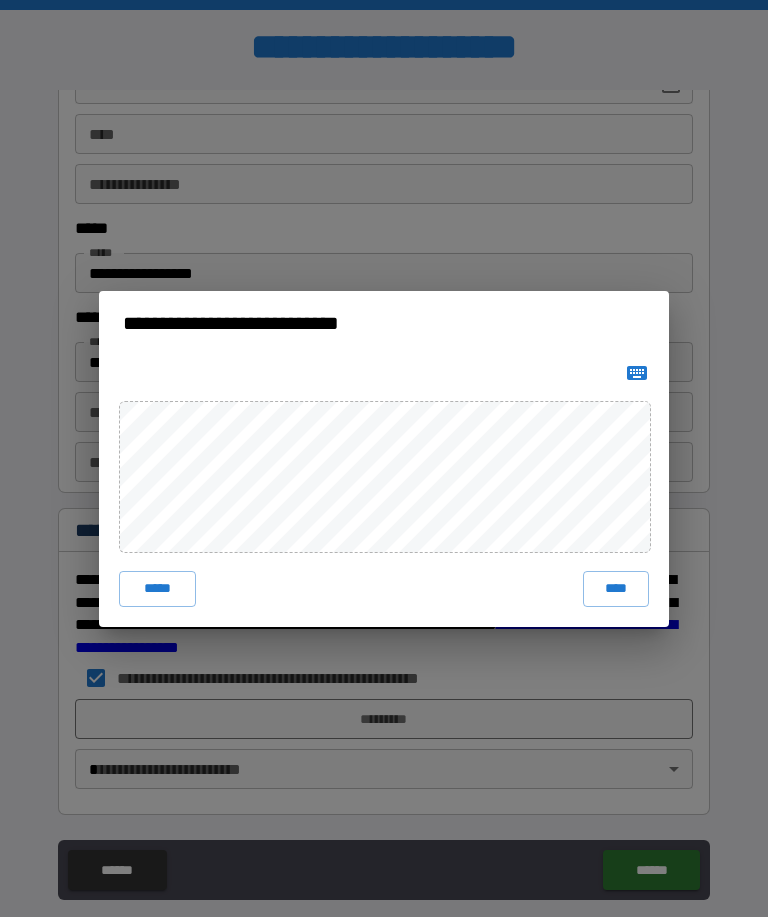 click on "*****" at bounding box center (157, 589) 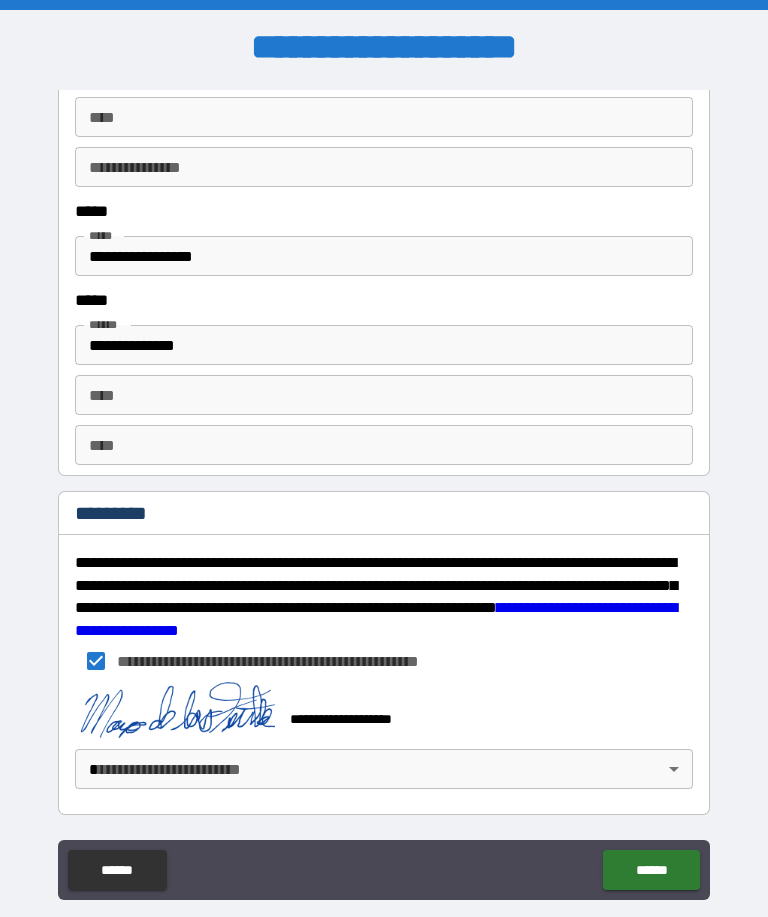 scroll, scrollTop: 2331, scrollLeft: 0, axis: vertical 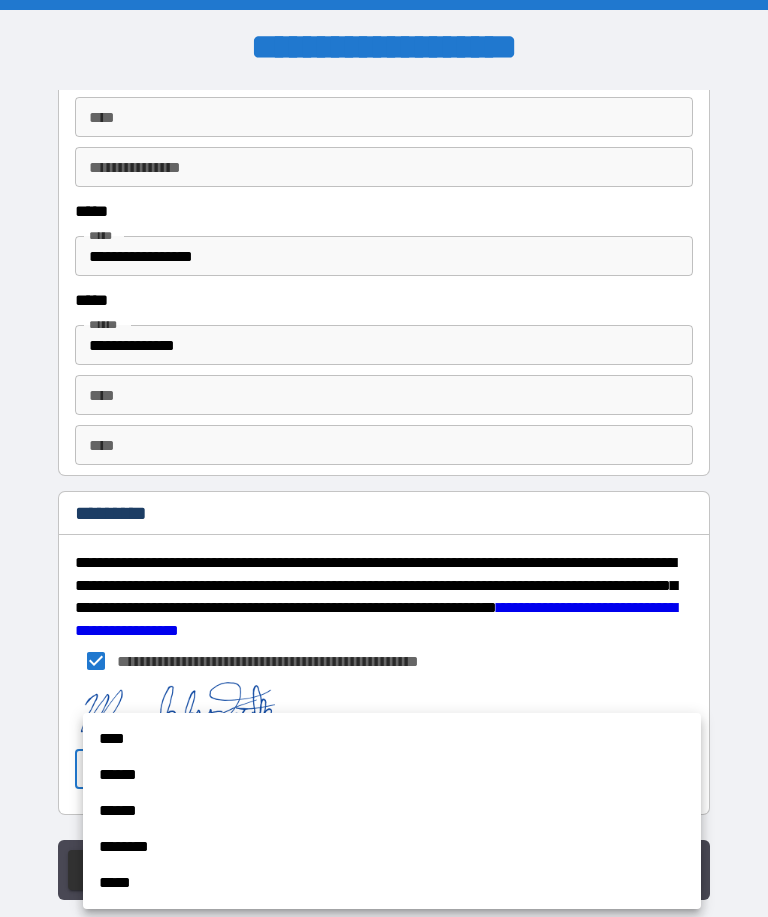 click on "****" at bounding box center (392, 739) 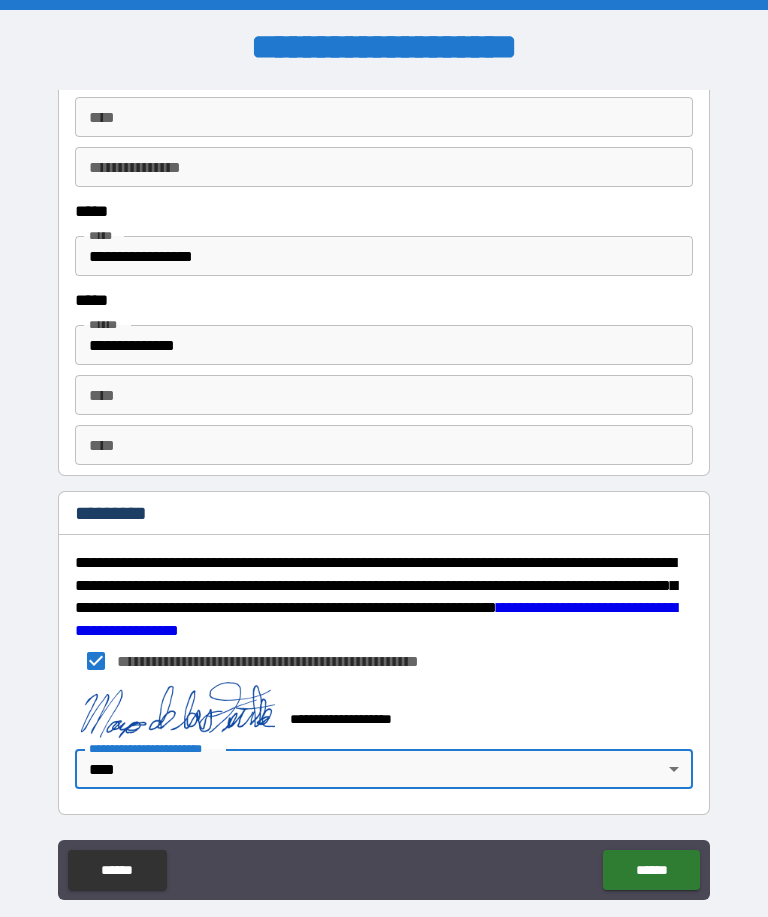 click on "******" at bounding box center (651, 870) 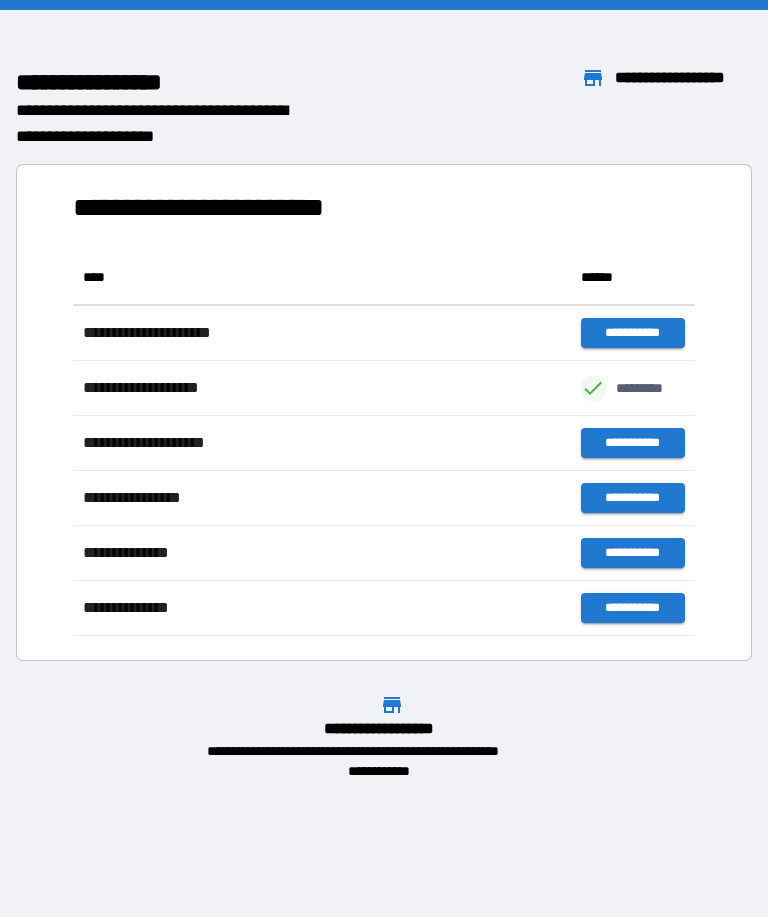 scroll, scrollTop: 1, scrollLeft: 1, axis: both 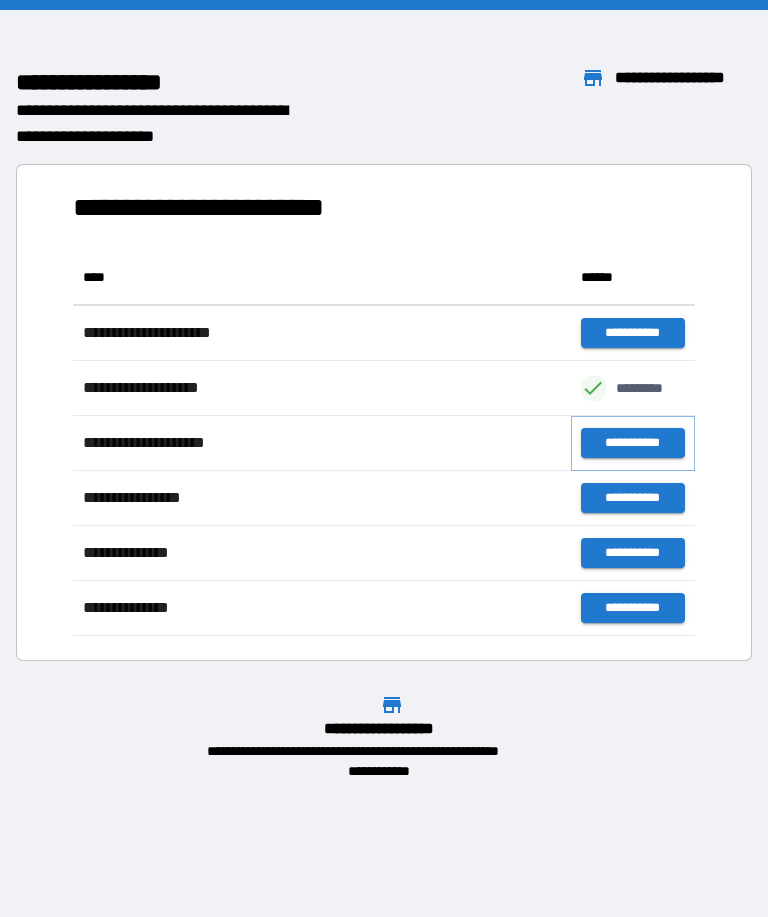 click on "**********" at bounding box center [633, 443] 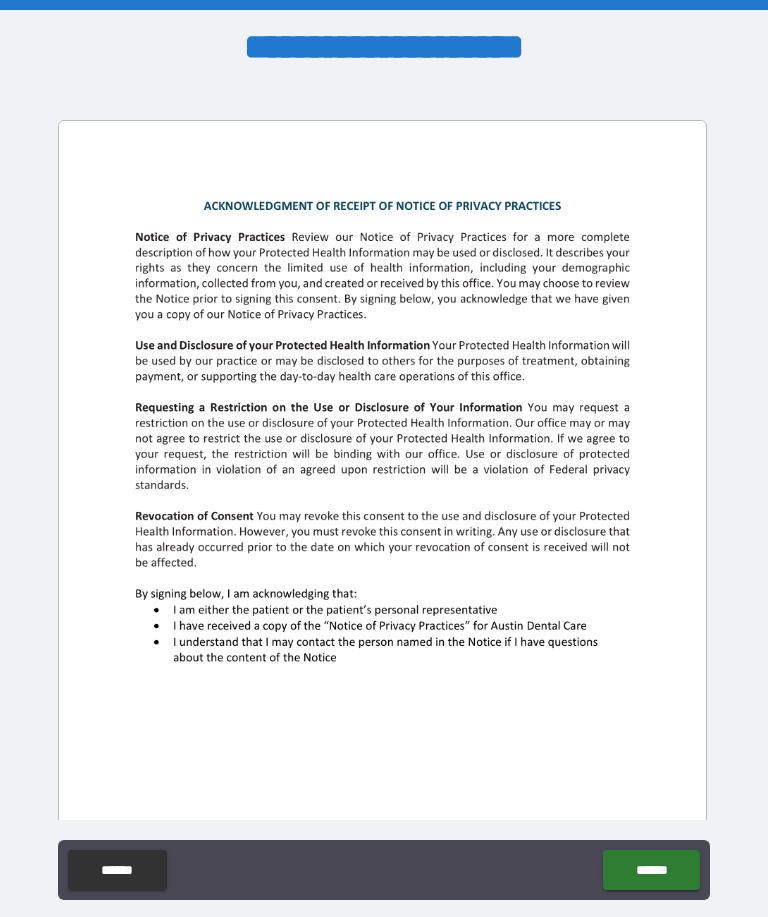 click on "******" at bounding box center (651, 870) 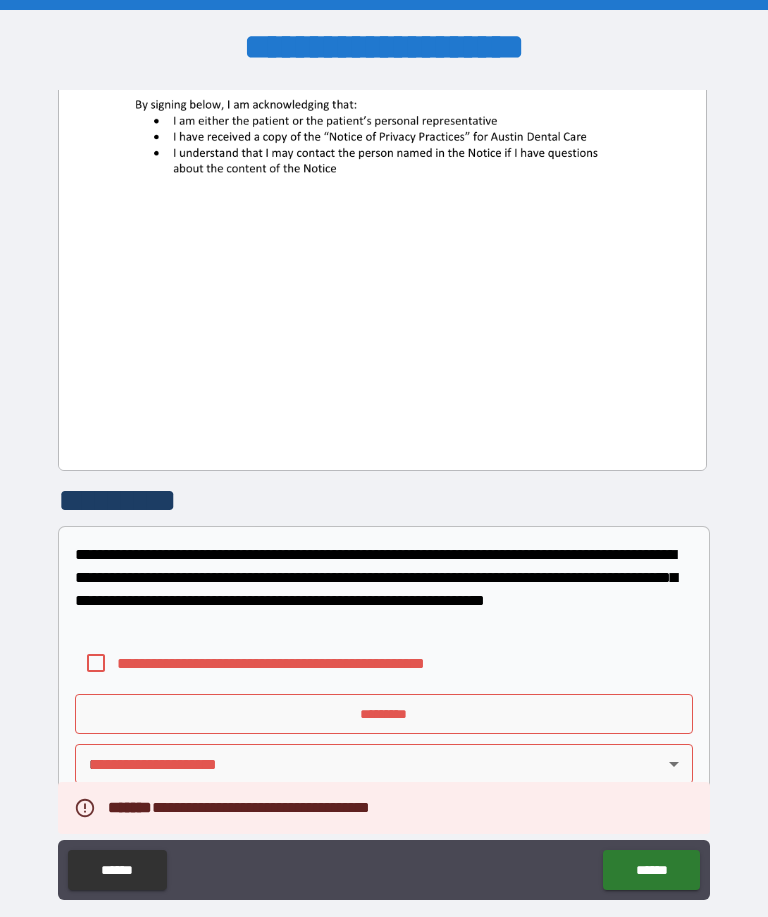 scroll, scrollTop: 489, scrollLeft: 0, axis: vertical 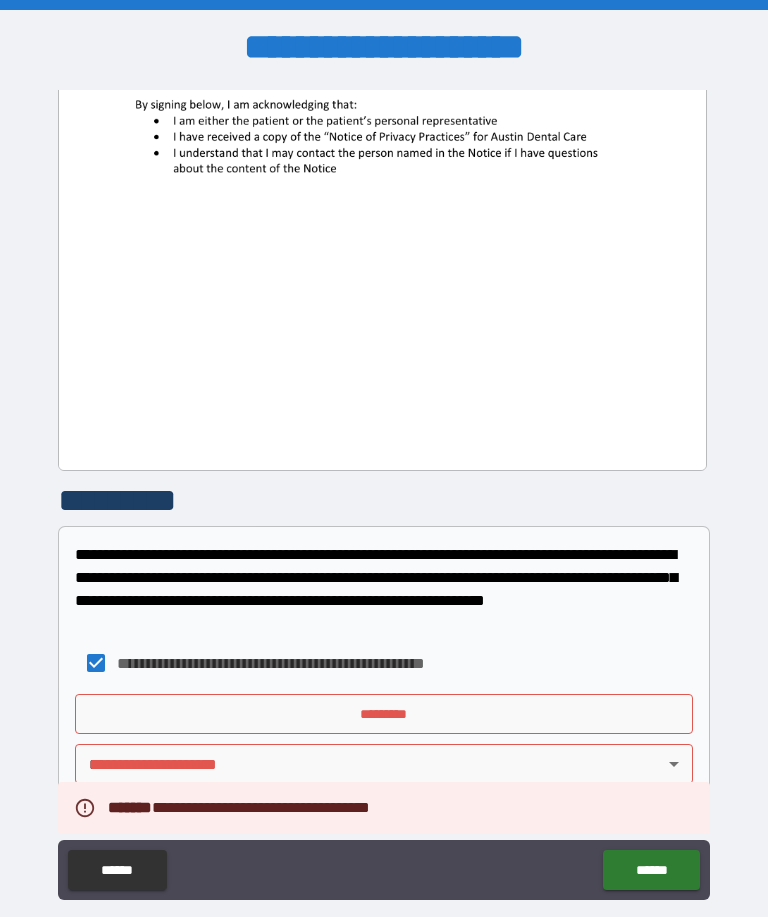click on "*********" at bounding box center [384, 714] 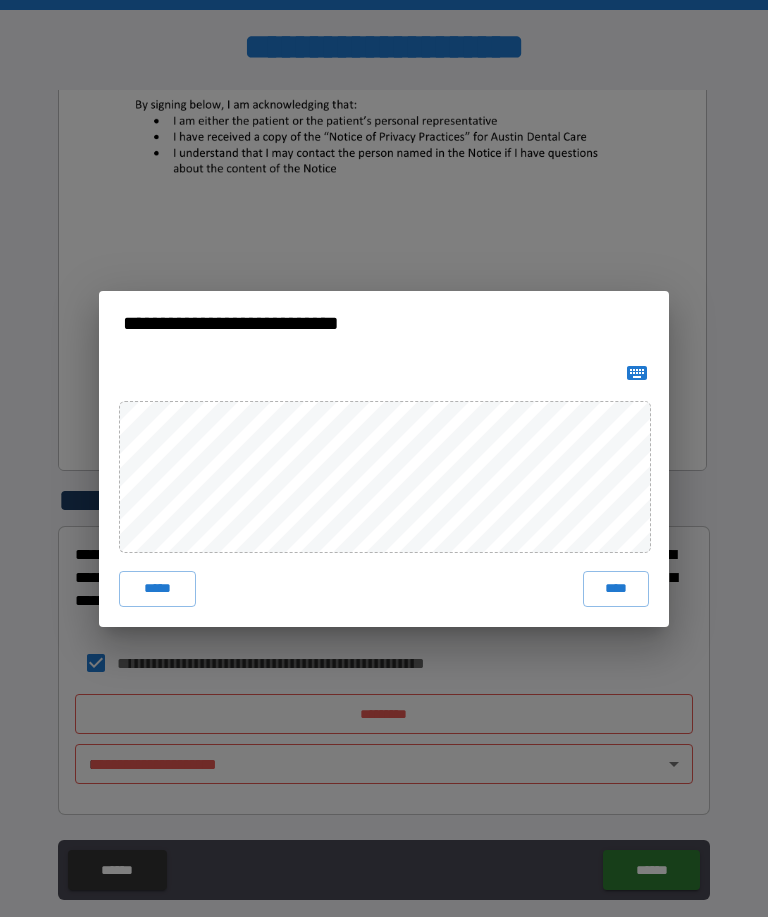 click on "****" at bounding box center (616, 589) 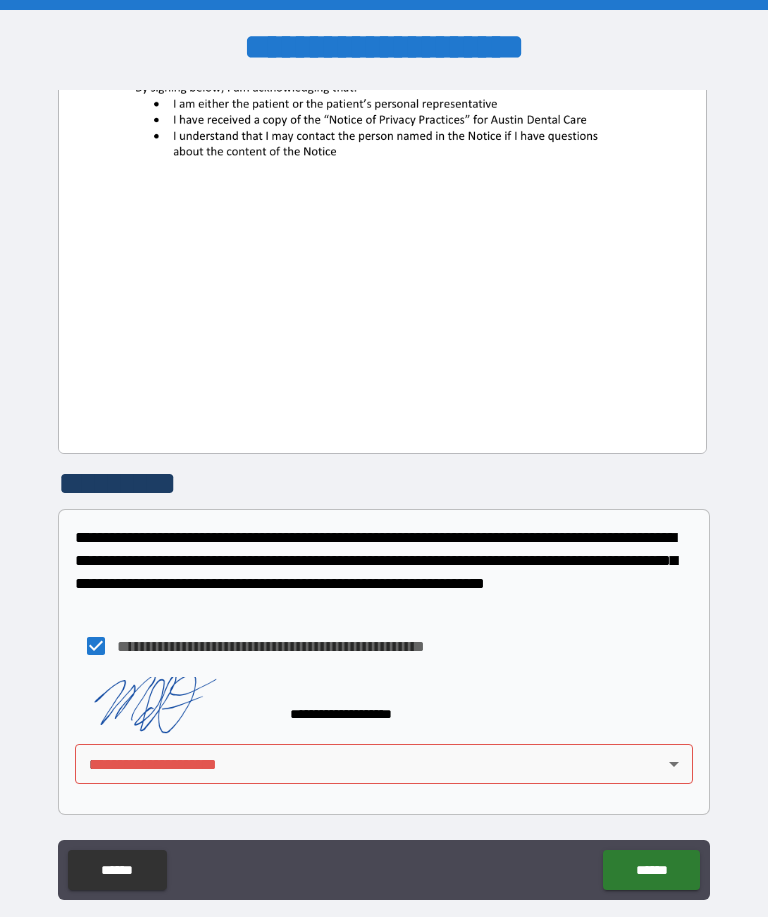 scroll, scrollTop: 506, scrollLeft: 0, axis: vertical 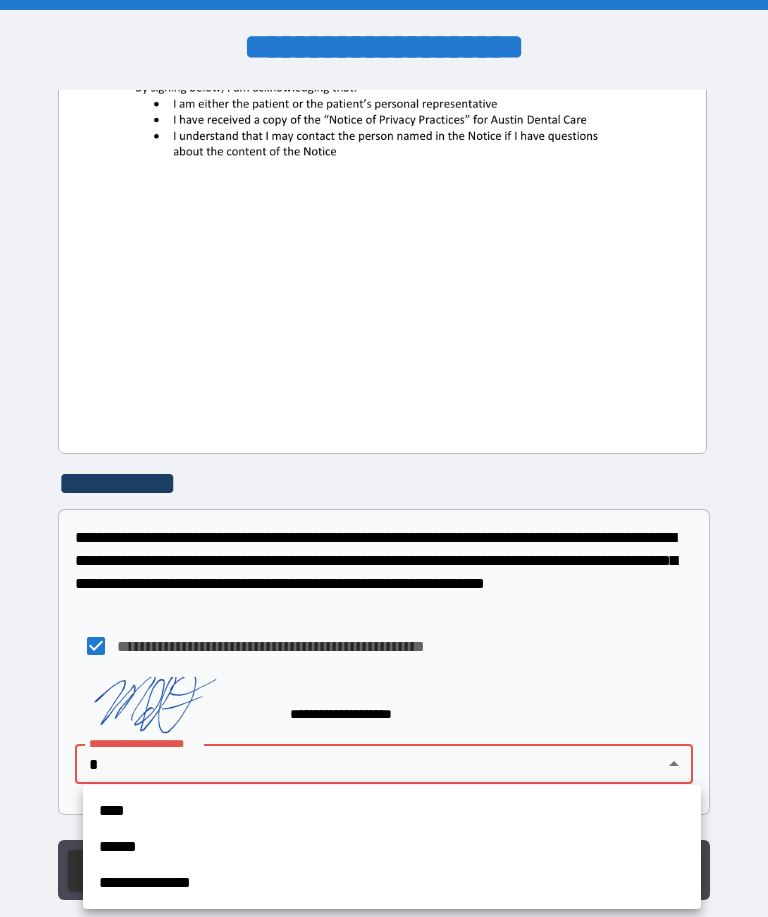 click on "****" at bounding box center (392, 811) 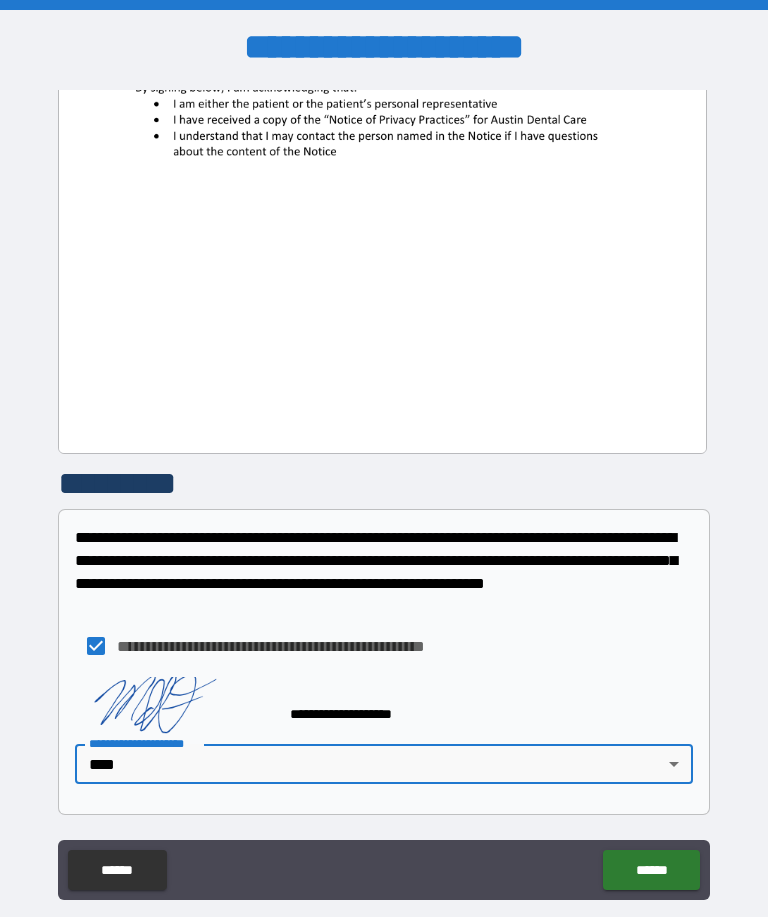 click on "******" at bounding box center (651, 870) 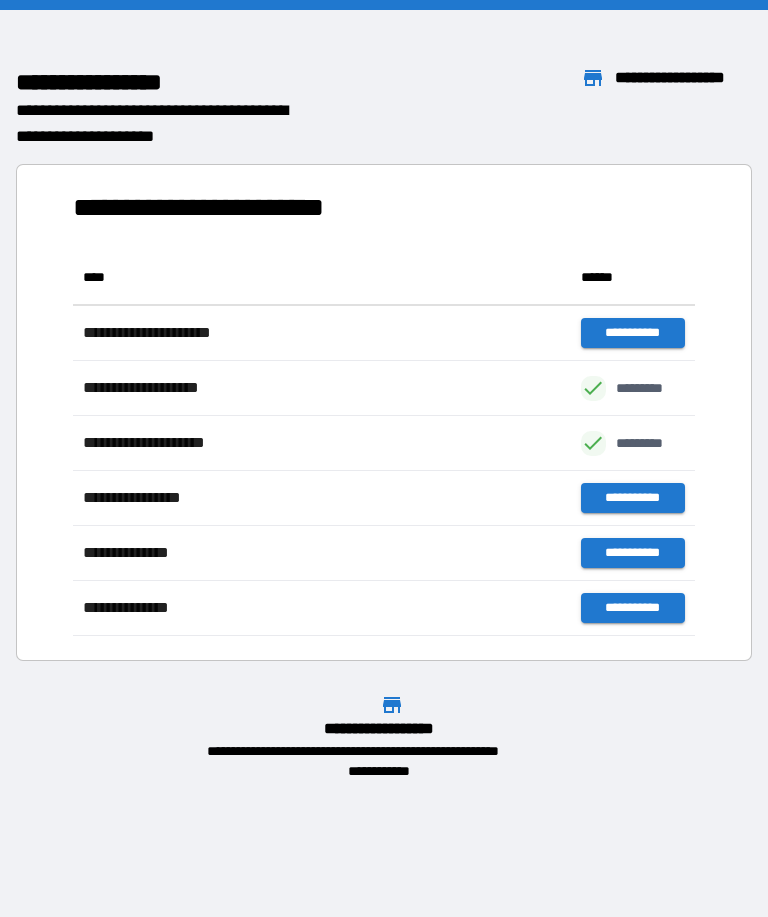scroll, scrollTop: 386, scrollLeft: 622, axis: both 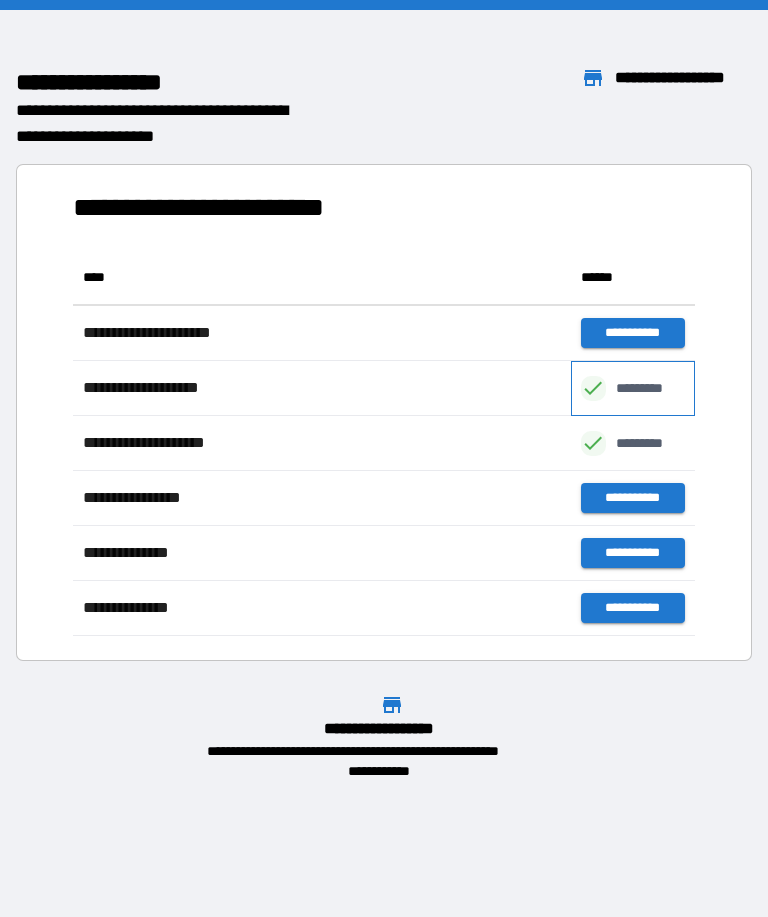 click on "*********" at bounding box center [650, 388] 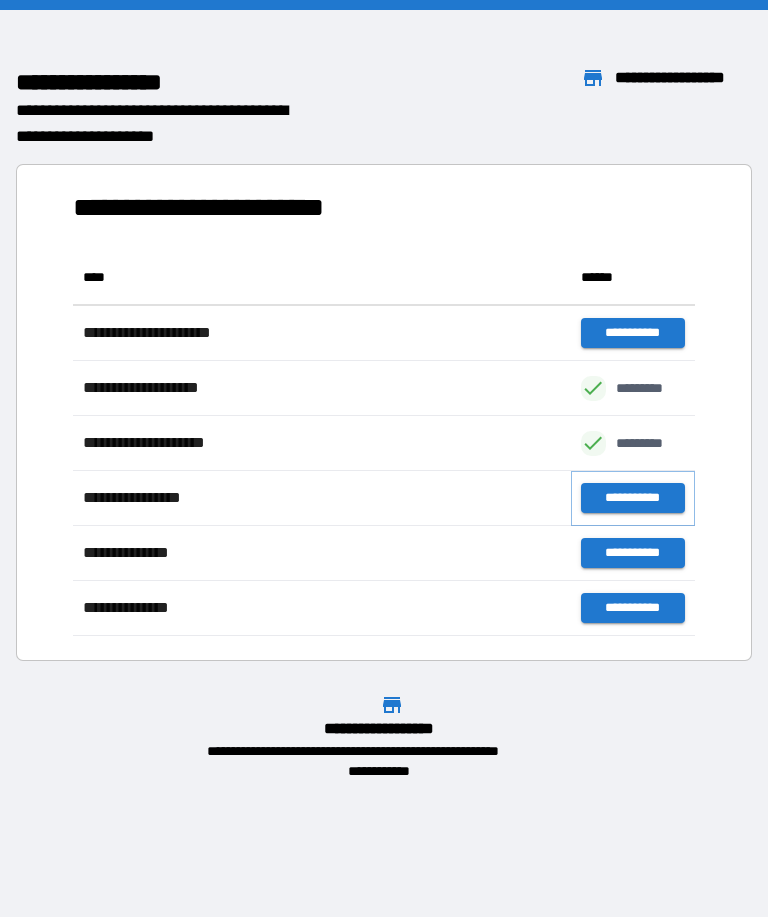 click on "**********" at bounding box center [633, 498] 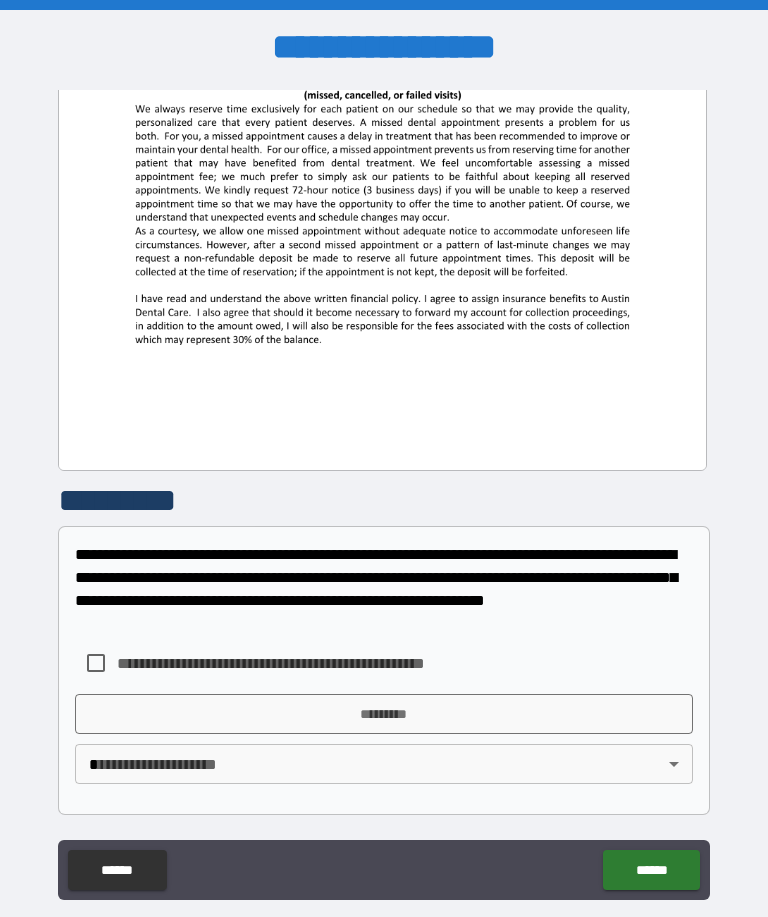 scroll, scrollTop: 489, scrollLeft: 0, axis: vertical 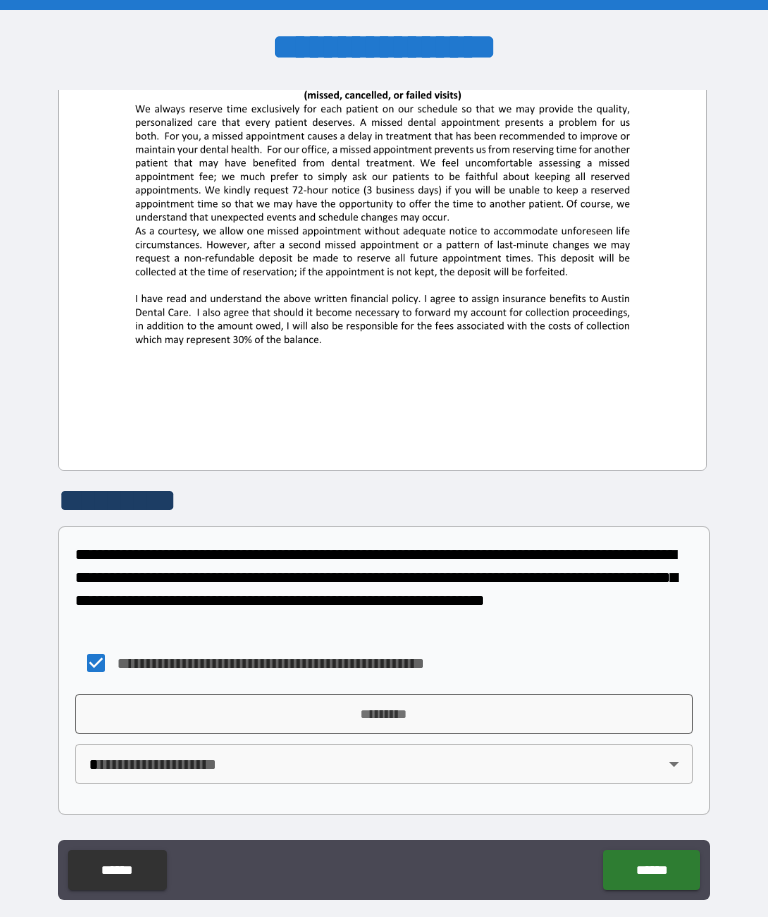 click on "*********" at bounding box center (384, 714) 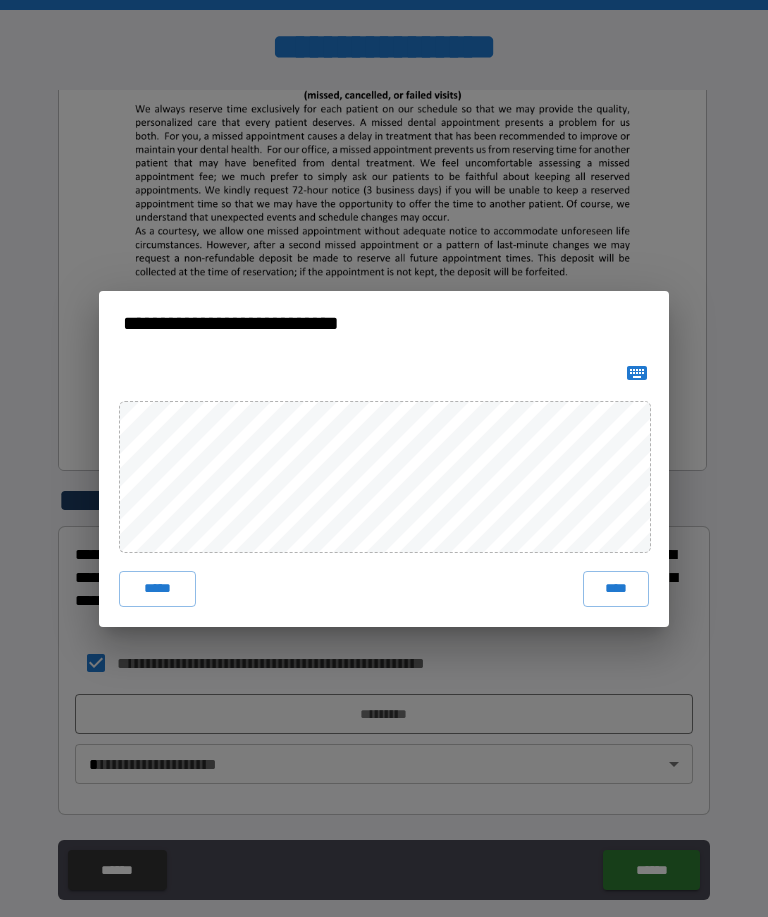 click on "****" at bounding box center (616, 589) 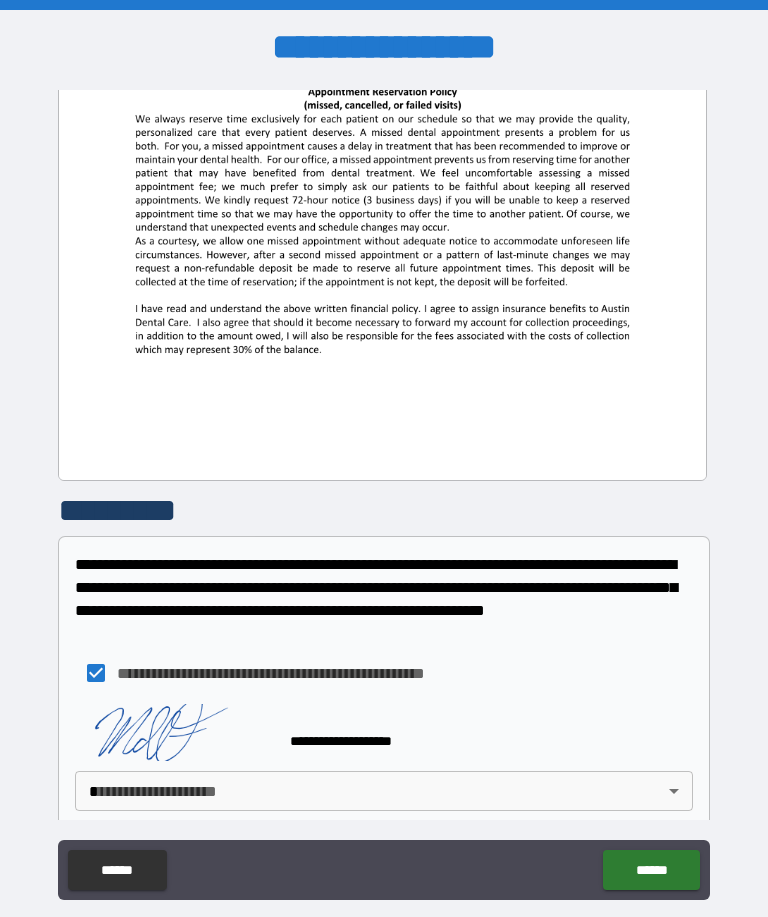 click on "**********" at bounding box center (384, 490) 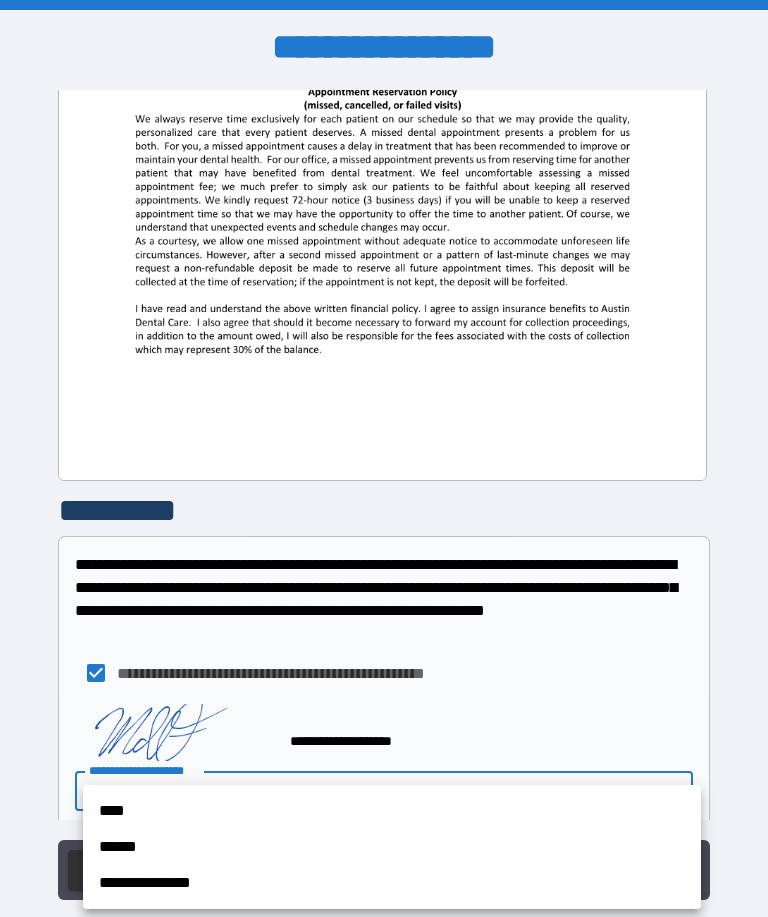 click on "****" at bounding box center (392, 811) 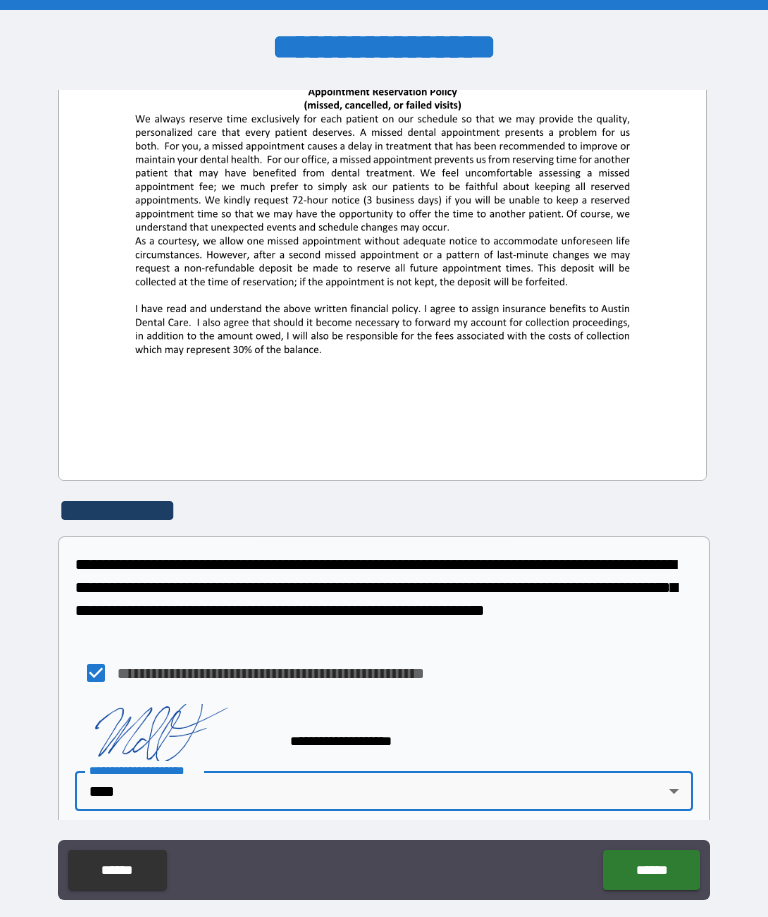 click on "******" at bounding box center (651, 870) 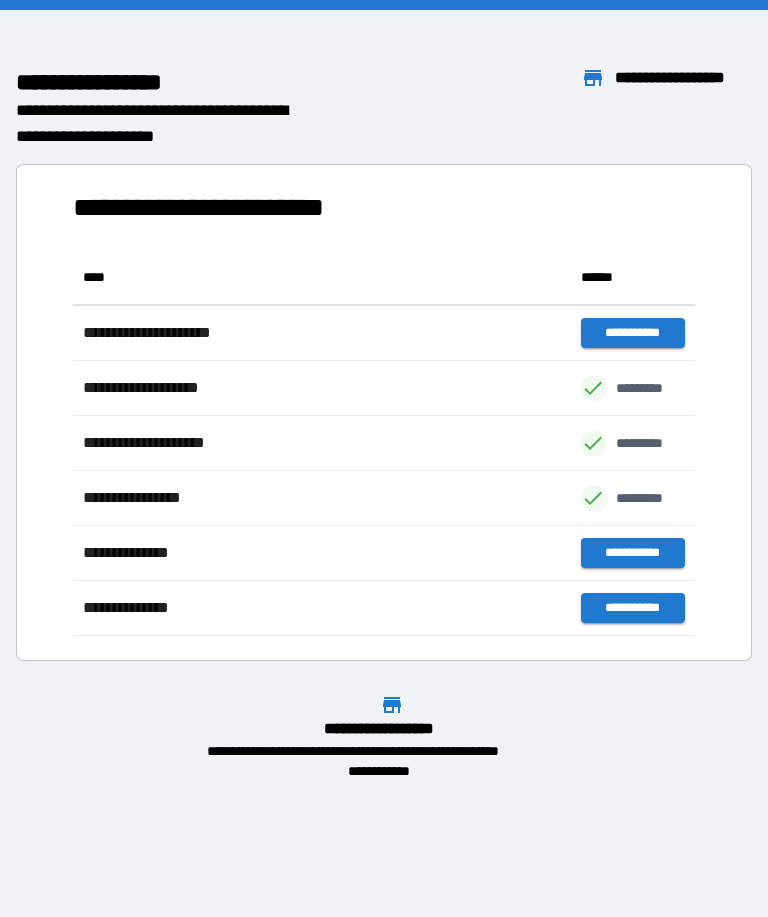 scroll, scrollTop: 1, scrollLeft: 1, axis: both 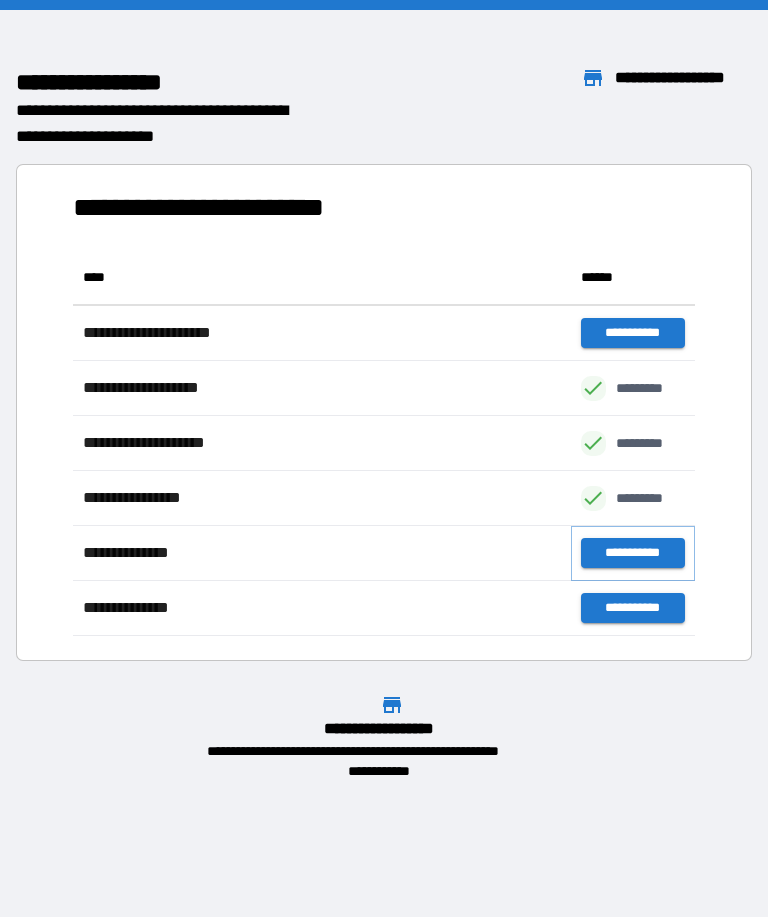 click on "**********" at bounding box center [633, 553] 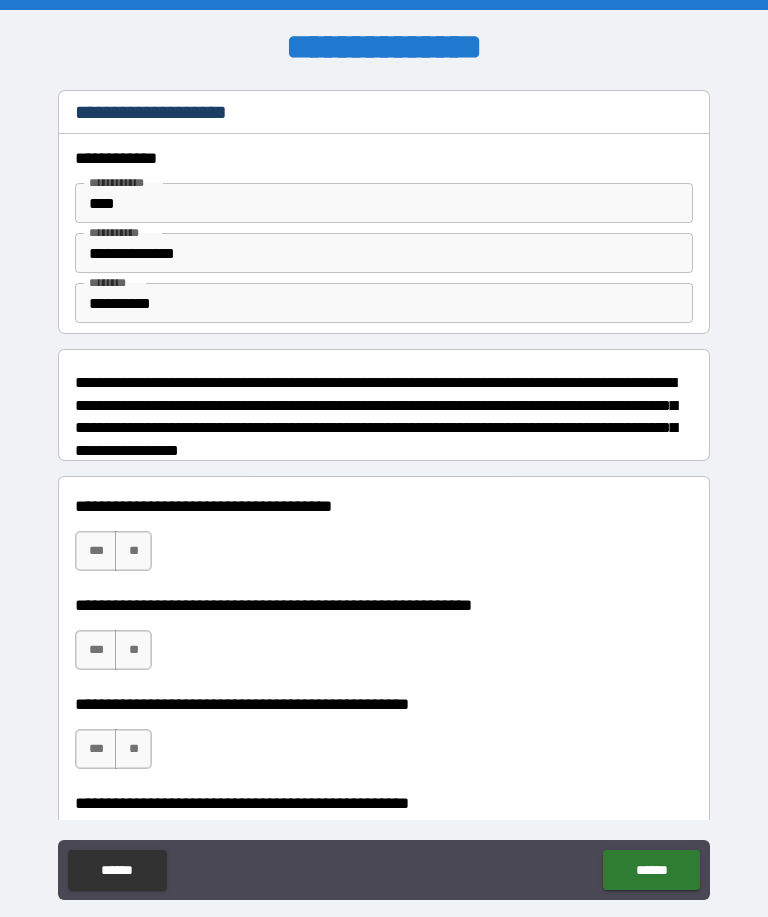 click on "**********" at bounding box center [384, 253] 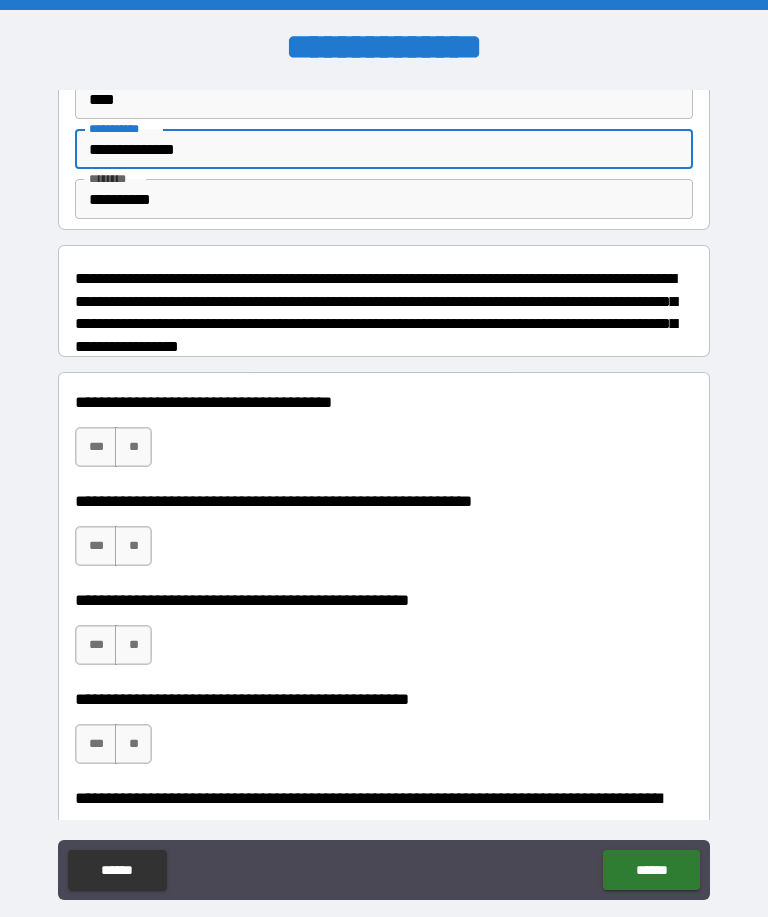 scroll, scrollTop: 110, scrollLeft: 0, axis: vertical 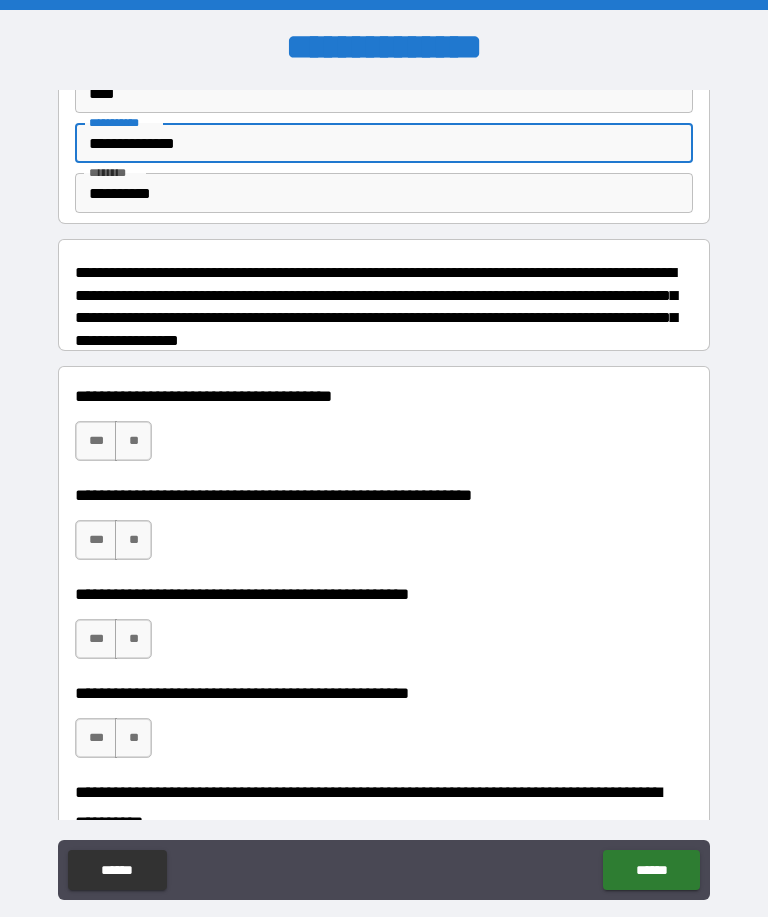 type on "**********" 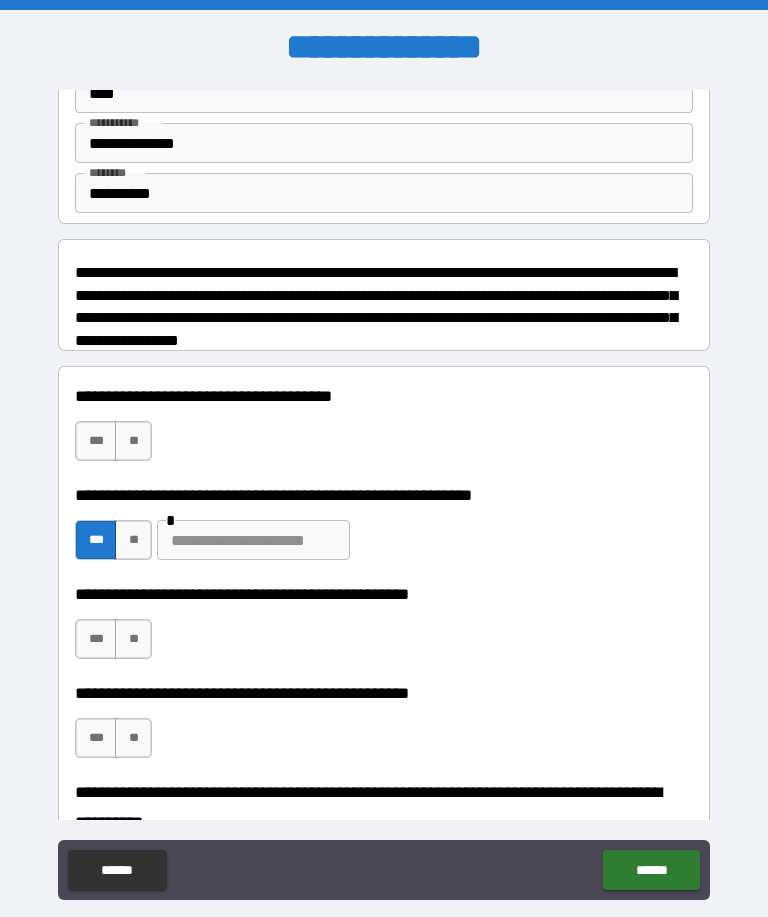 click on "***" at bounding box center (96, 441) 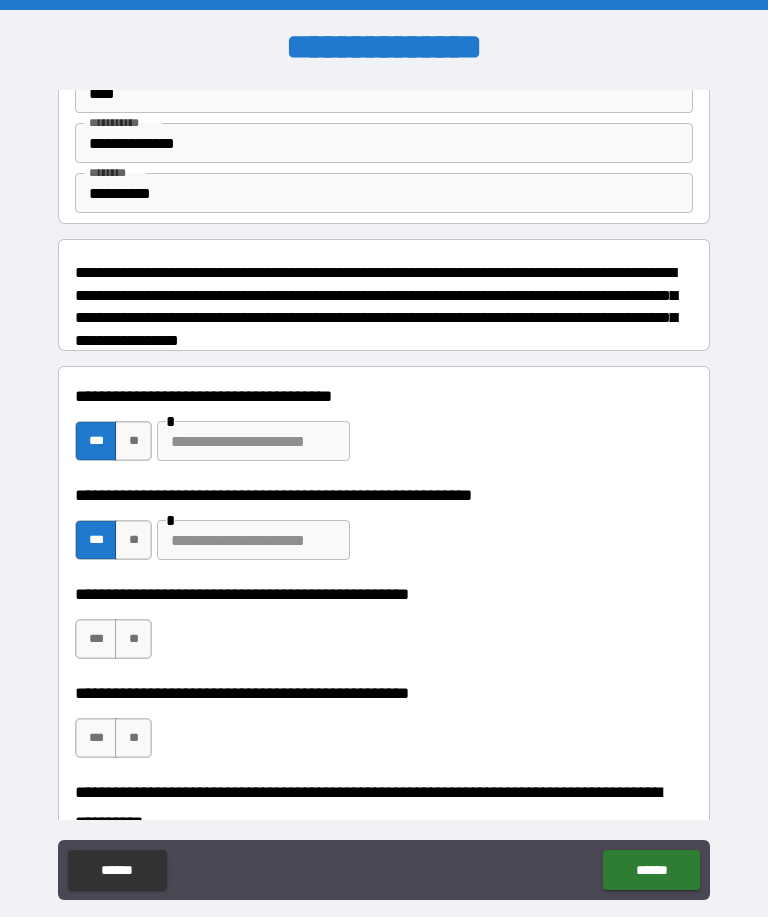 click on "**" at bounding box center [133, 639] 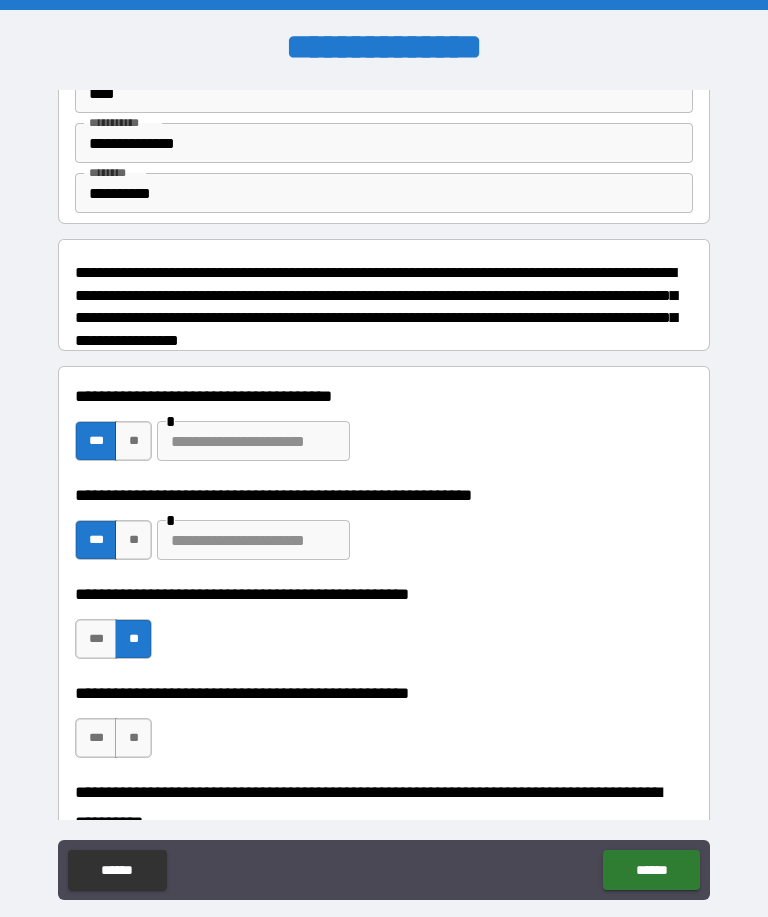 click on "**" at bounding box center [133, 738] 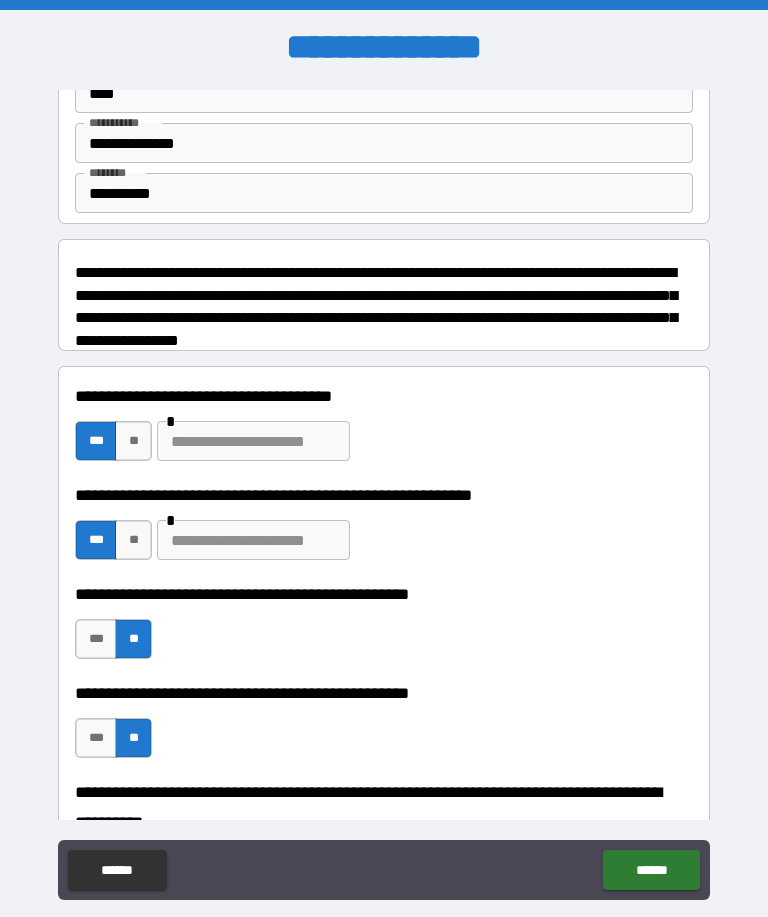click at bounding box center (253, 540) 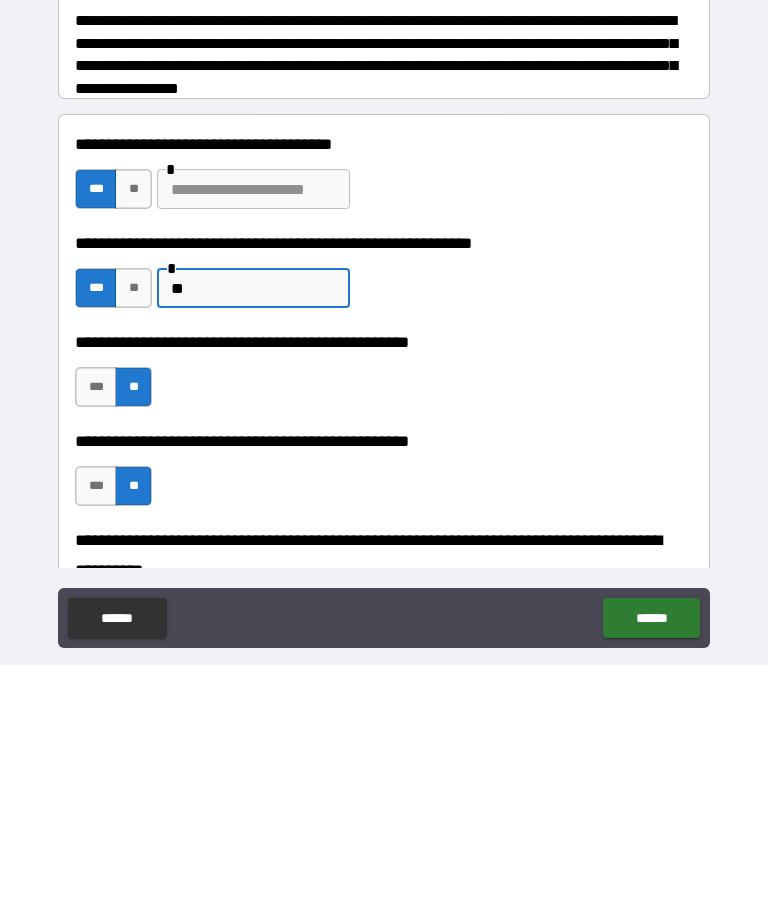 type on "*" 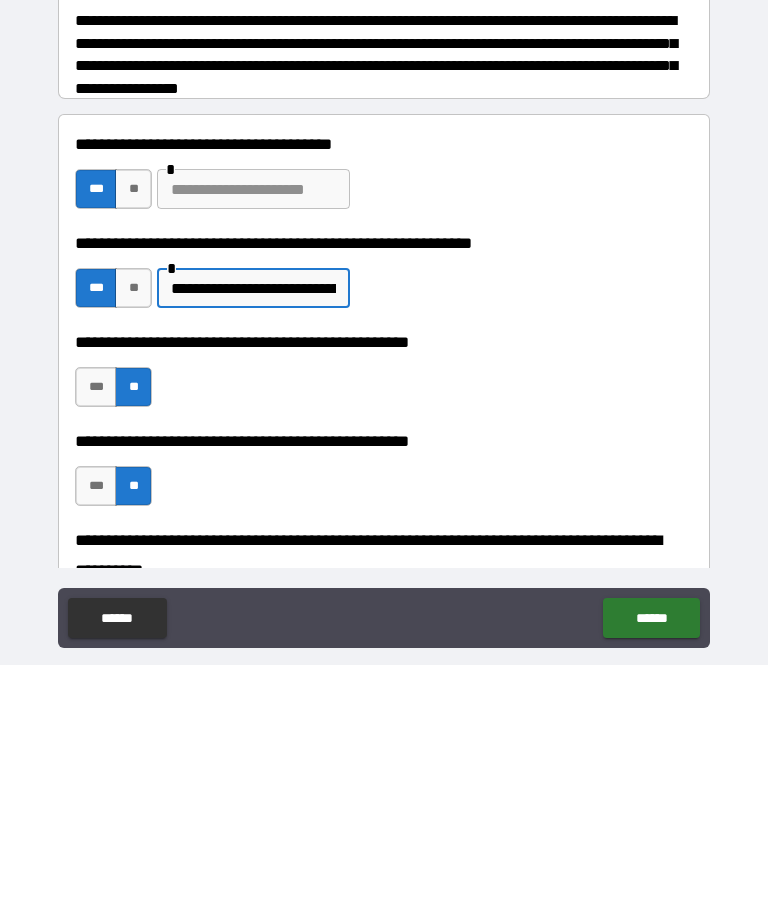 scroll, scrollTop: 64, scrollLeft: 0, axis: vertical 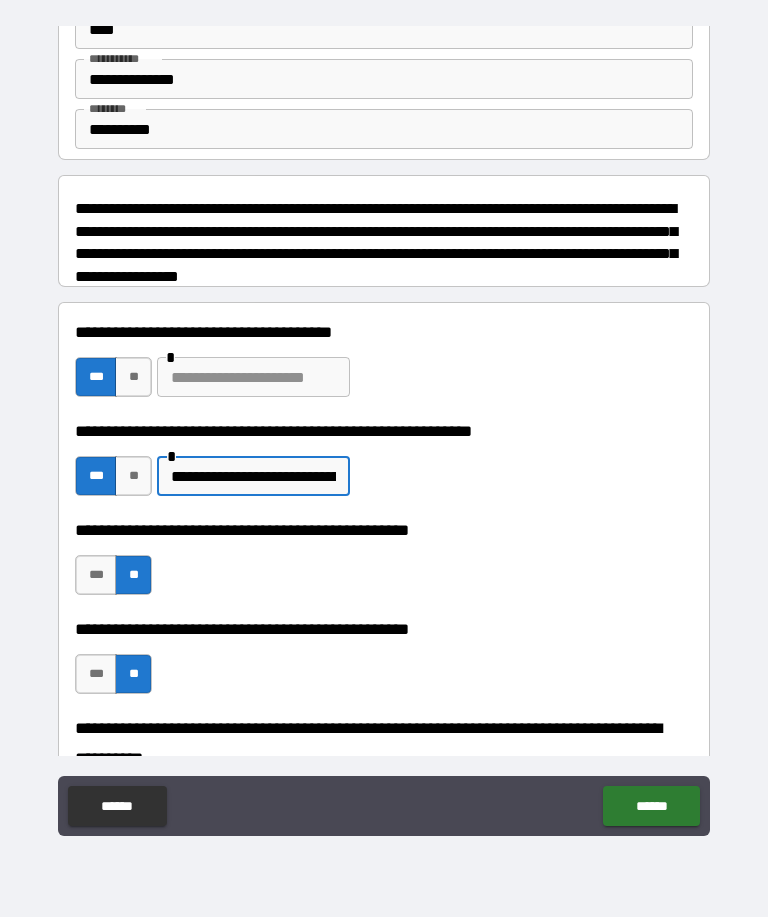 type on "**********" 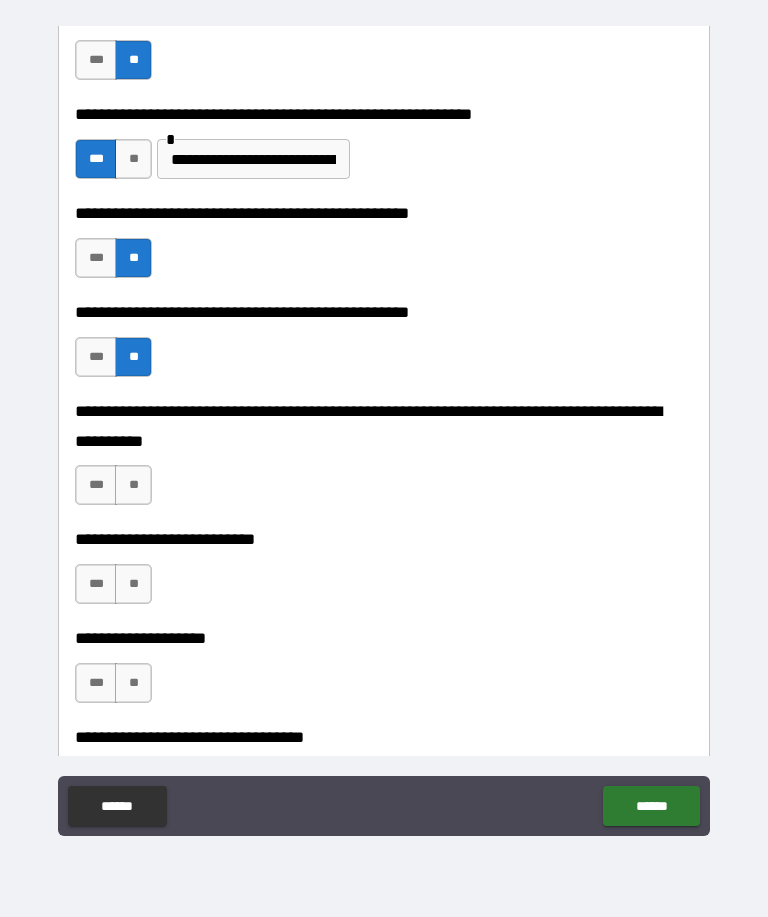 click on "**" at bounding box center [133, 485] 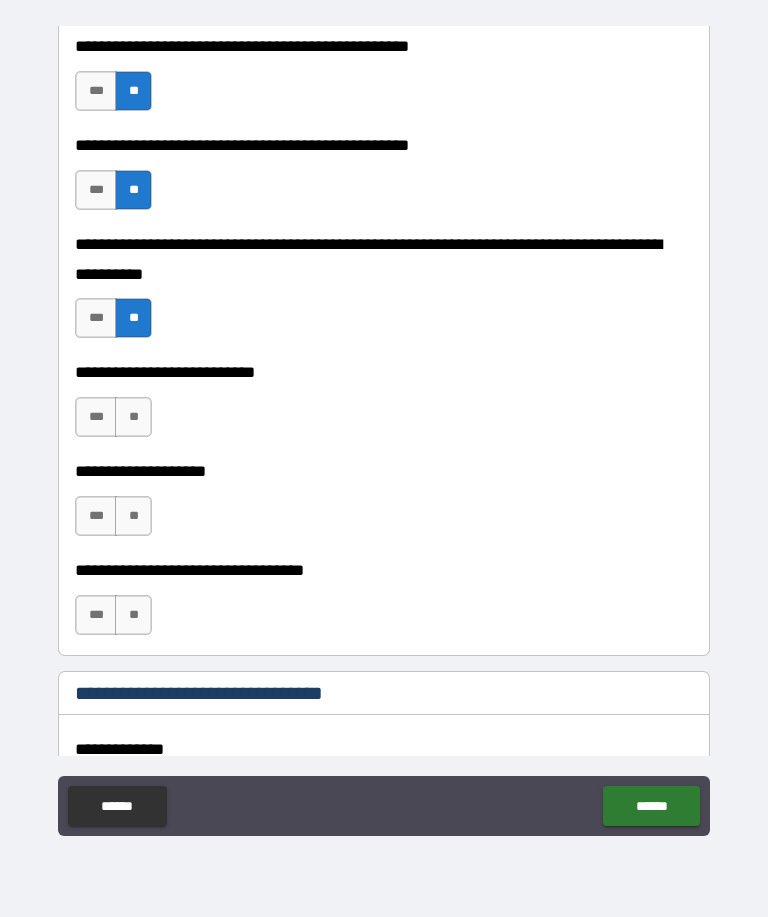 scroll, scrollTop: 600, scrollLeft: 0, axis: vertical 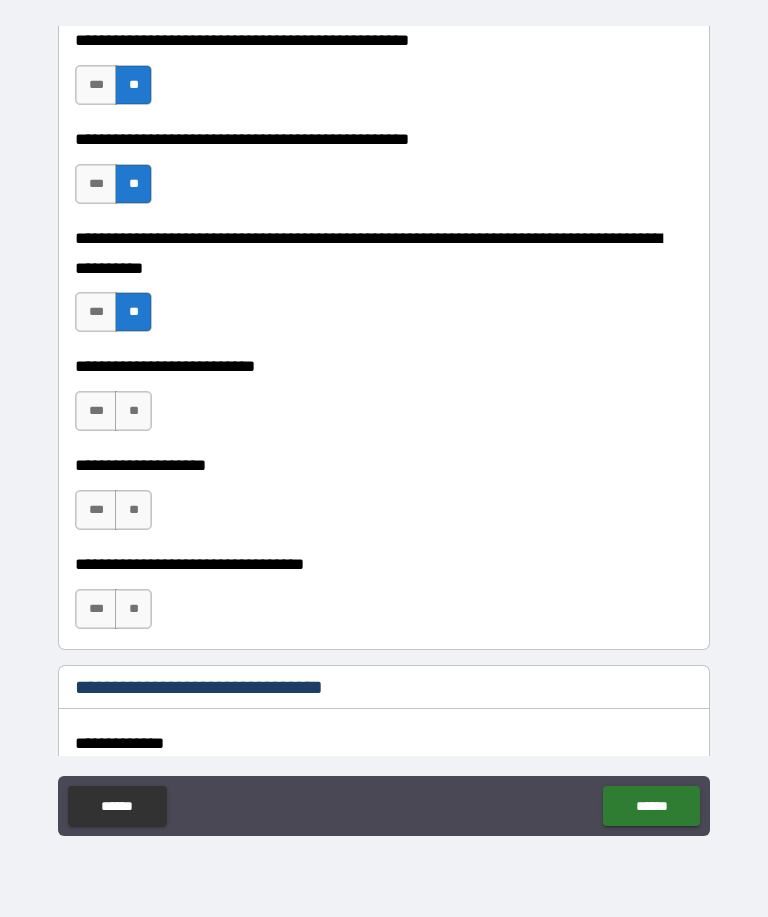 click on "**" at bounding box center [133, 411] 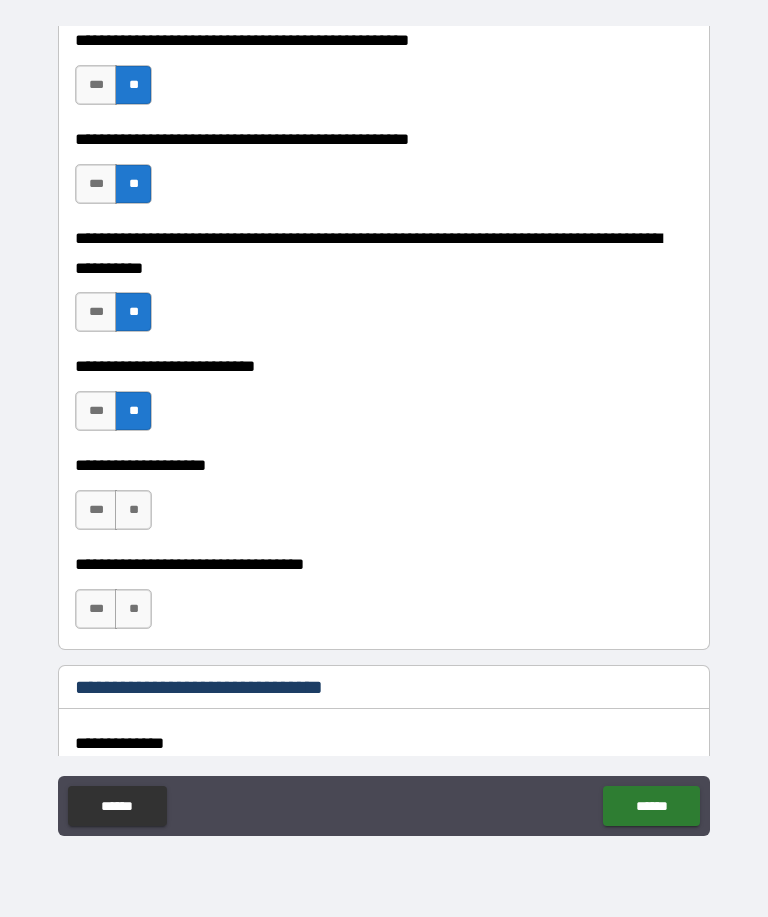 click on "**" at bounding box center [133, 510] 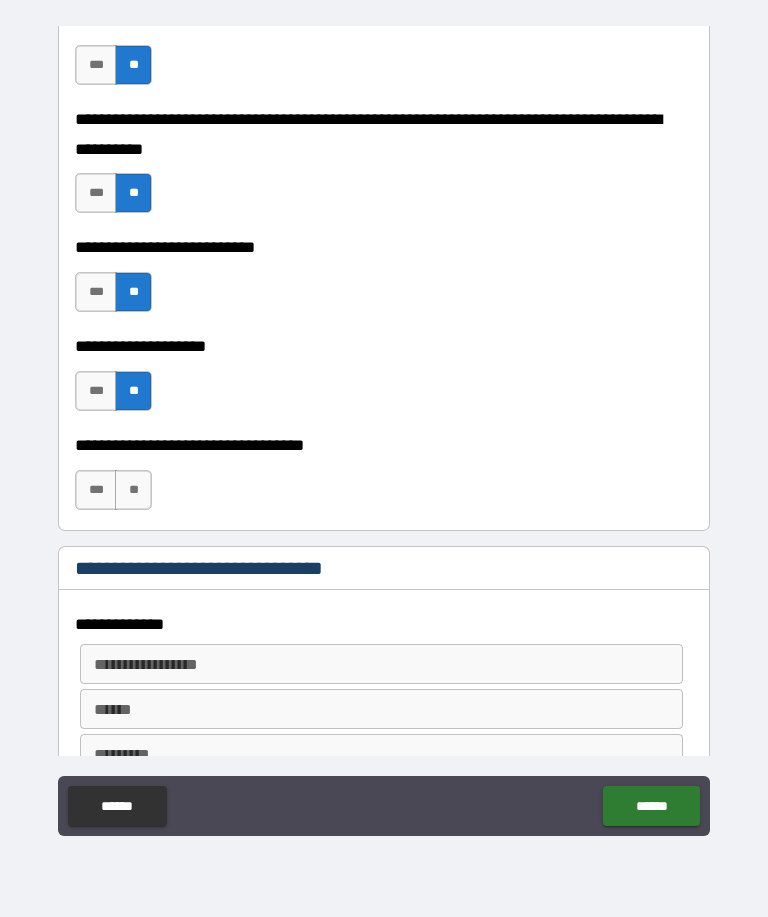 scroll, scrollTop: 721, scrollLeft: 0, axis: vertical 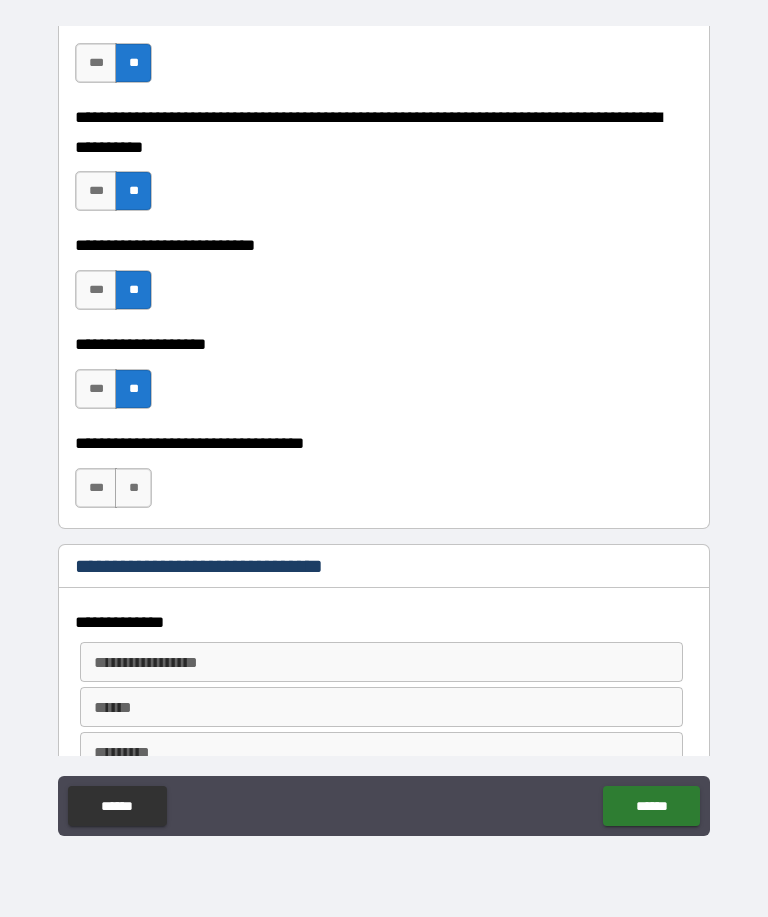 click on "**" at bounding box center (133, 488) 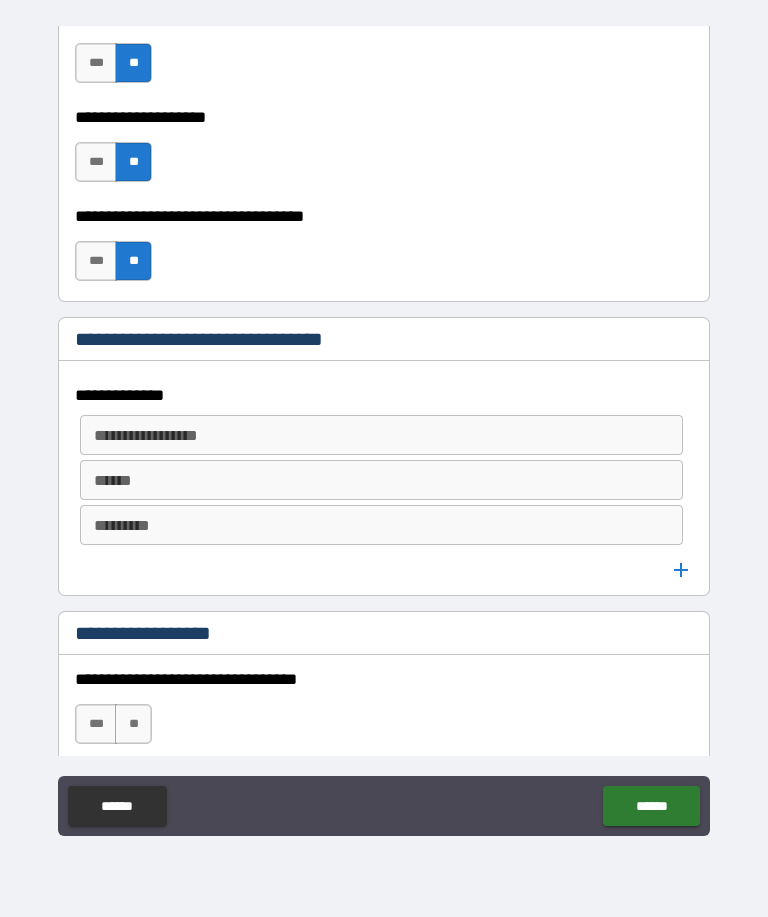 scroll, scrollTop: 956, scrollLeft: 0, axis: vertical 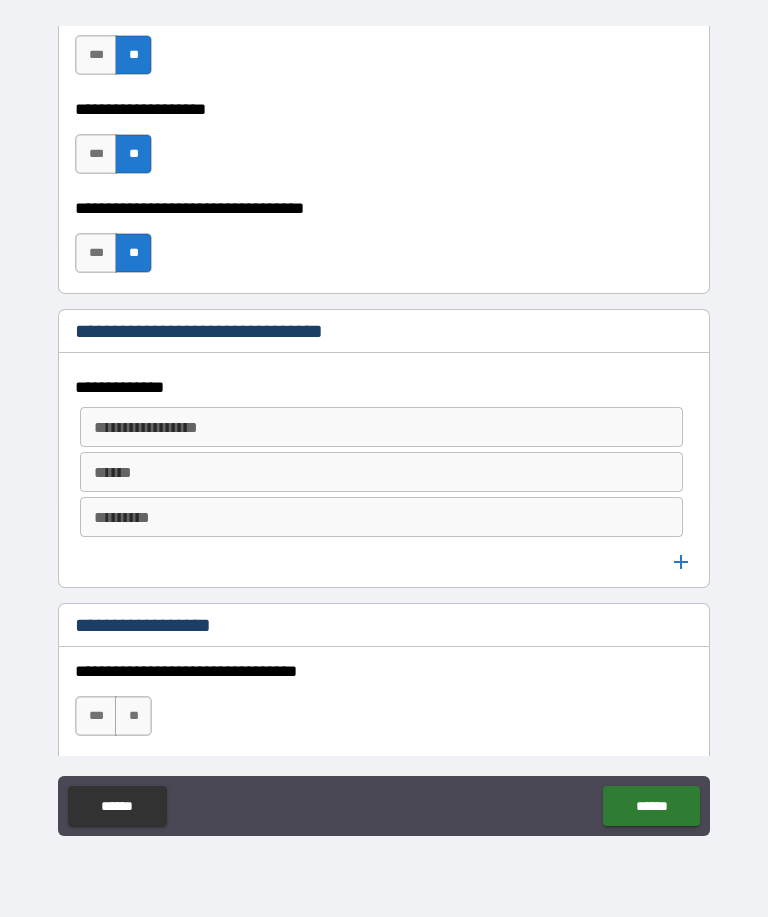 click on "**********" at bounding box center (380, 427) 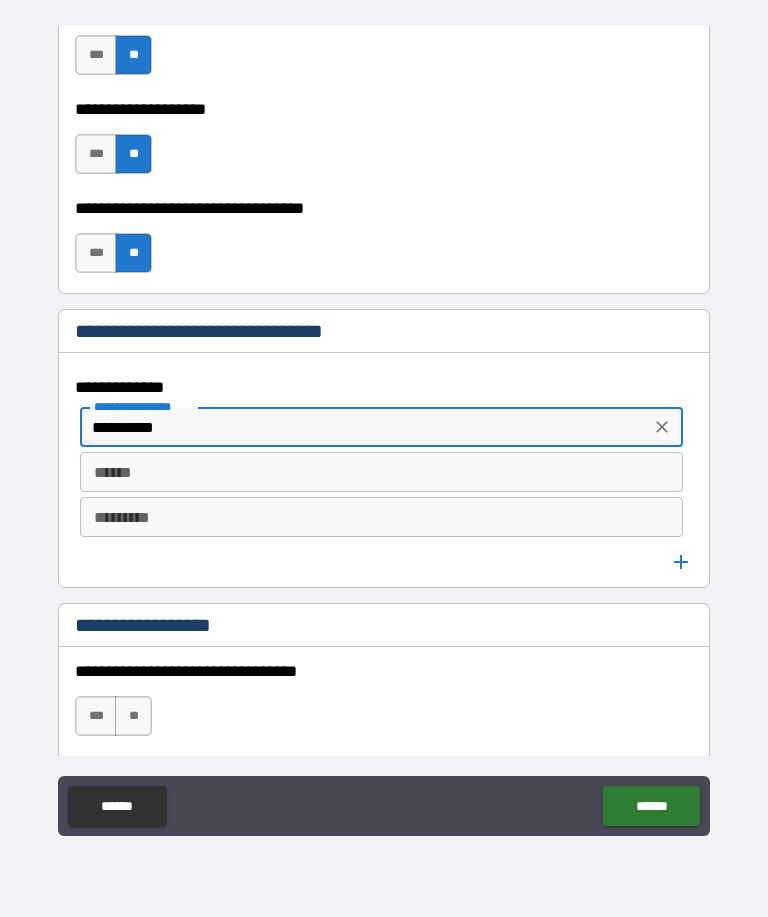 type on "**********" 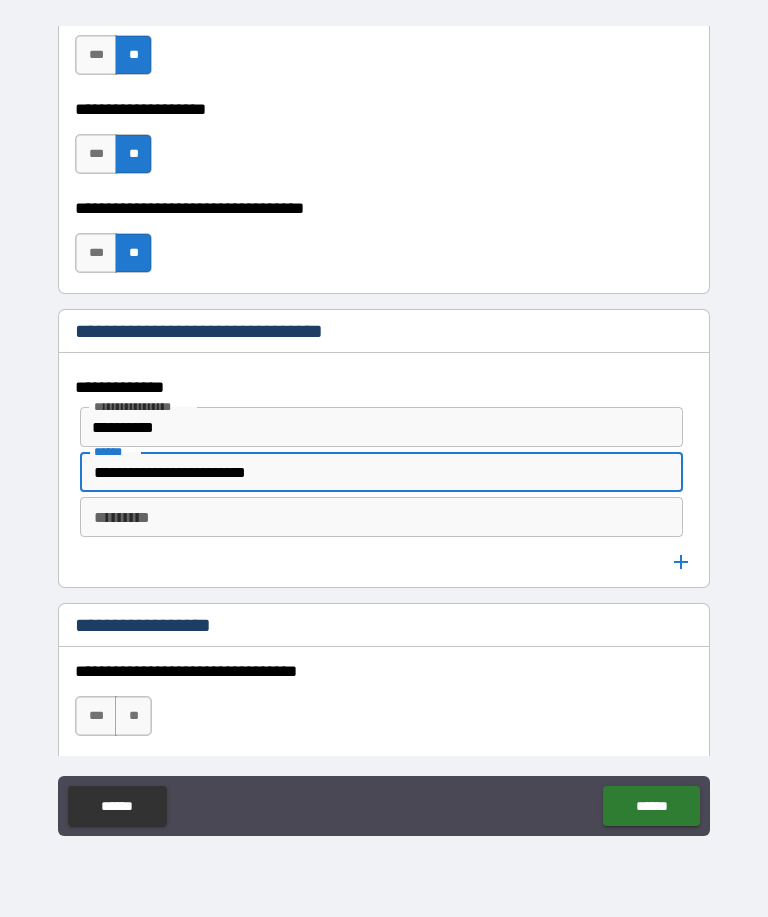 type on "**********" 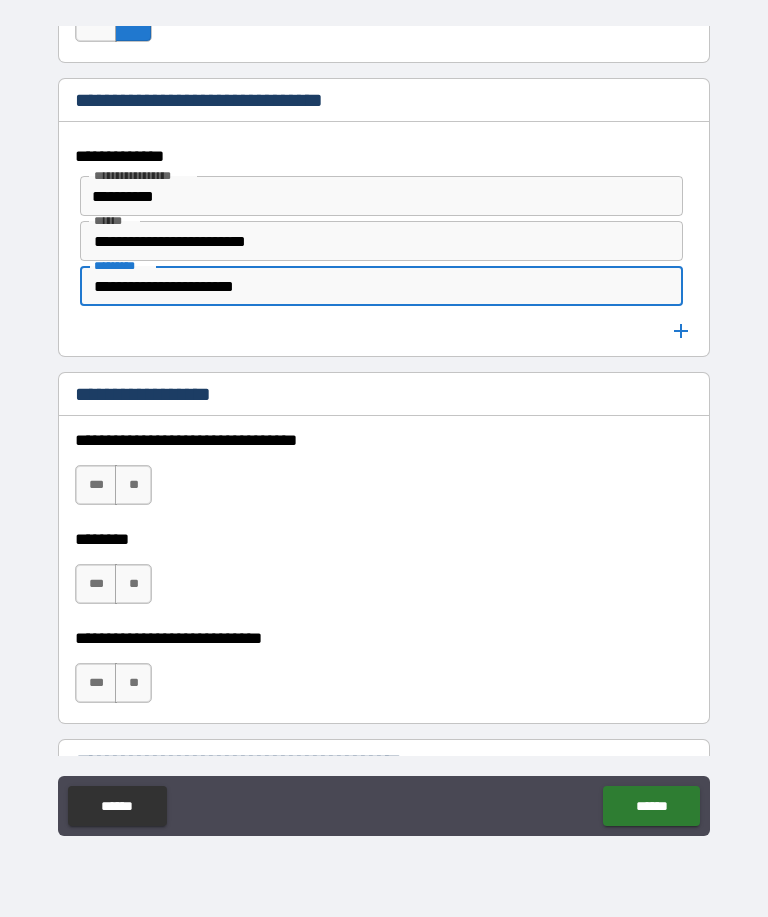 scroll, scrollTop: 1226, scrollLeft: 0, axis: vertical 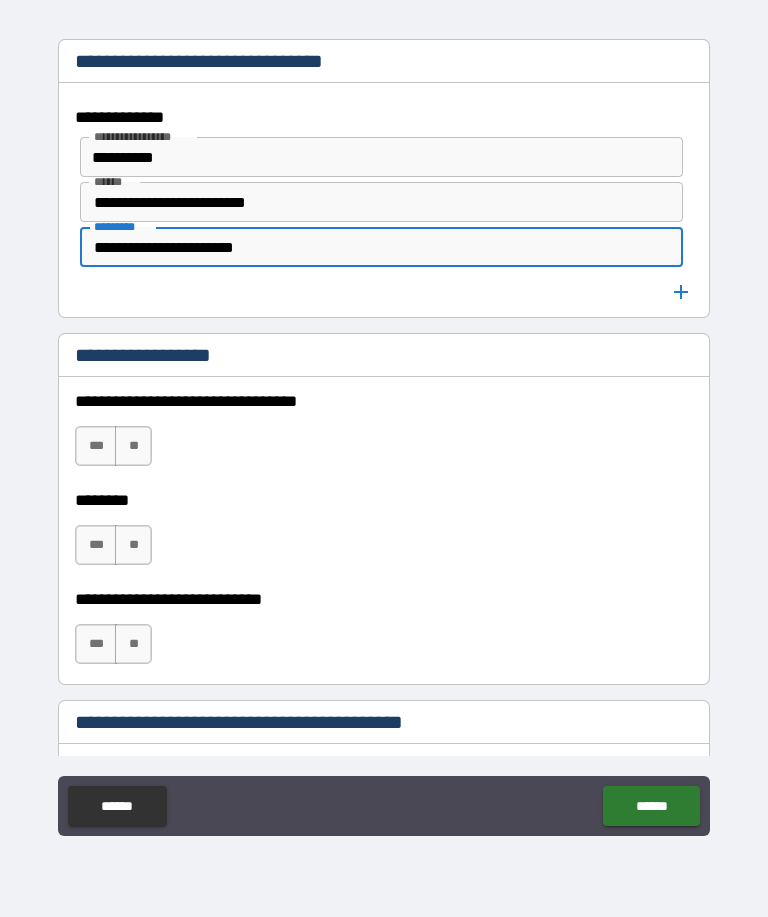 type on "**********" 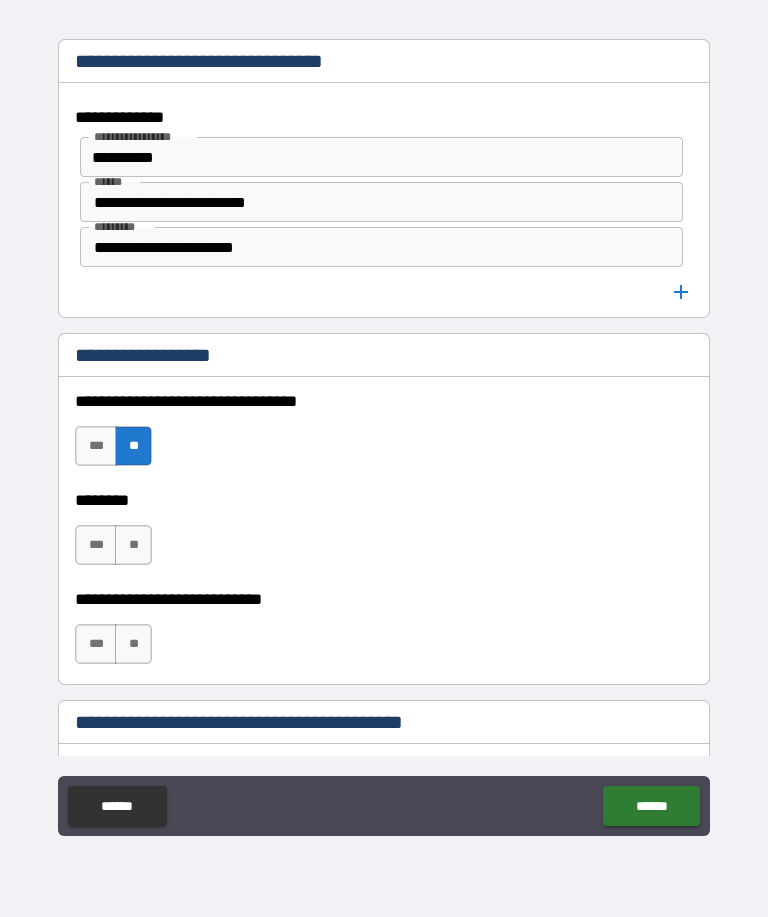 click on "**" at bounding box center (133, 545) 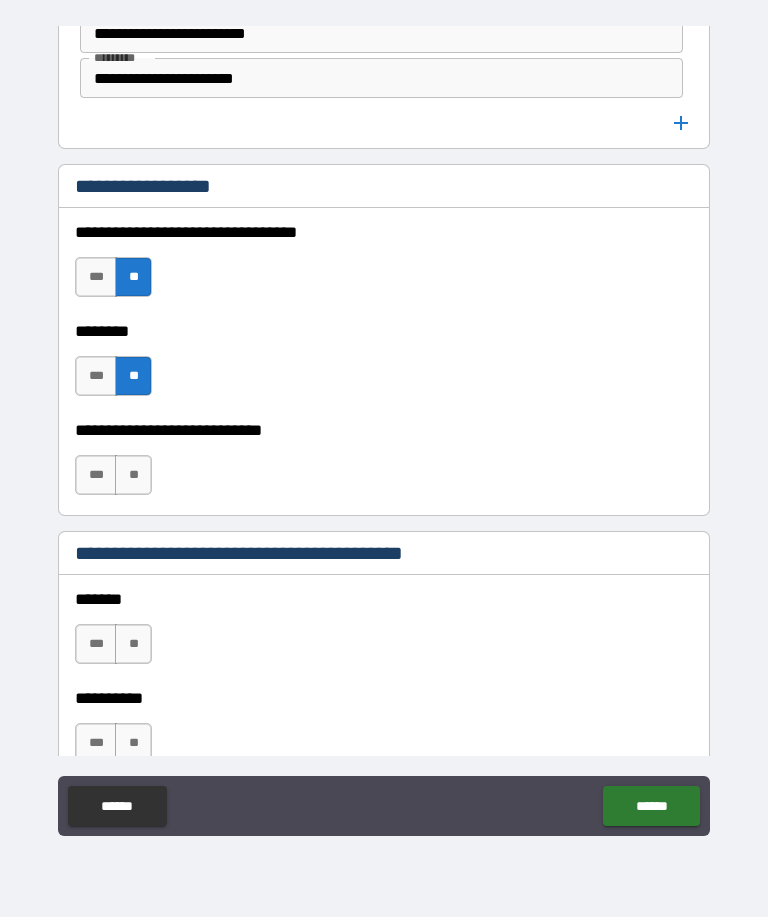 scroll, scrollTop: 1427, scrollLeft: 0, axis: vertical 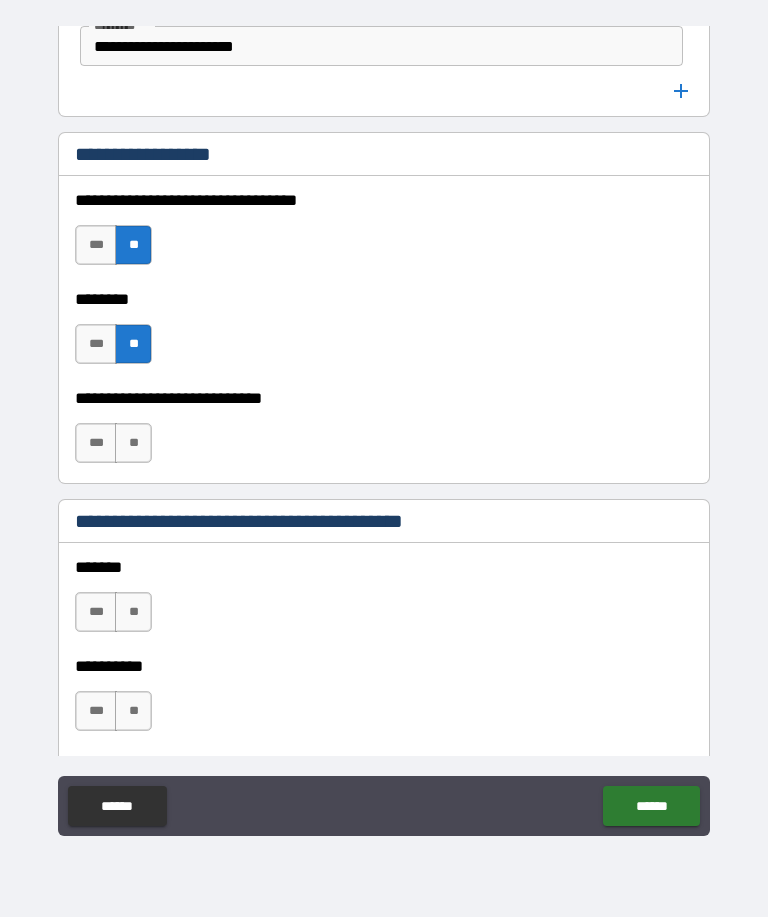 click on "**" at bounding box center [133, 443] 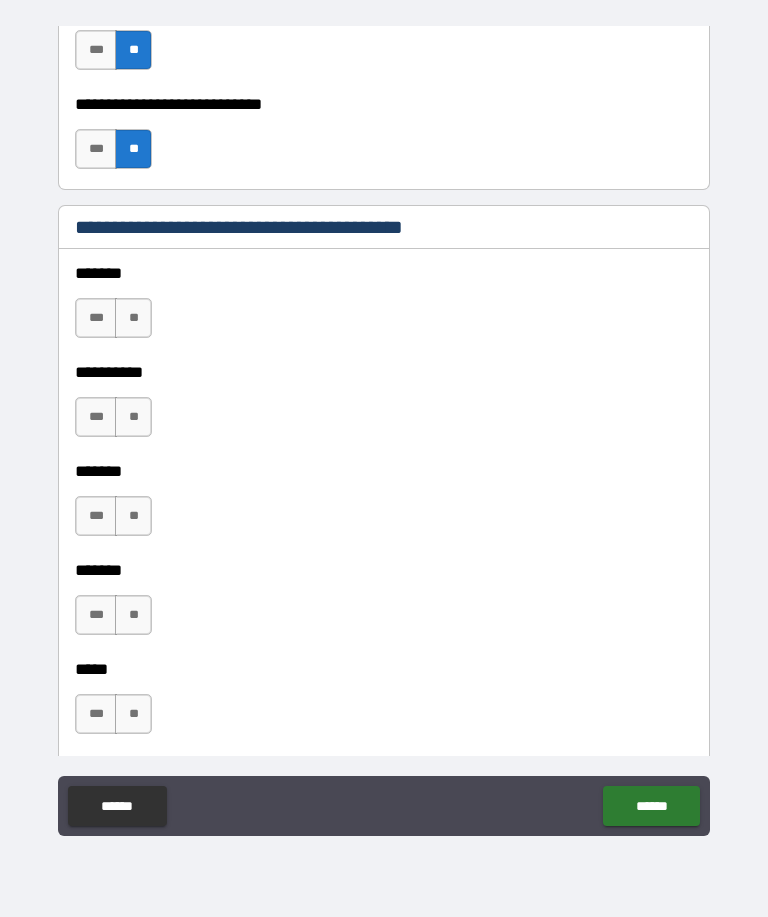 scroll, scrollTop: 1730, scrollLeft: 0, axis: vertical 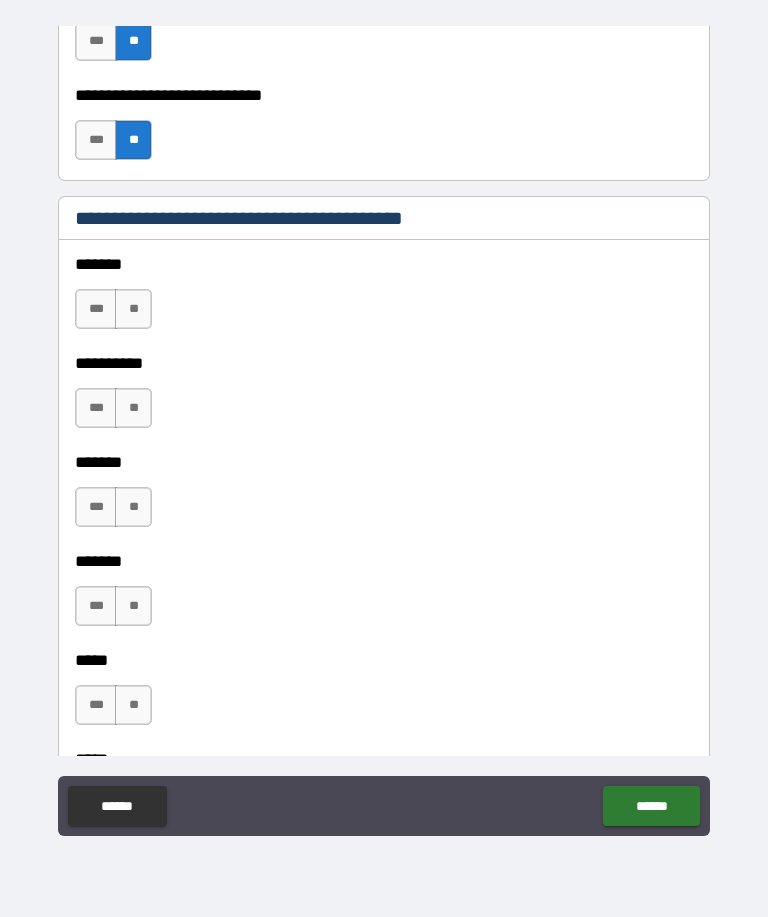 click on "**" at bounding box center [133, 309] 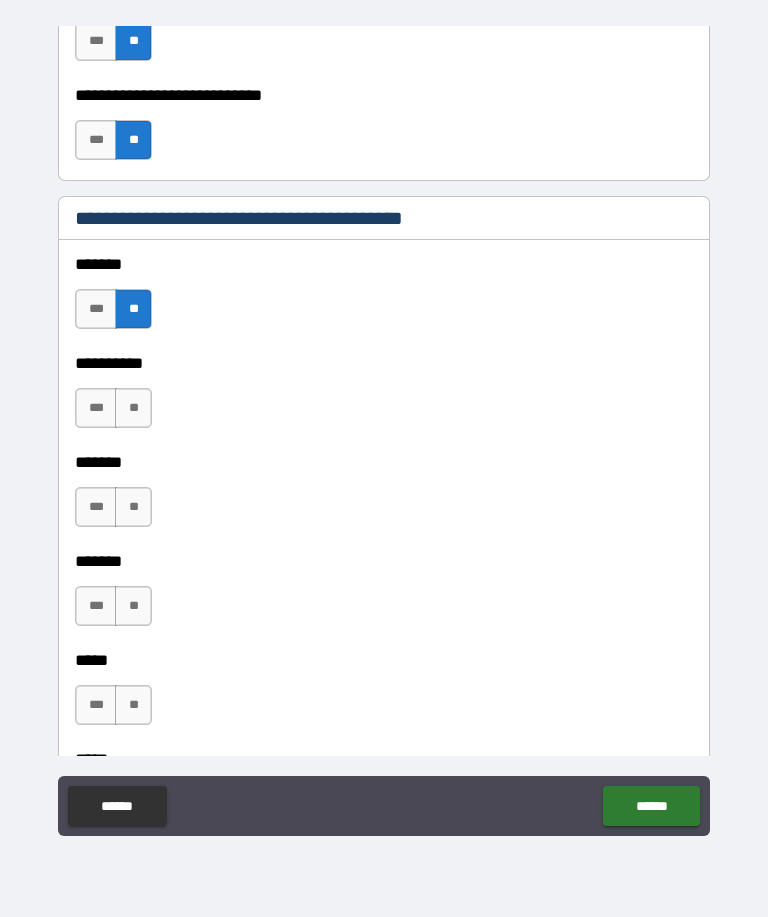 click on "**" at bounding box center (133, 408) 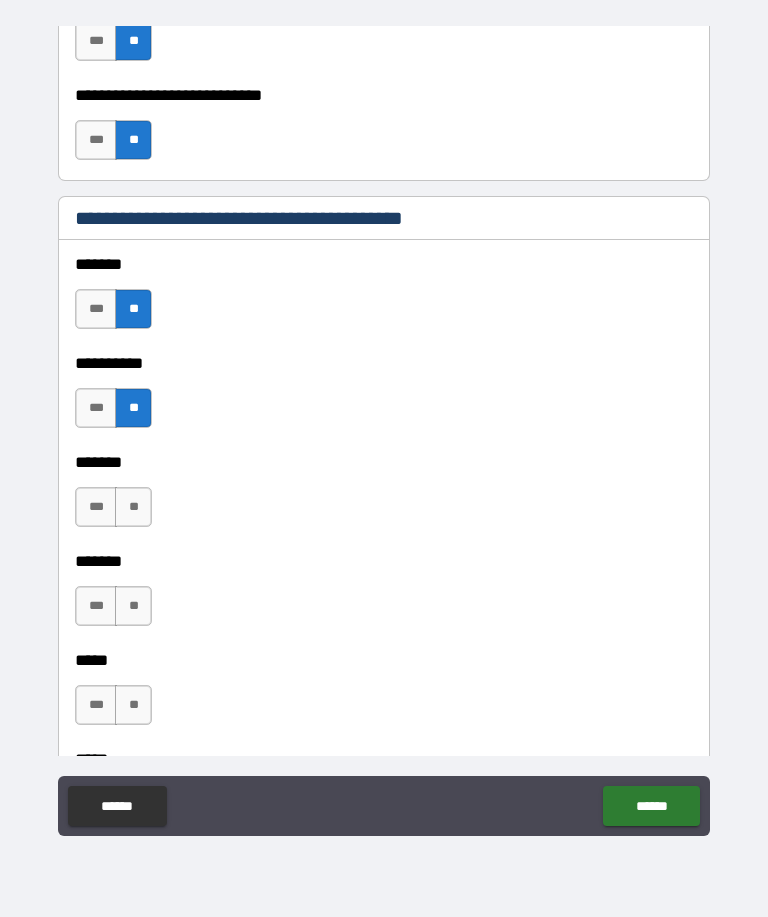 click on "**" at bounding box center (133, 507) 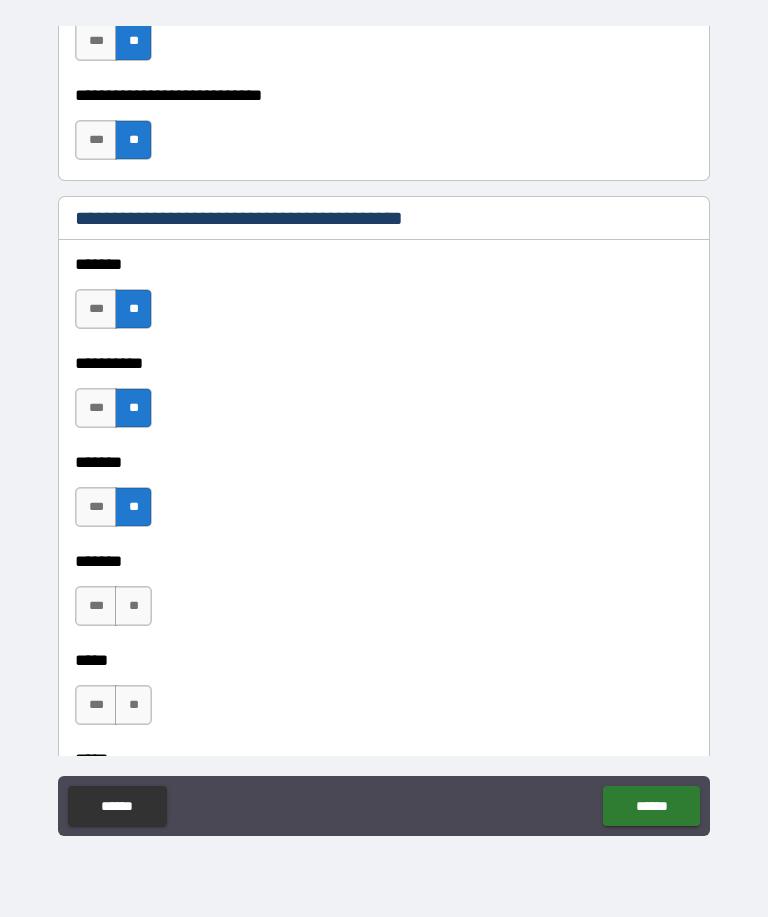 click on "**" at bounding box center [133, 606] 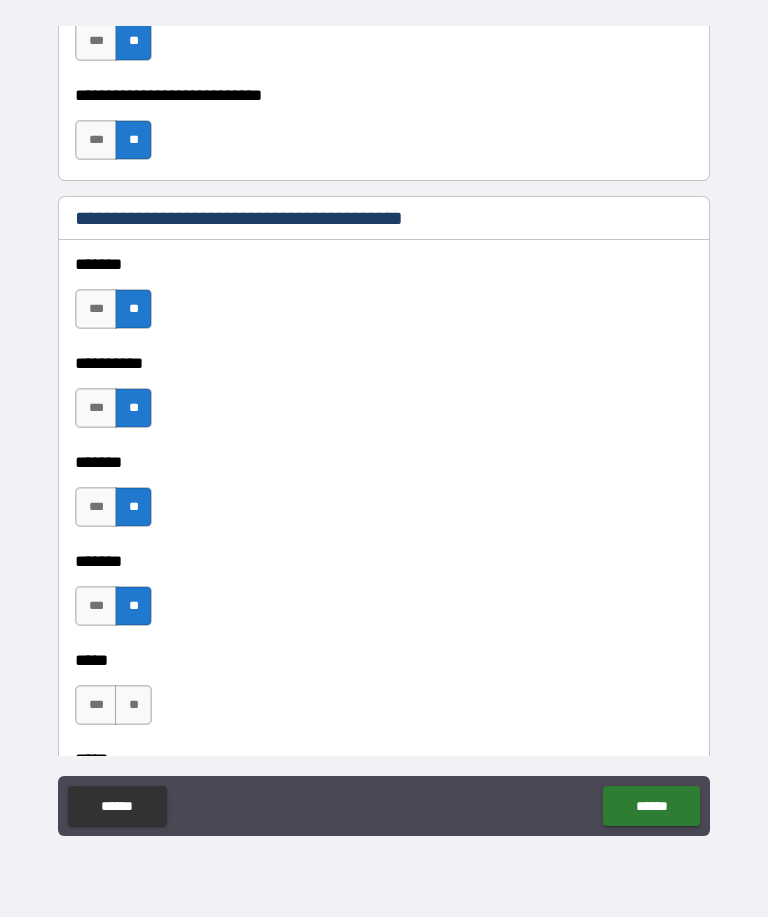 click on "**" at bounding box center [133, 705] 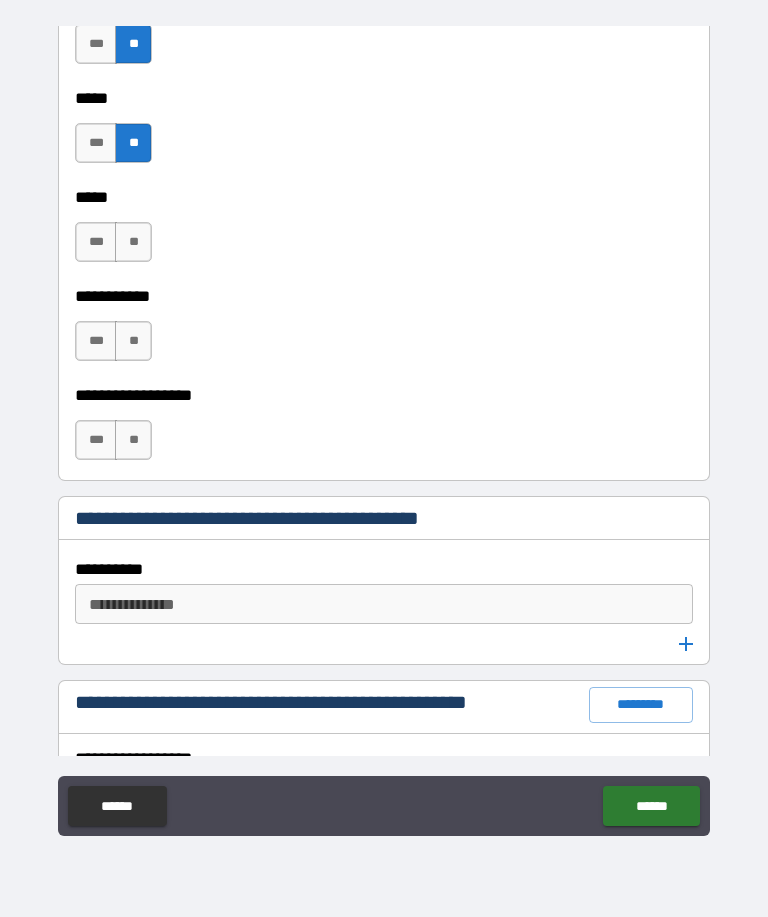 scroll, scrollTop: 2295, scrollLeft: 0, axis: vertical 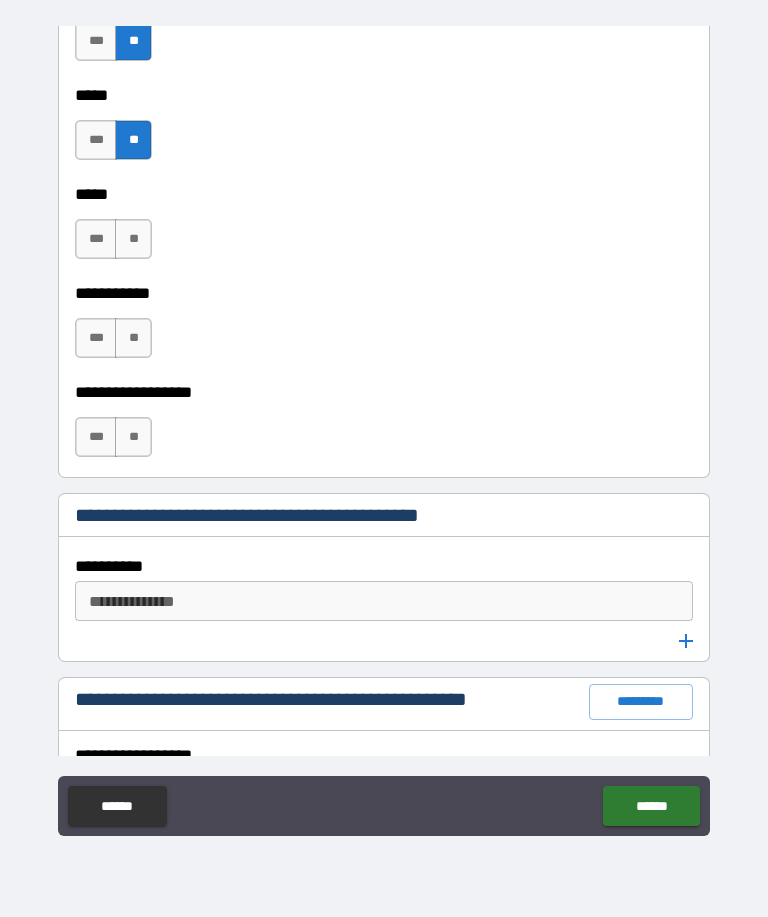 click on "**" at bounding box center [133, 239] 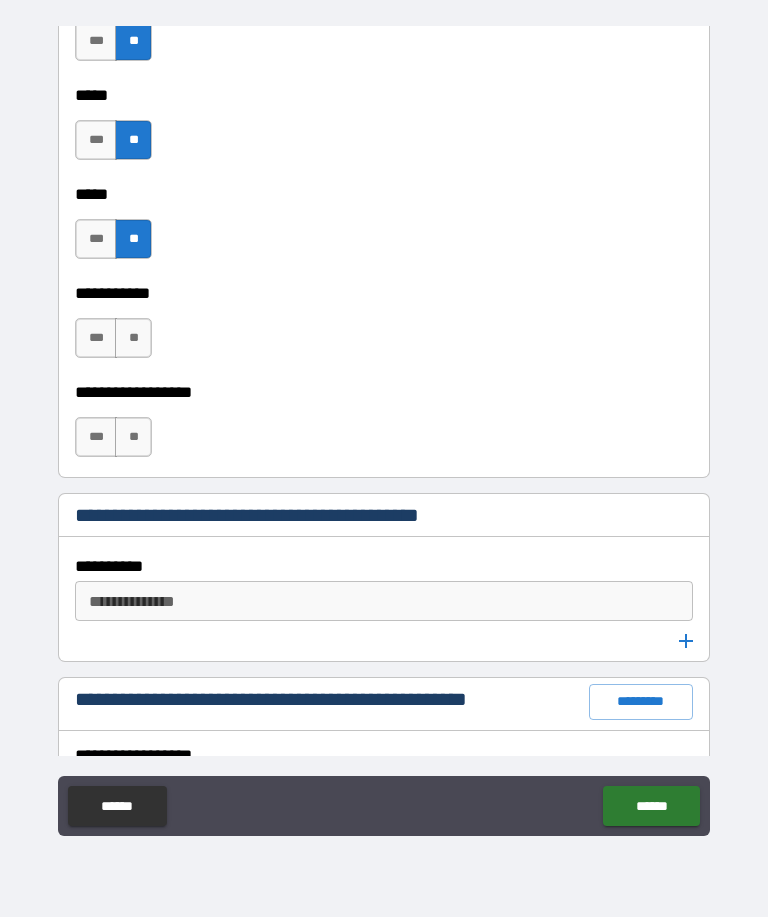 click on "**" at bounding box center (133, 338) 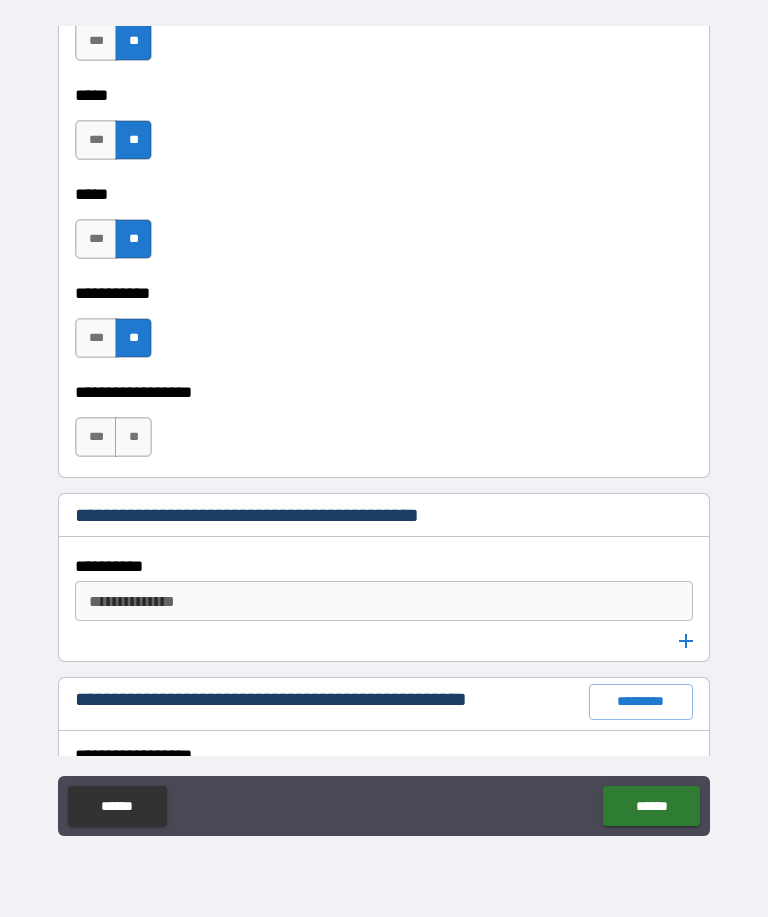 click on "**" at bounding box center (133, 437) 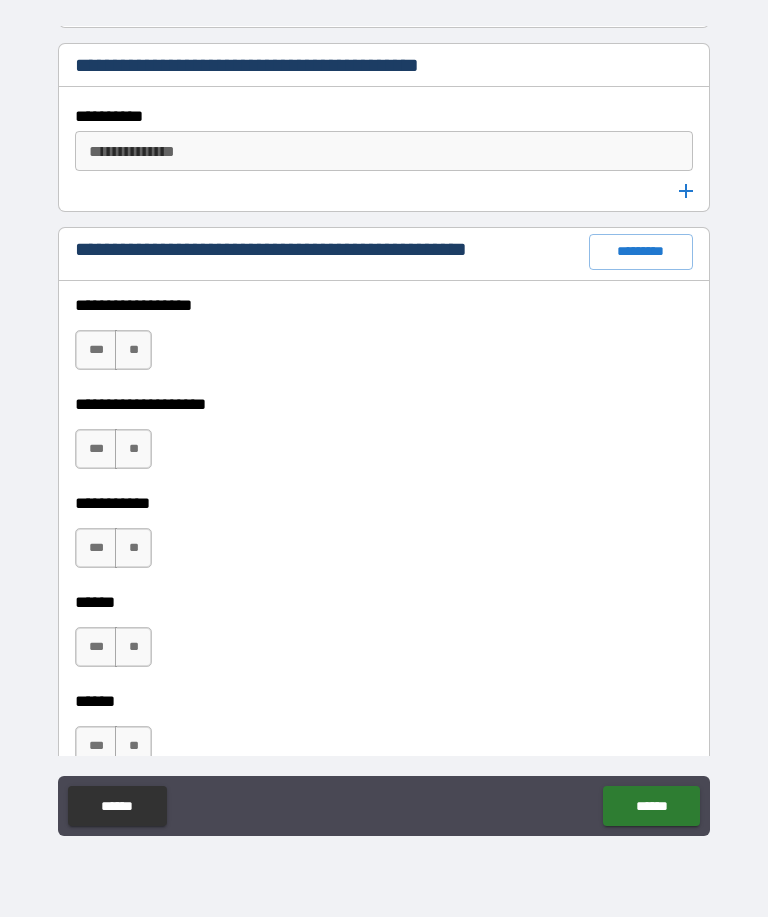 scroll, scrollTop: 2756, scrollLeft: 0, axis: vertical 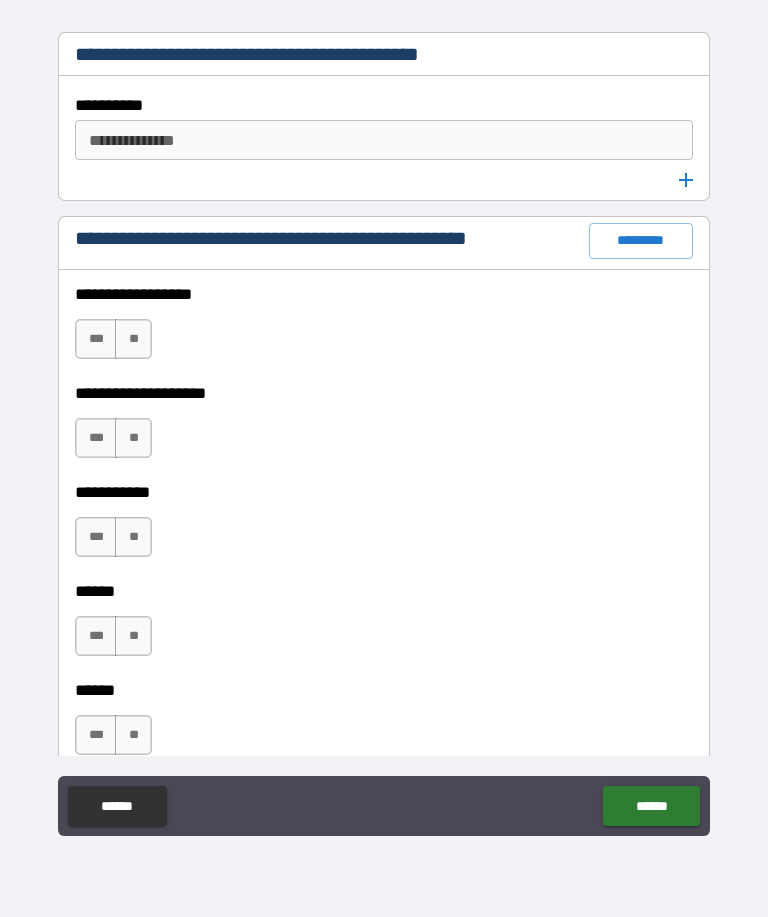 click on "**" at bounding box center [133, 339] 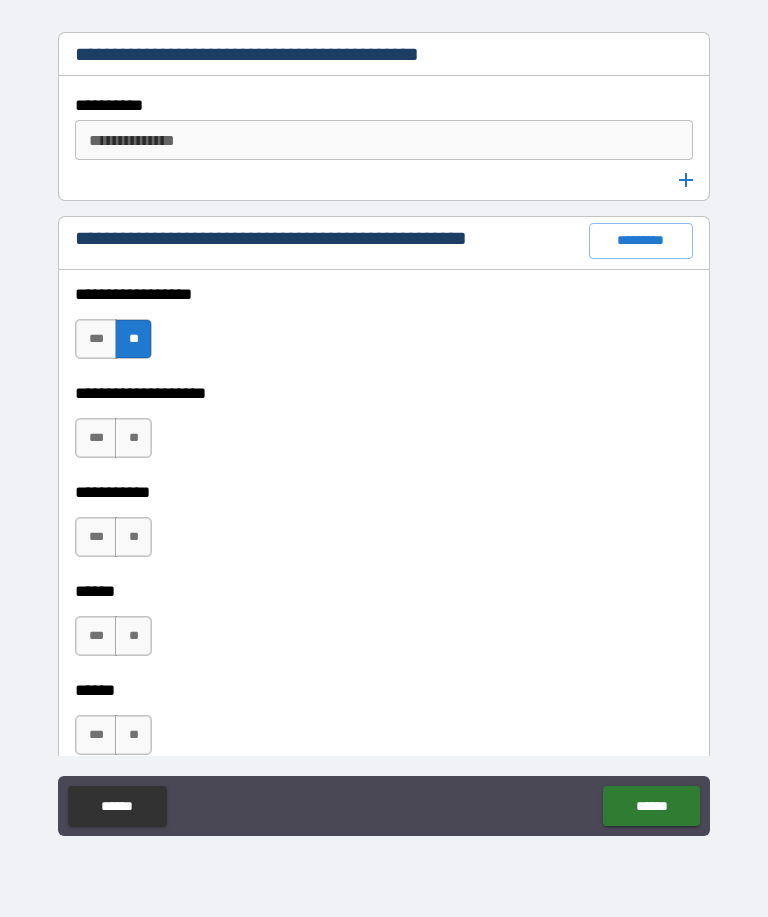 click on "**" at bounding box center (133, 438) 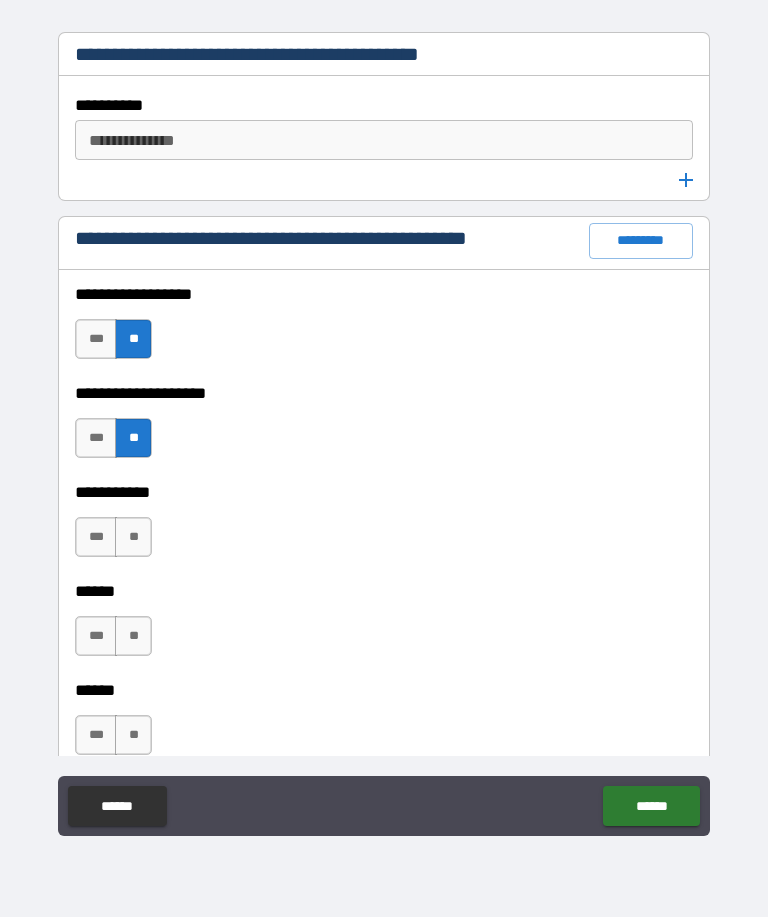 click on "**" at bounding box center [133, 537] 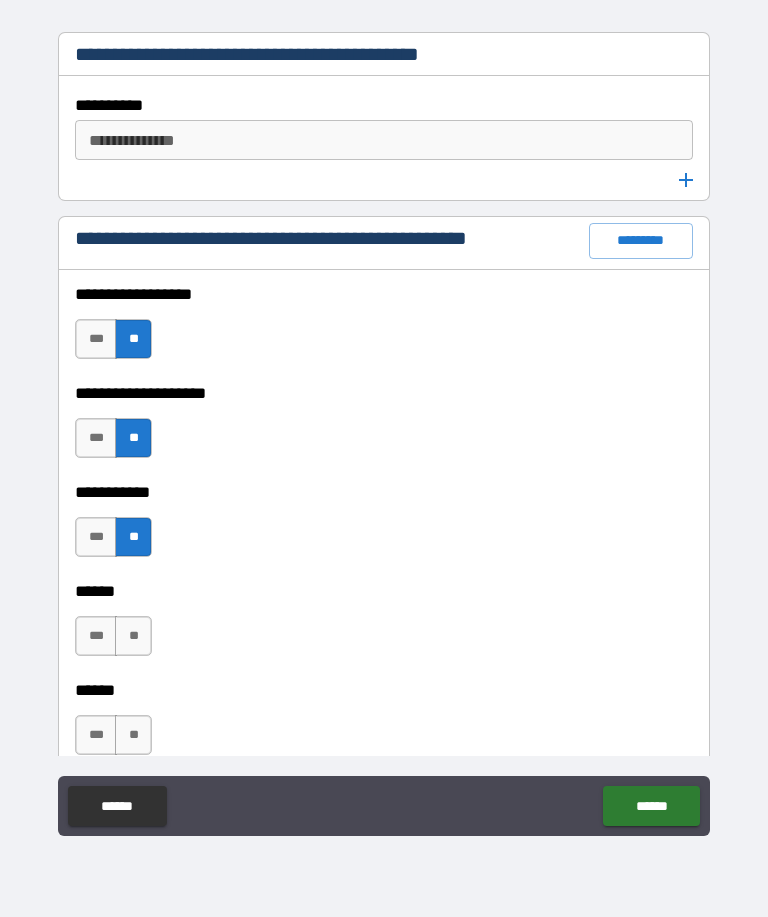 click on "**" at bounding box center (133, 636) 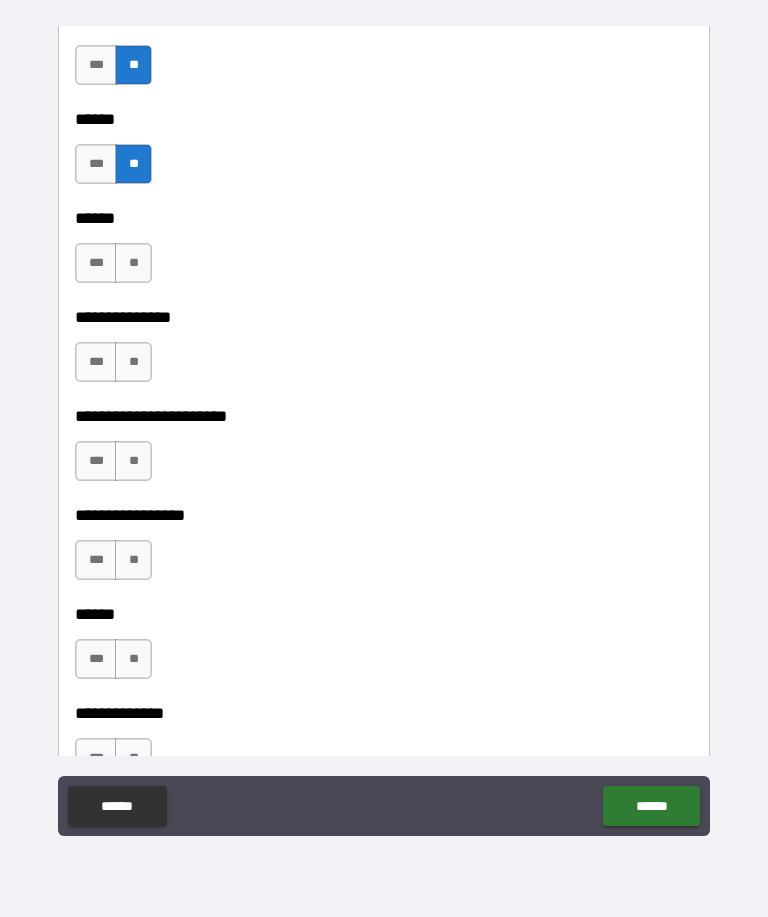 scroll, scrollTop: 3255, scrollLeft: 0, axis: vertical 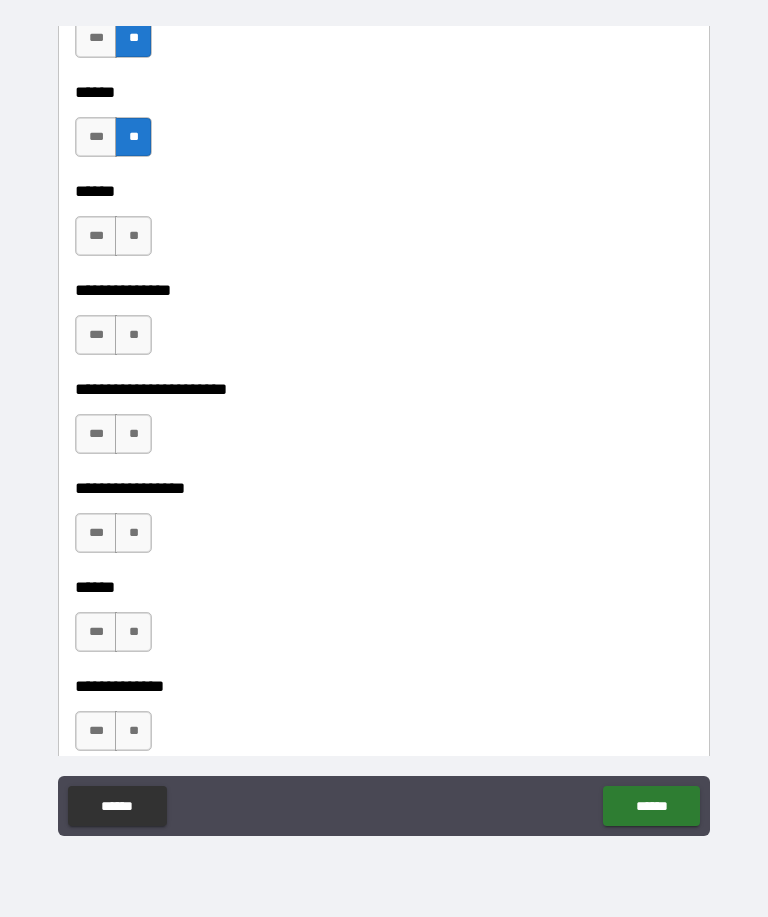 click on "**" at bounding box center [133, 236] 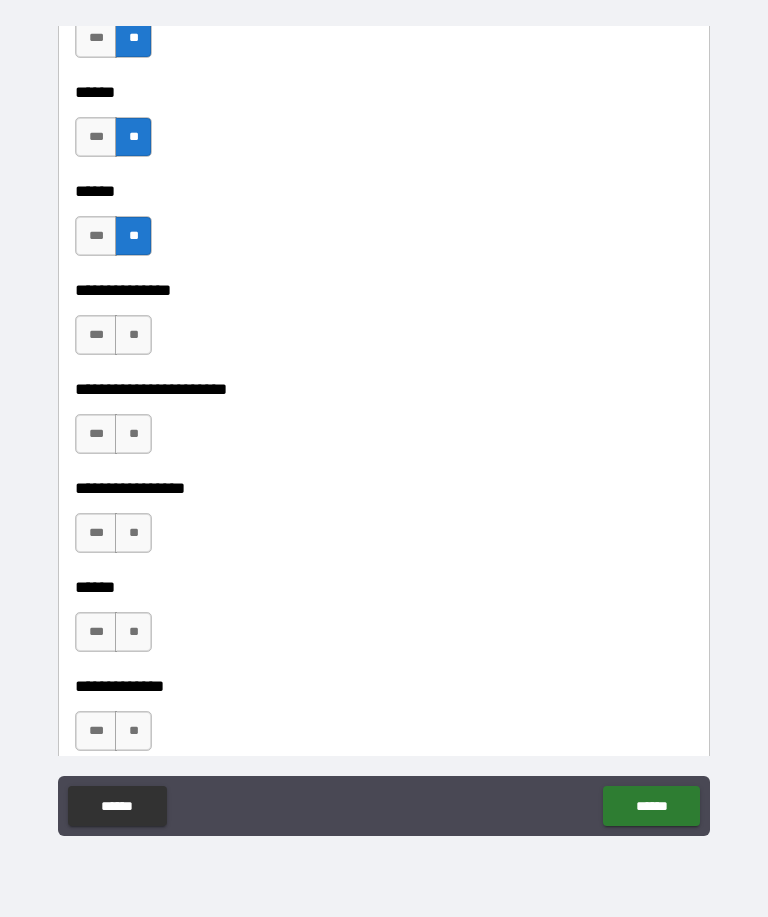 click on "**" at bounding box center (133, 335) 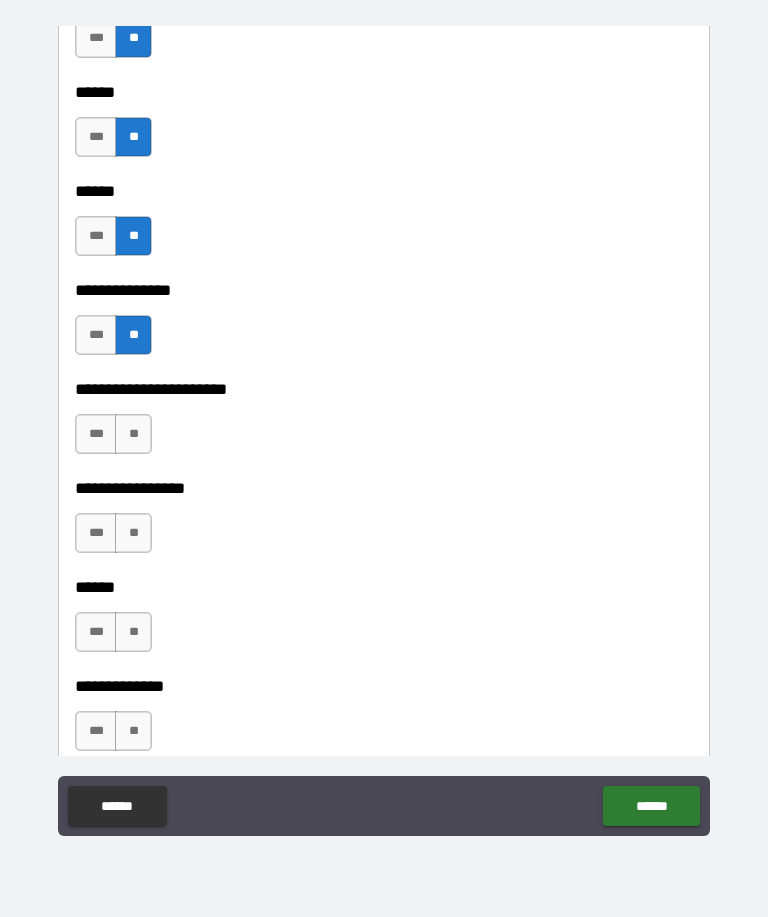 click on "**" at bounding box center (133, 434) 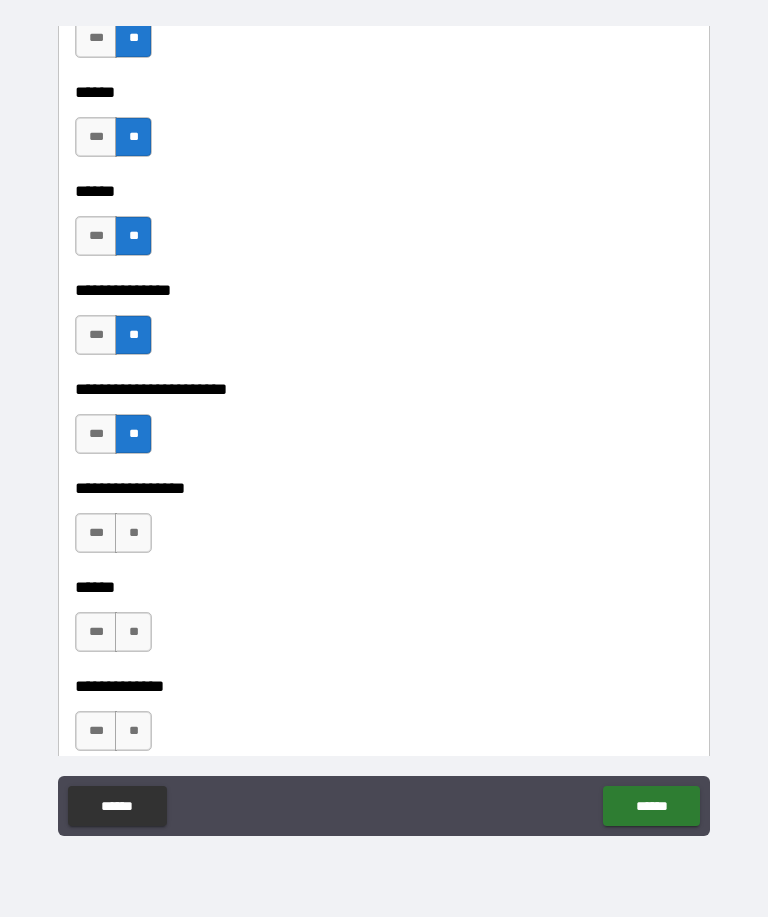 click on "**" at bounding box center (133, 533) 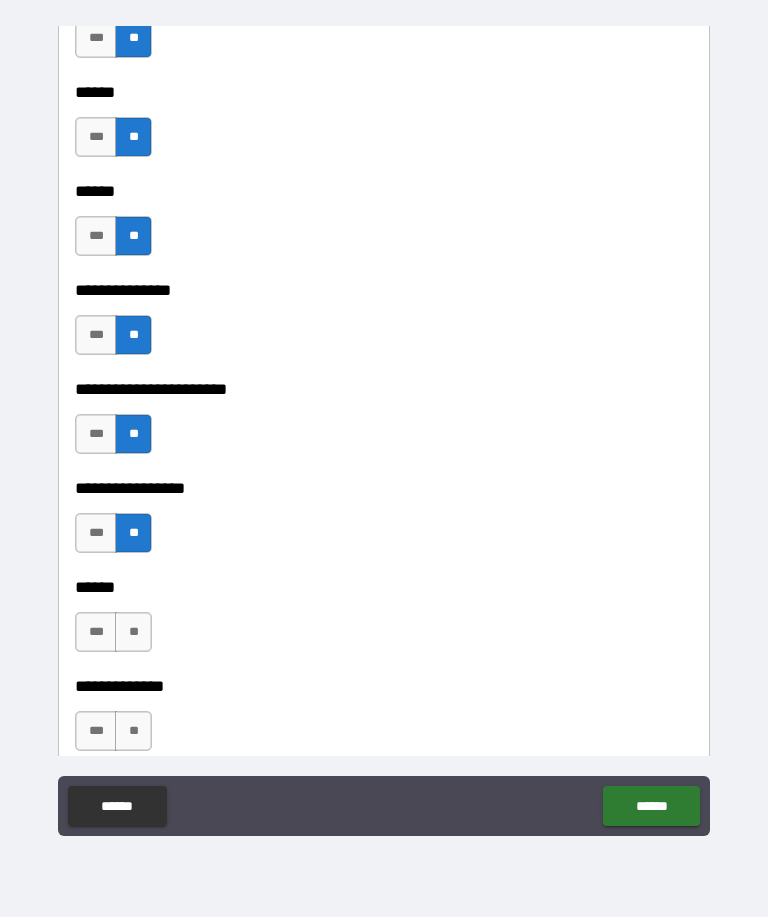click on "**" at bounding box center (133, 632) 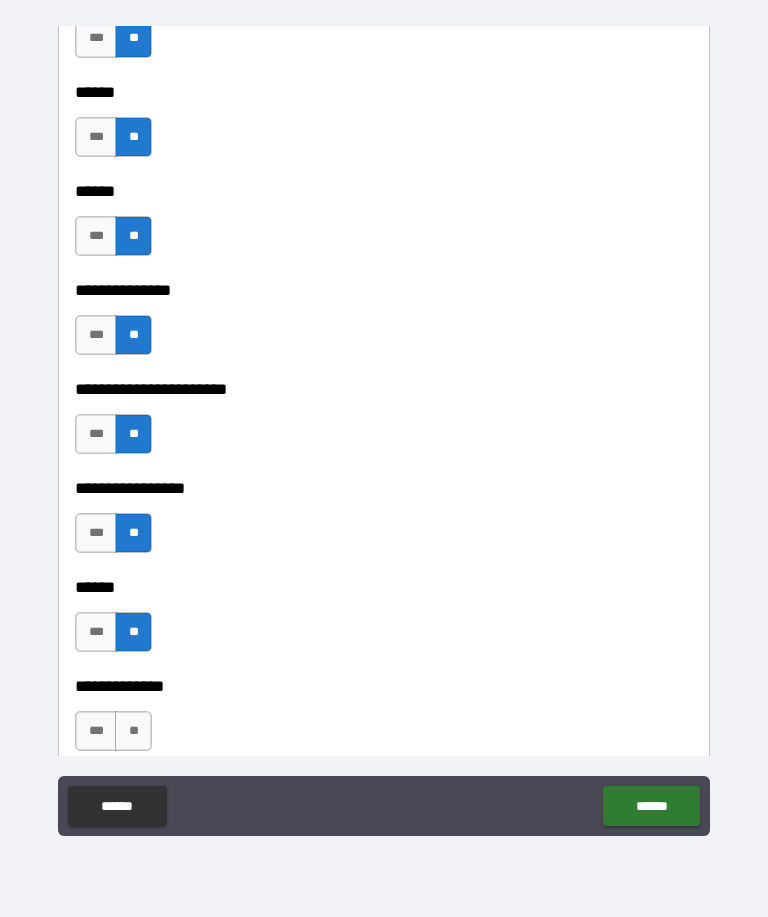 click on "**" at bounding box center (133, 731) 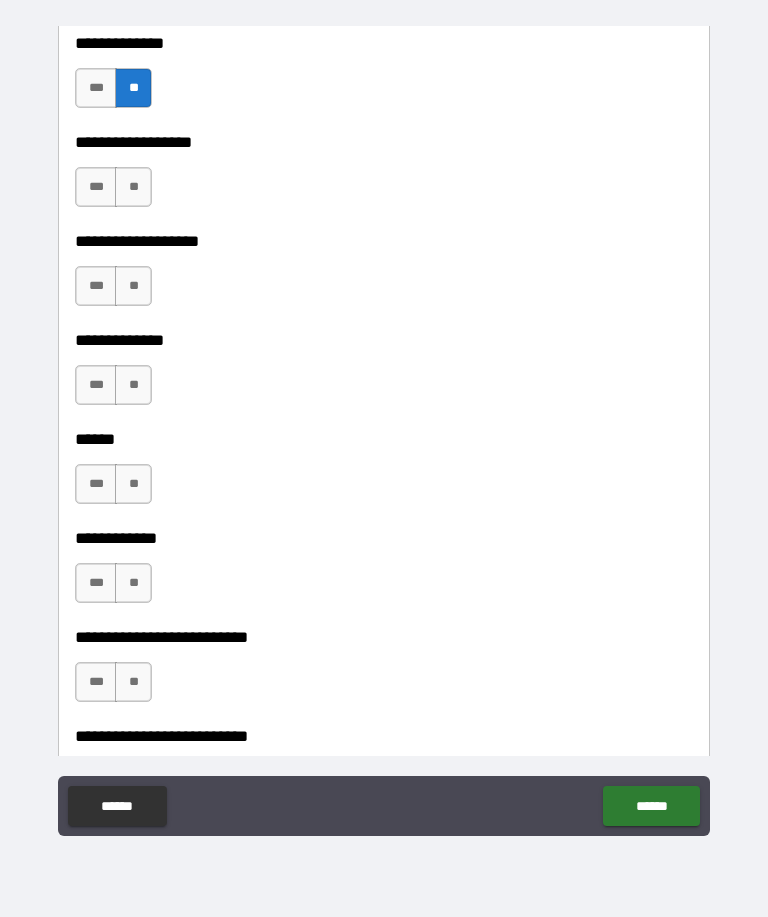scroll, scrollTop: 3938, scrollLeft: 0, axis: vertical 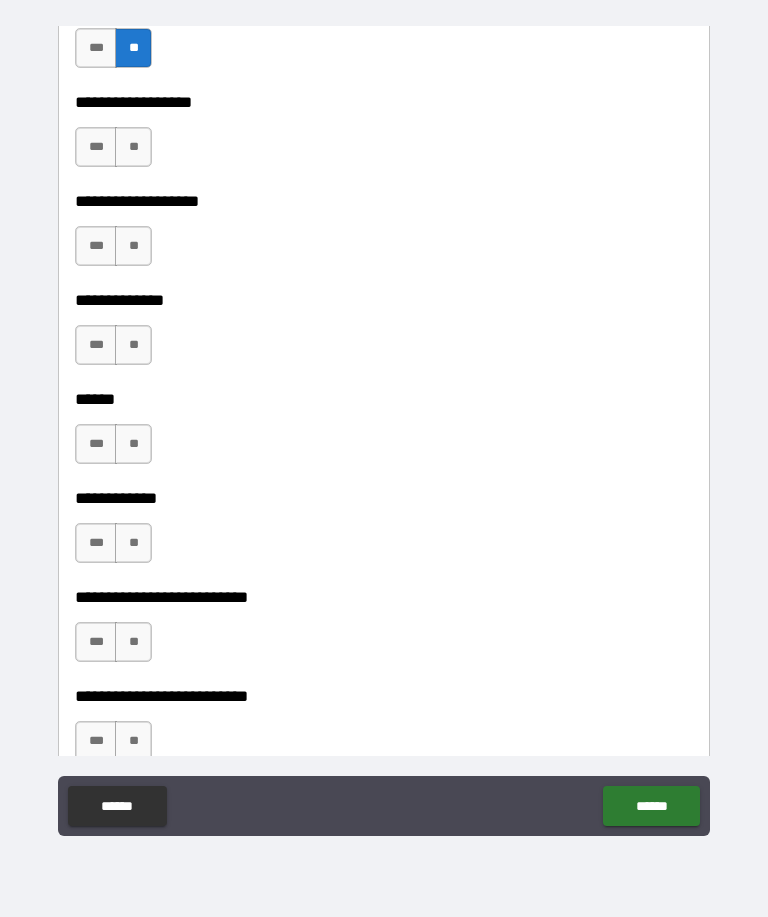 click on "**" at bounding box center (133, 147) 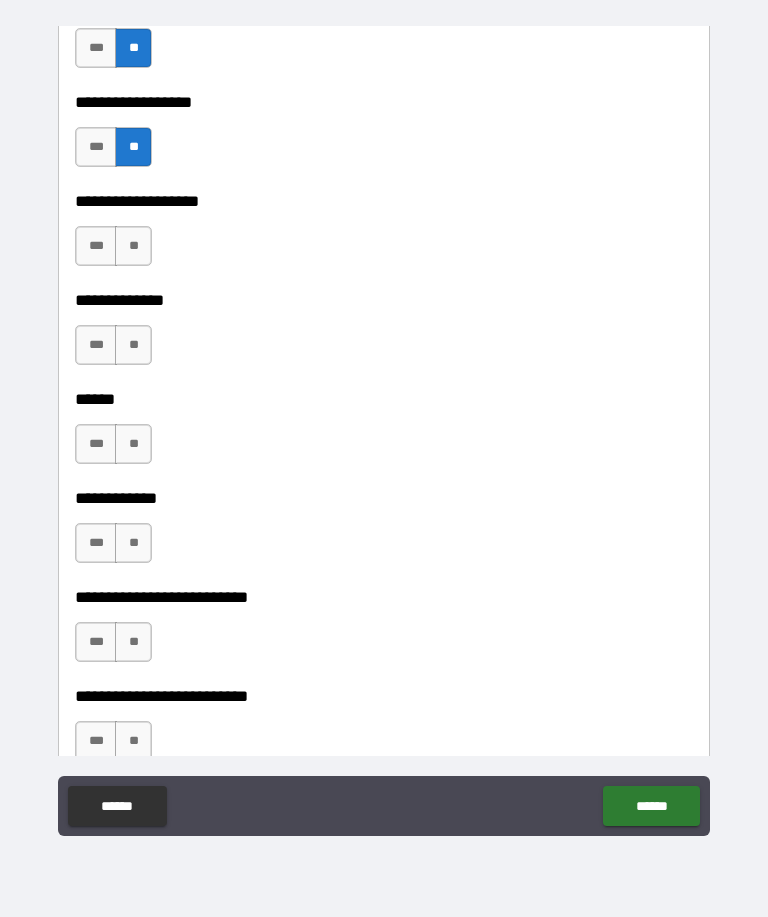 click on "**" at bounding box center (133, 246) 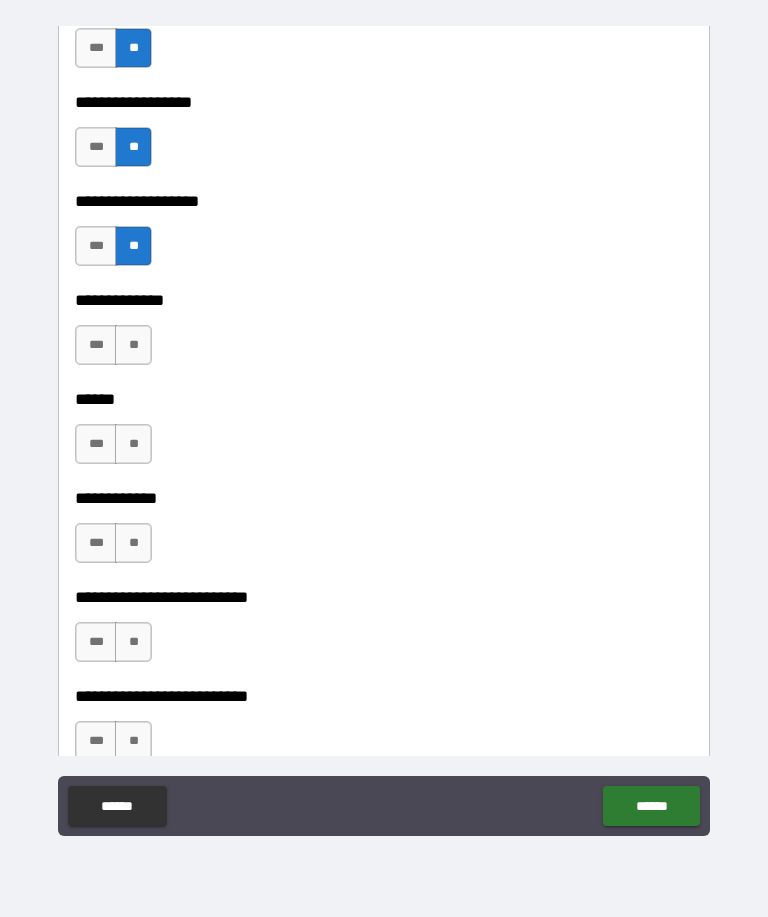 click on "**" at bounding box center [133, 345] 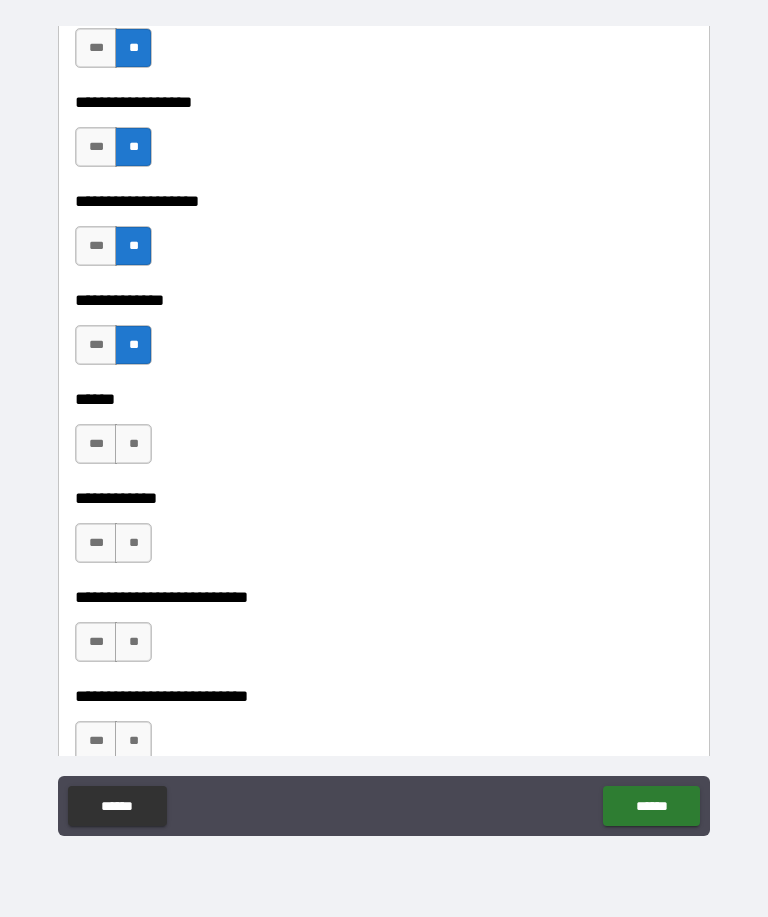 click on "**" at bounding box center [133, 444] 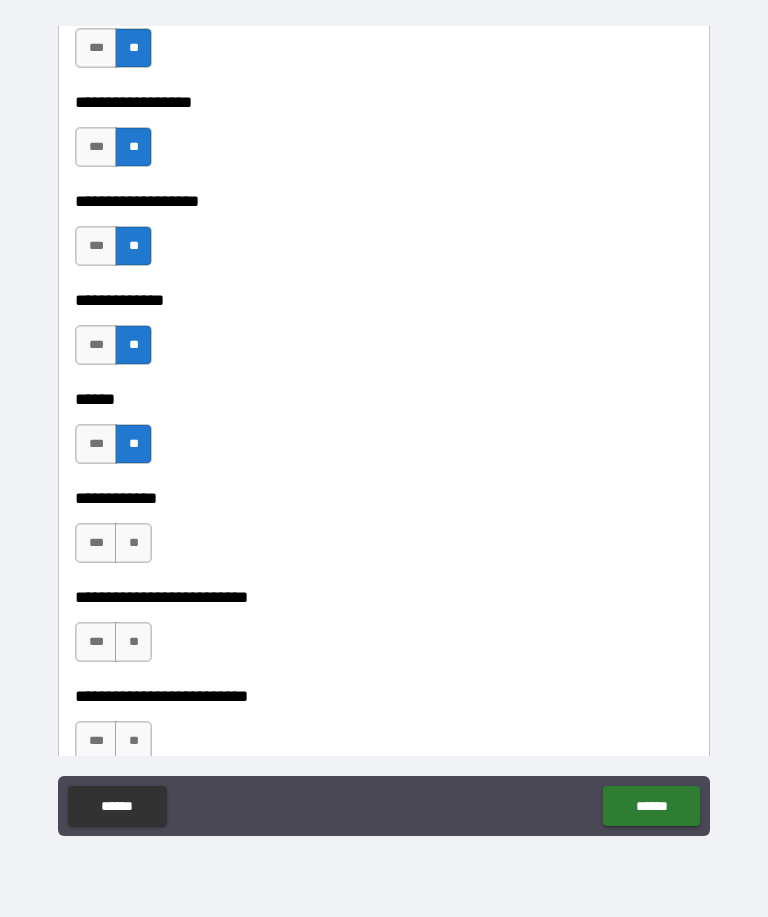 click on "**" at bounding box center (133, 543) 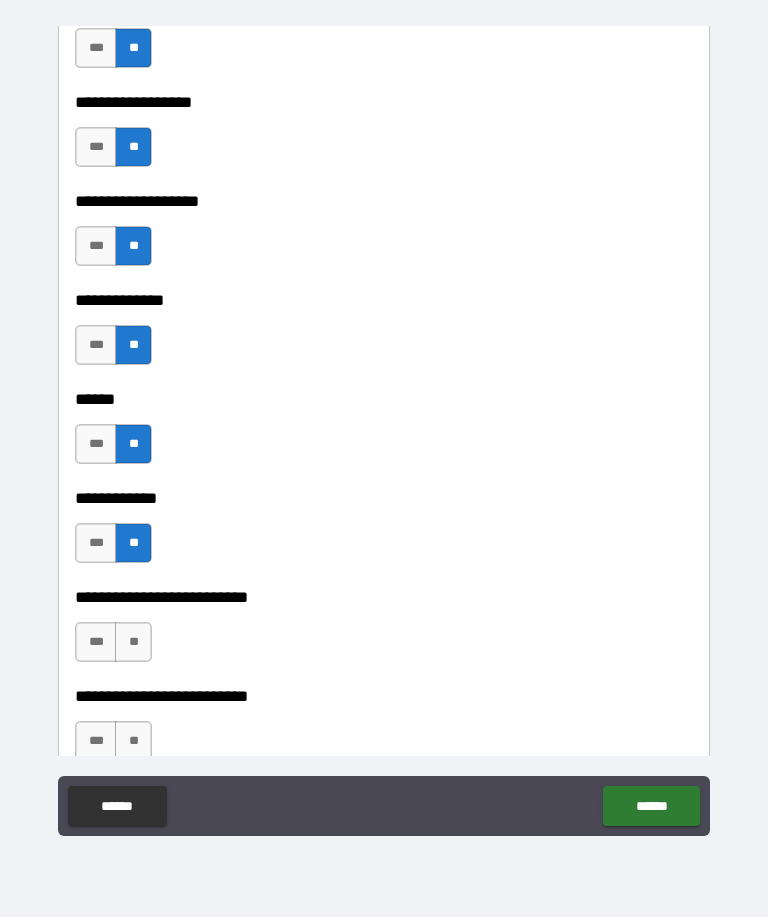 click on "**" at bounding box center (133, 642) 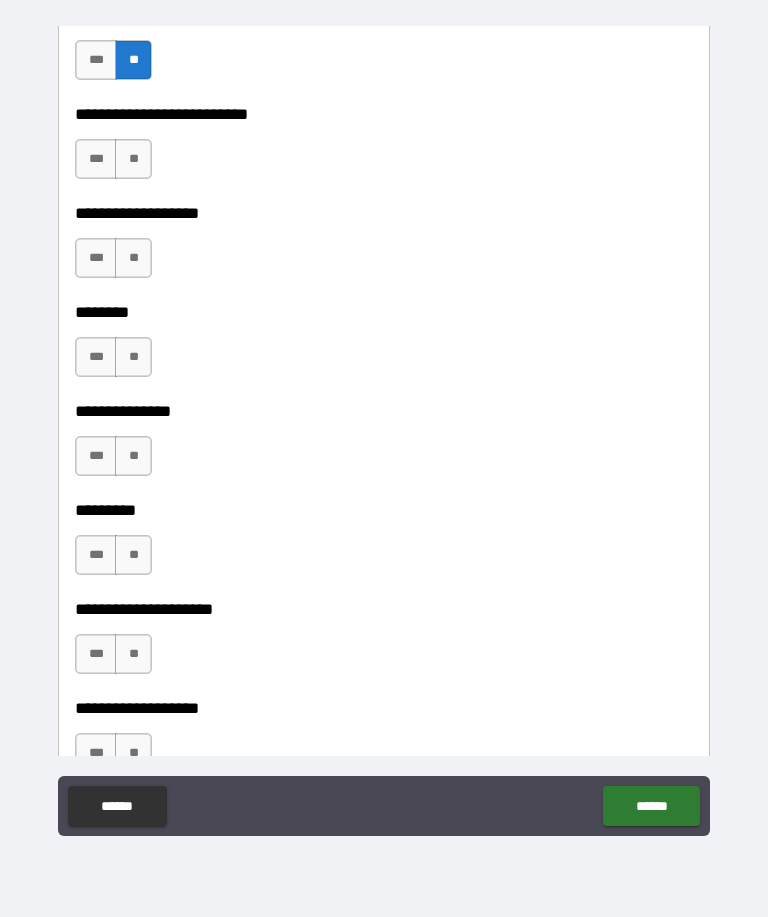 scroll, scrollTop: 4521, scrollLeft: 0, axis: vertical 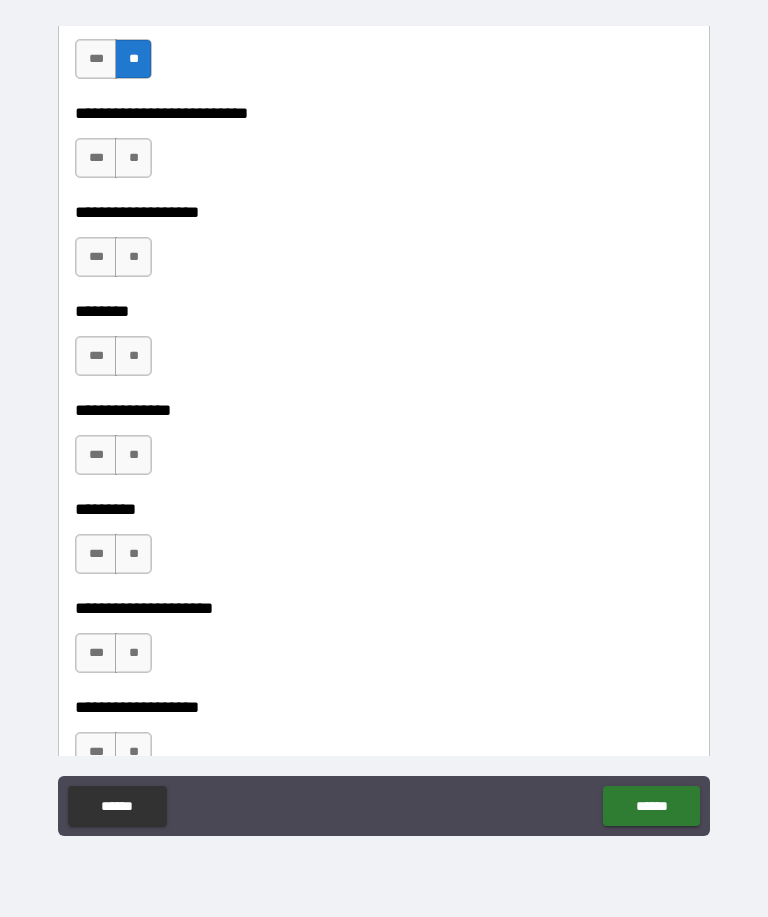 click on "**" at bounding box center [133, 158] 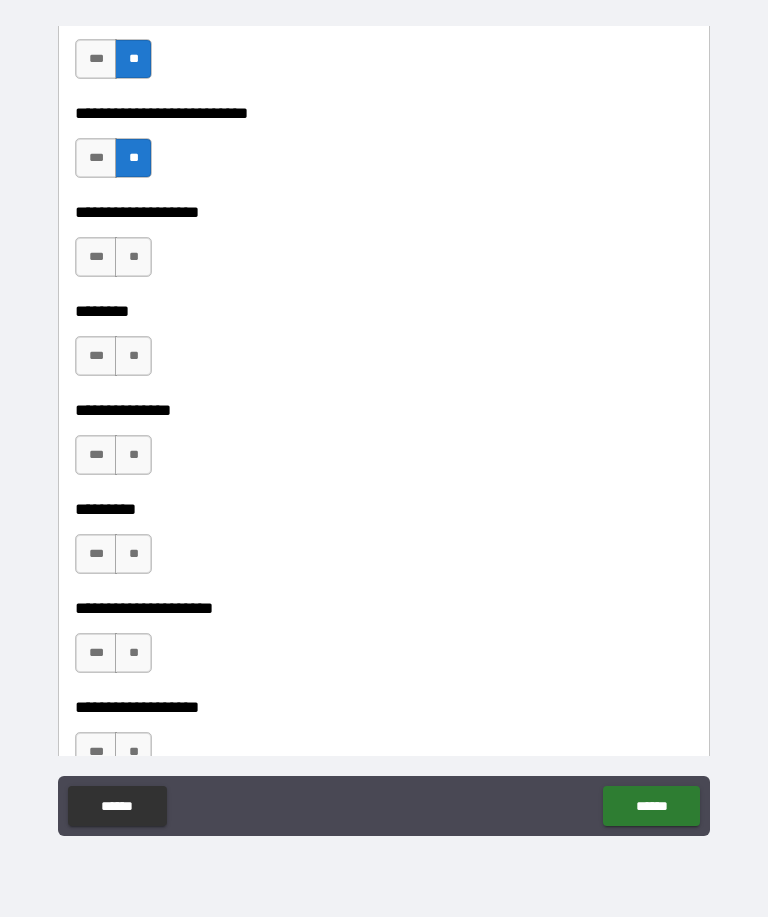 click on "**" at bounding box center (133, 257) 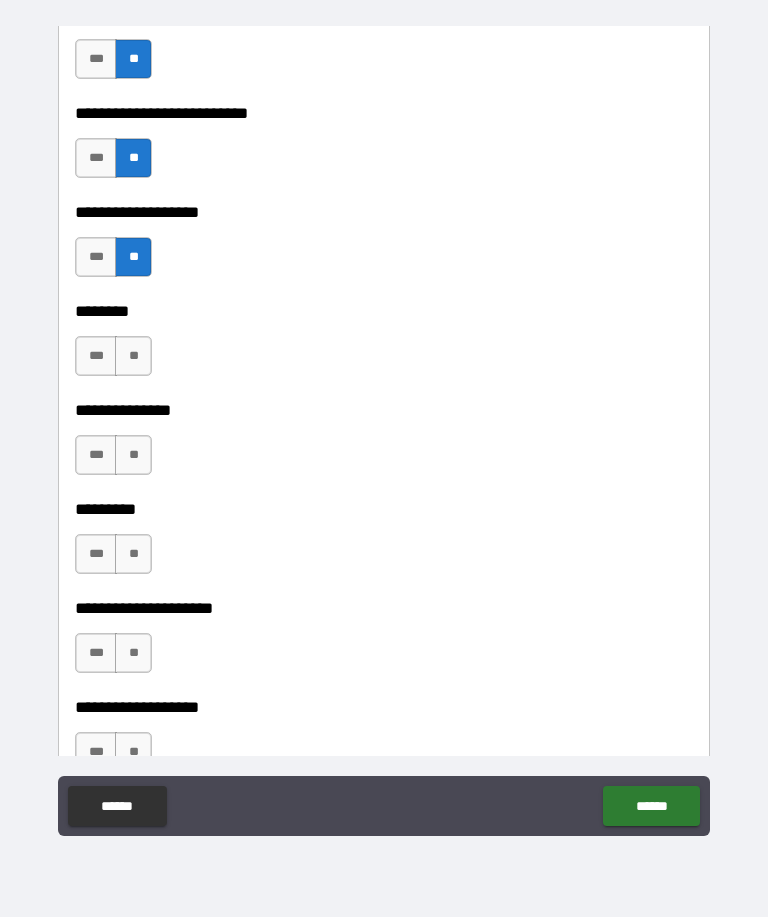click on "**" at bounding box center (133, 356) 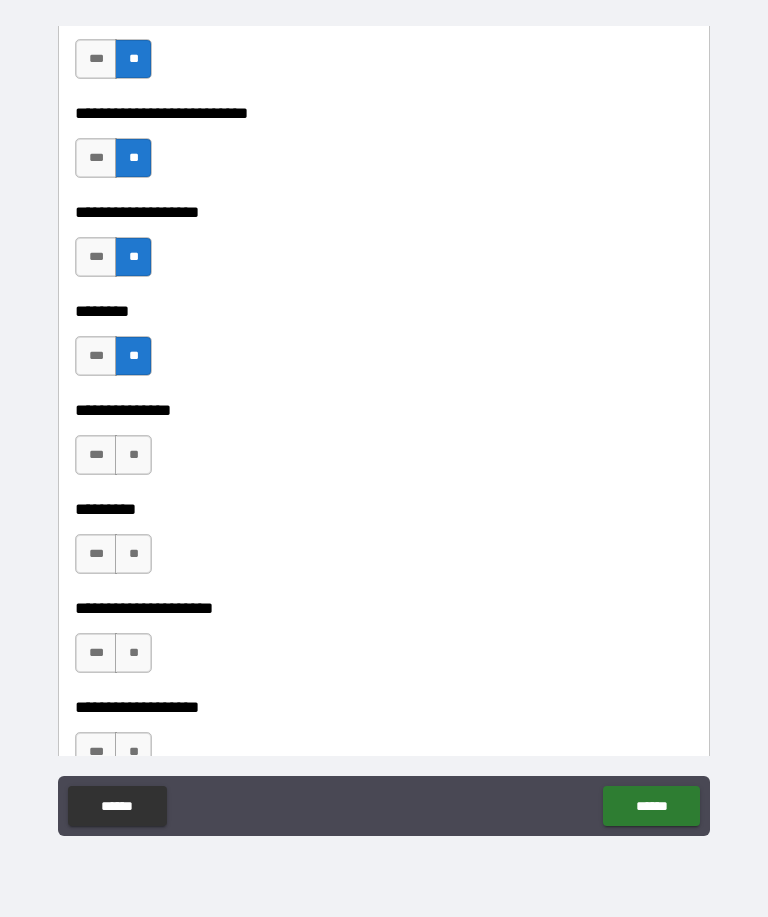 click on "**" at bounding box center (133, 455) 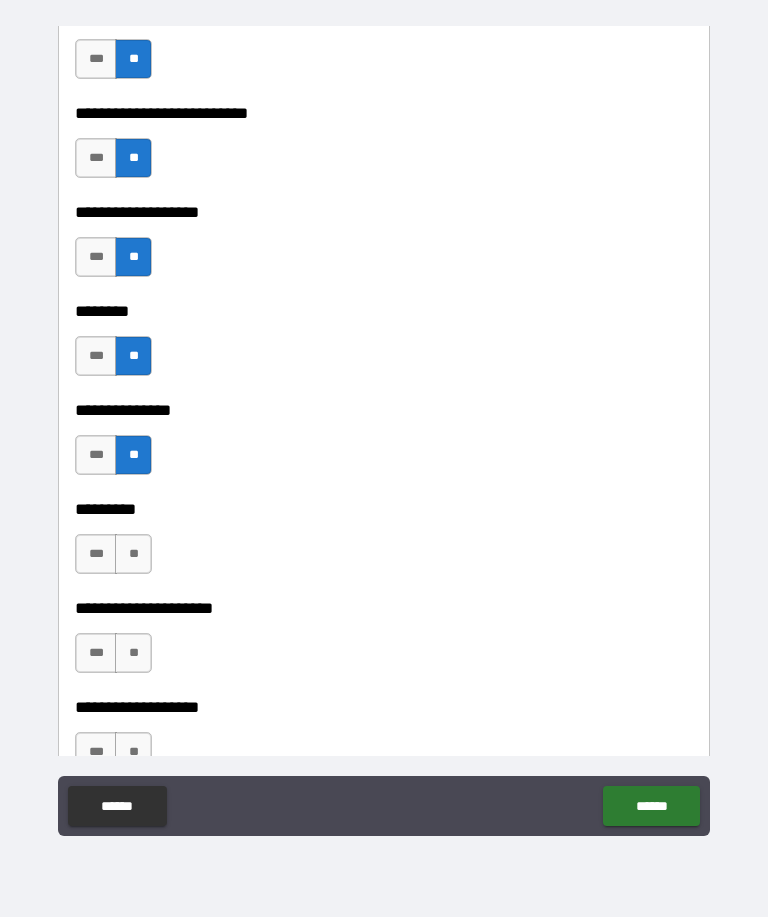 click on "**" at bounding box center [133, 554] 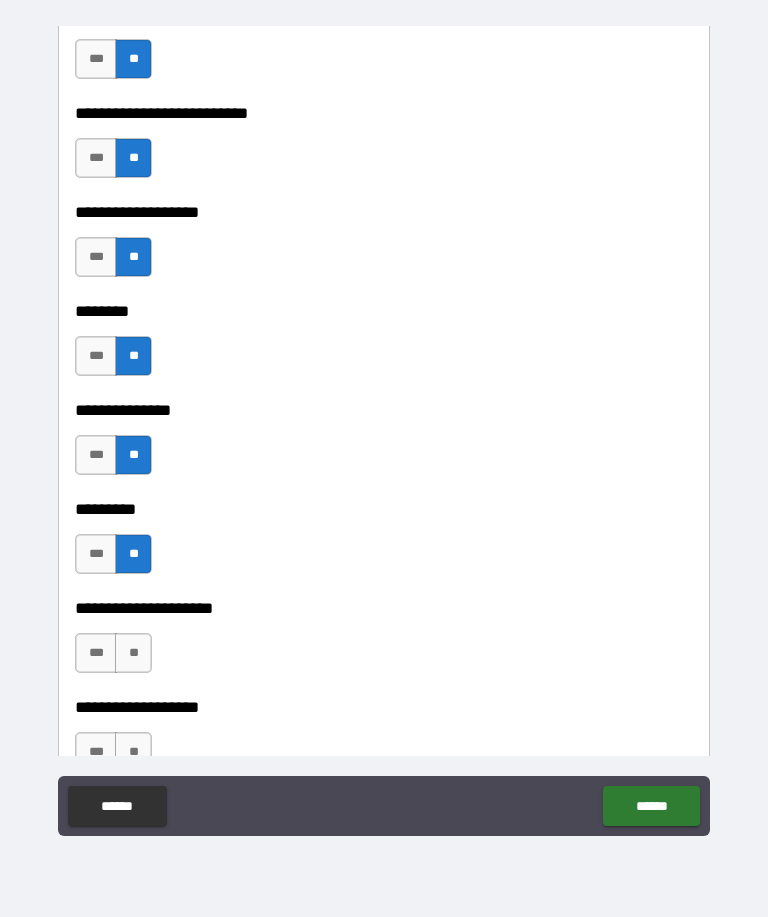 click on "**" at bounding box center [133, 653] 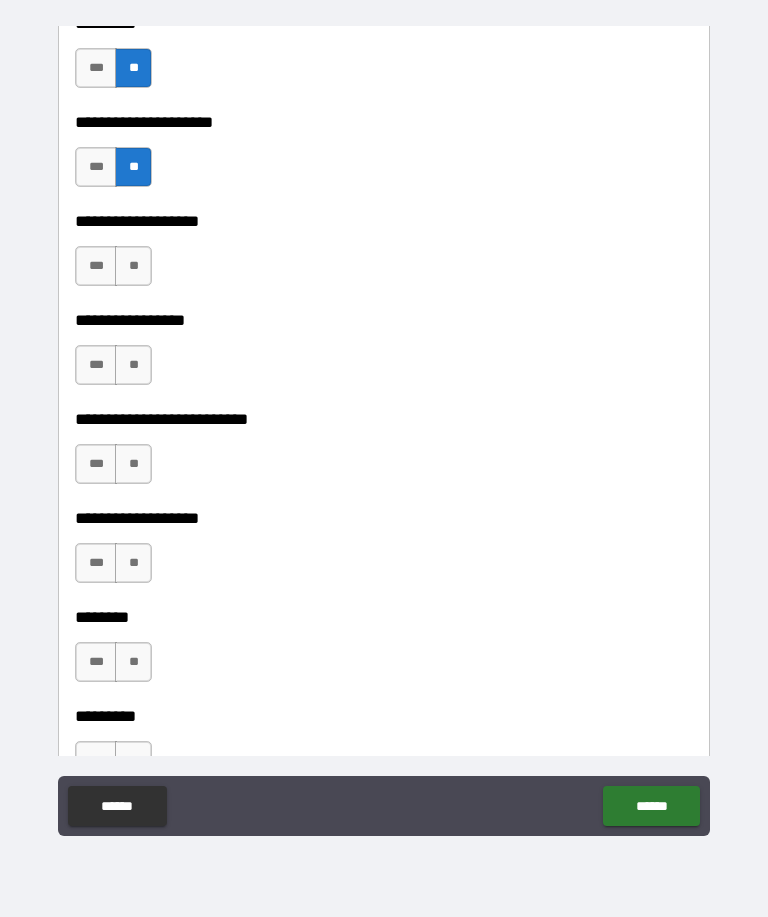 scroll, scrollTop: 5012, scrollLeft: 0, axis: vertical 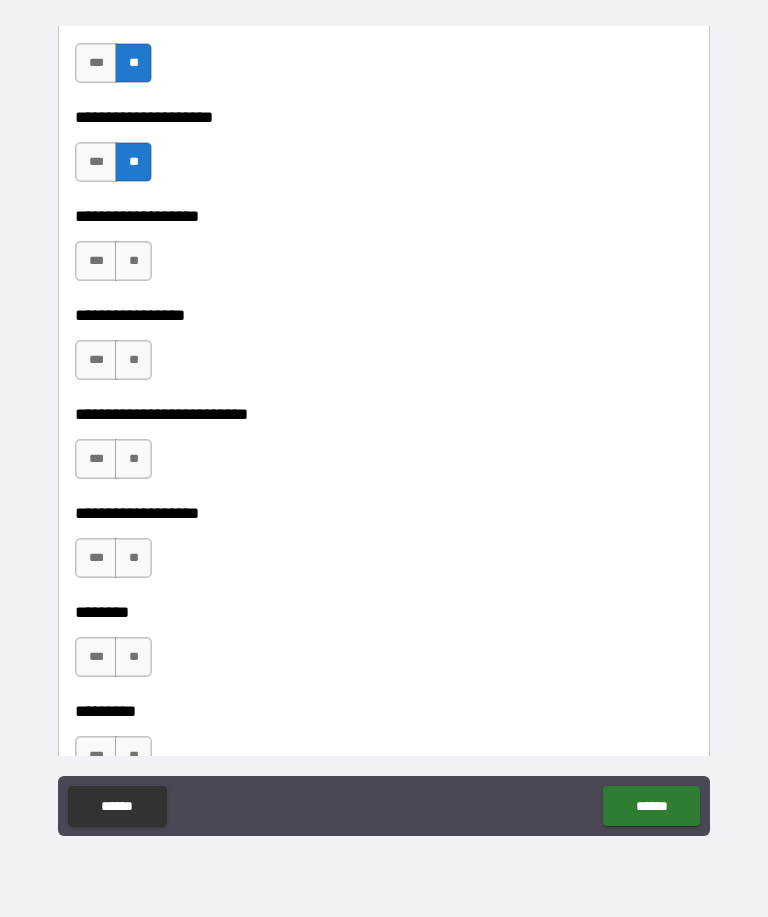 click on "**" at bounding box center (133, 261) 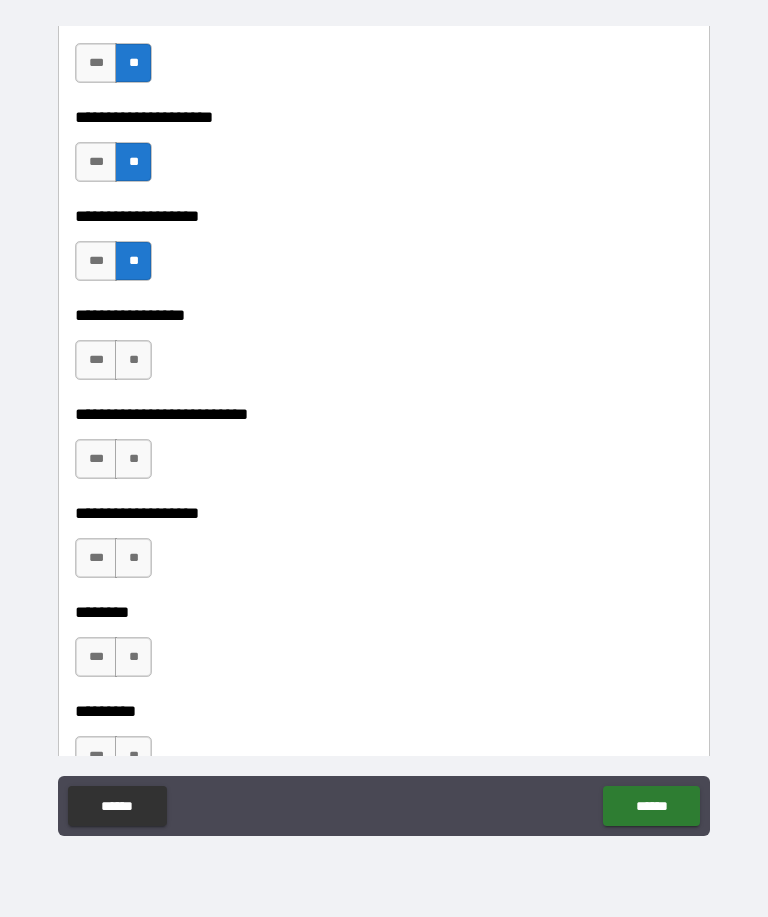 click on "**" at bounding box center (133, 360) 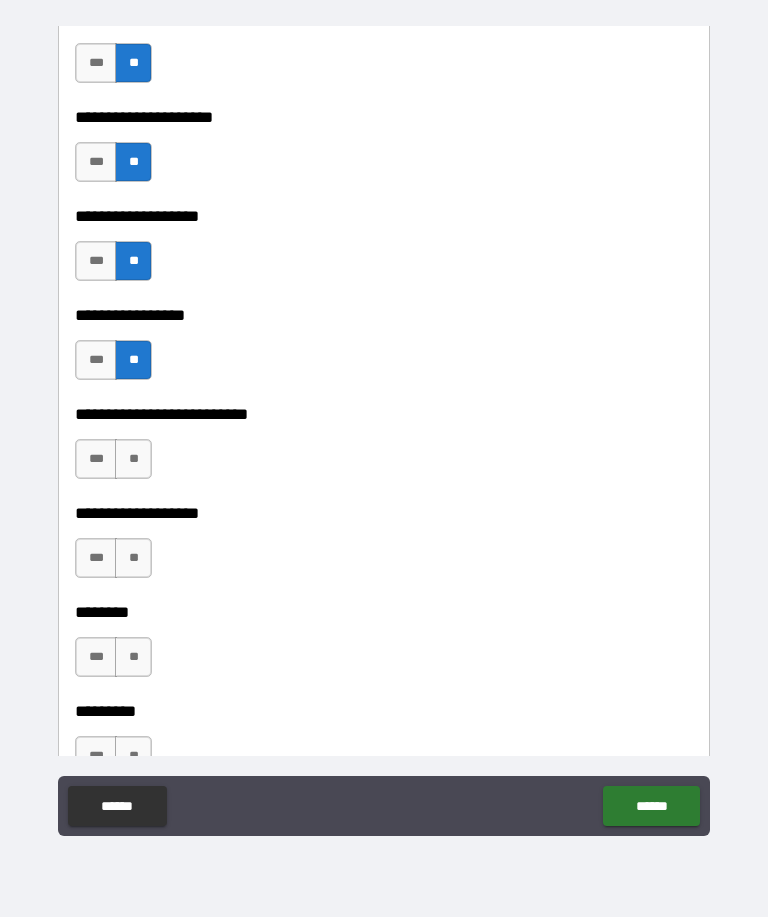 click on "**" at bounding box center [133, 459] 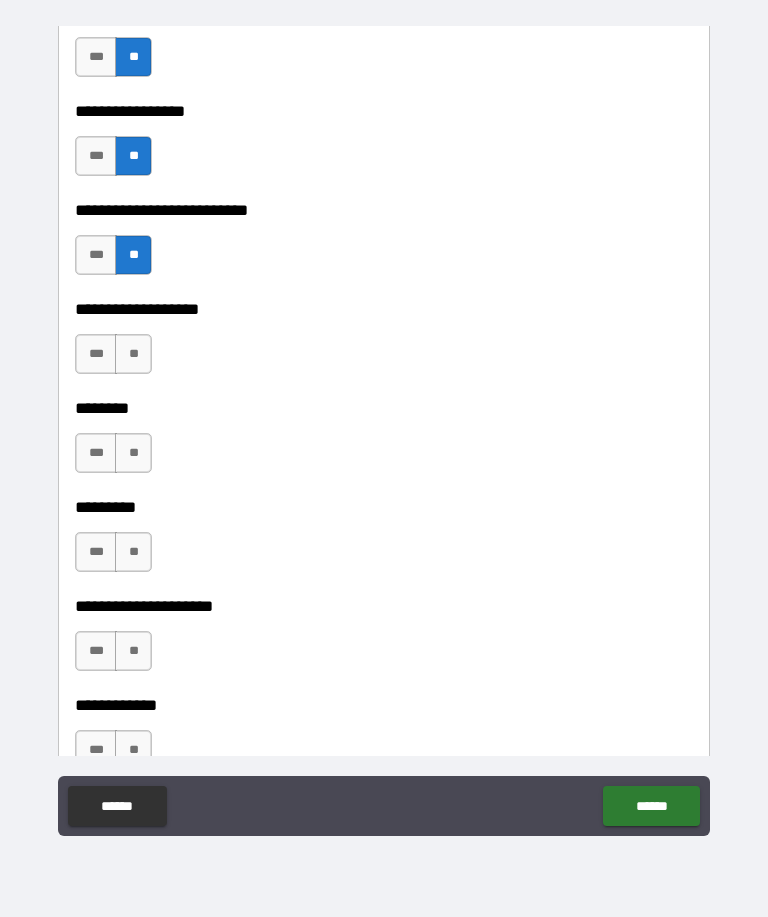 scroll, scrollTop: 5236, scrollLeft: 0, axis: vertical 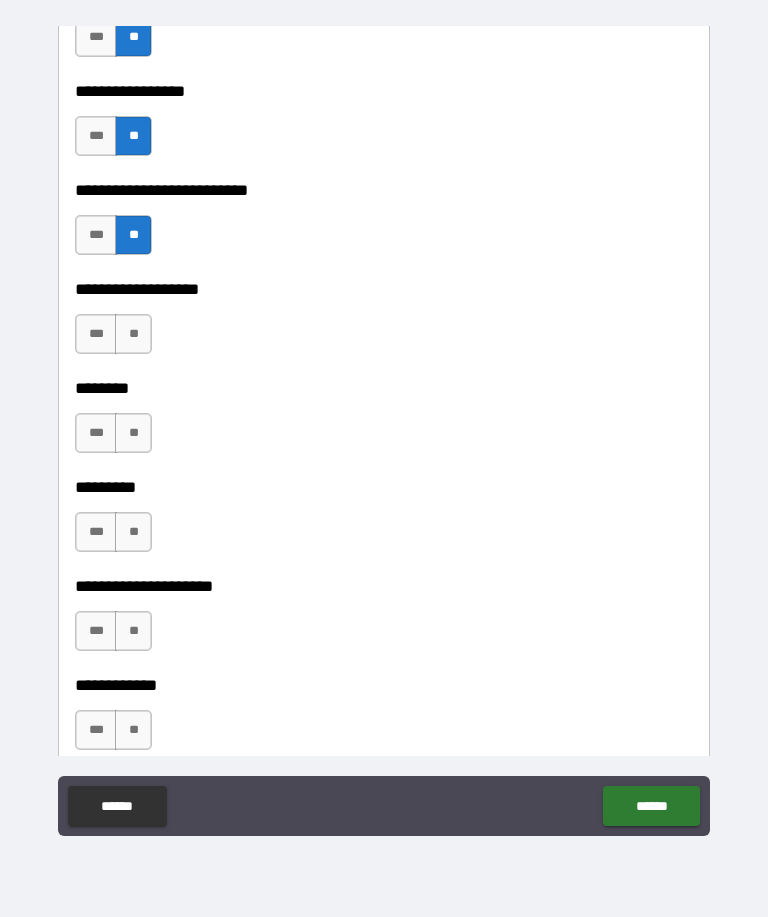 click on "**" at bounding box center [133, 334] 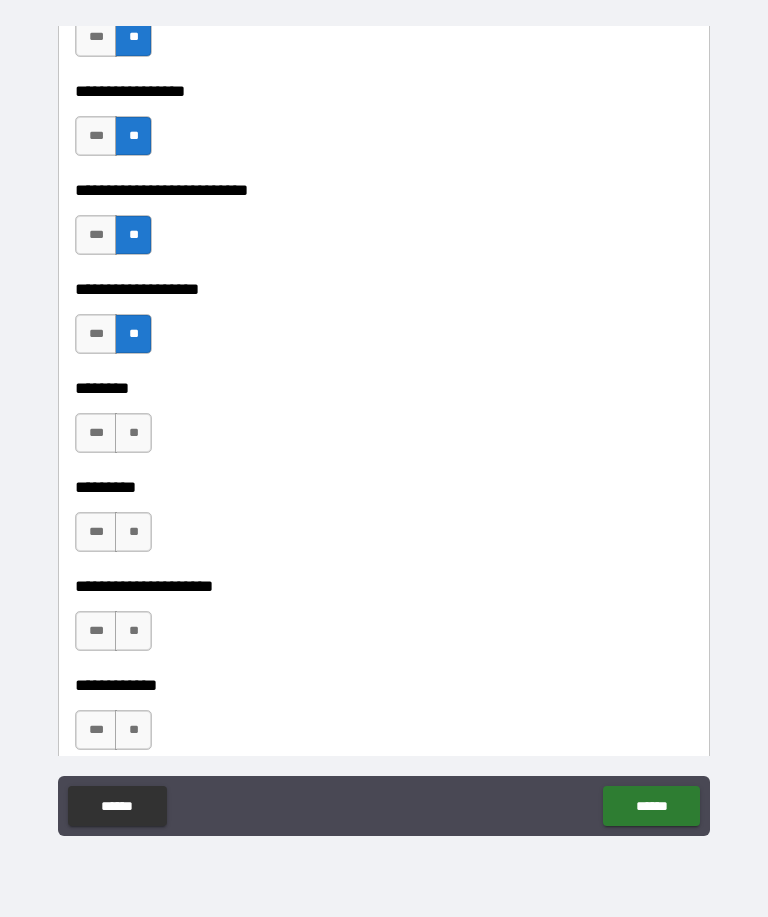 click on "***" at bounding box center [96, 334] 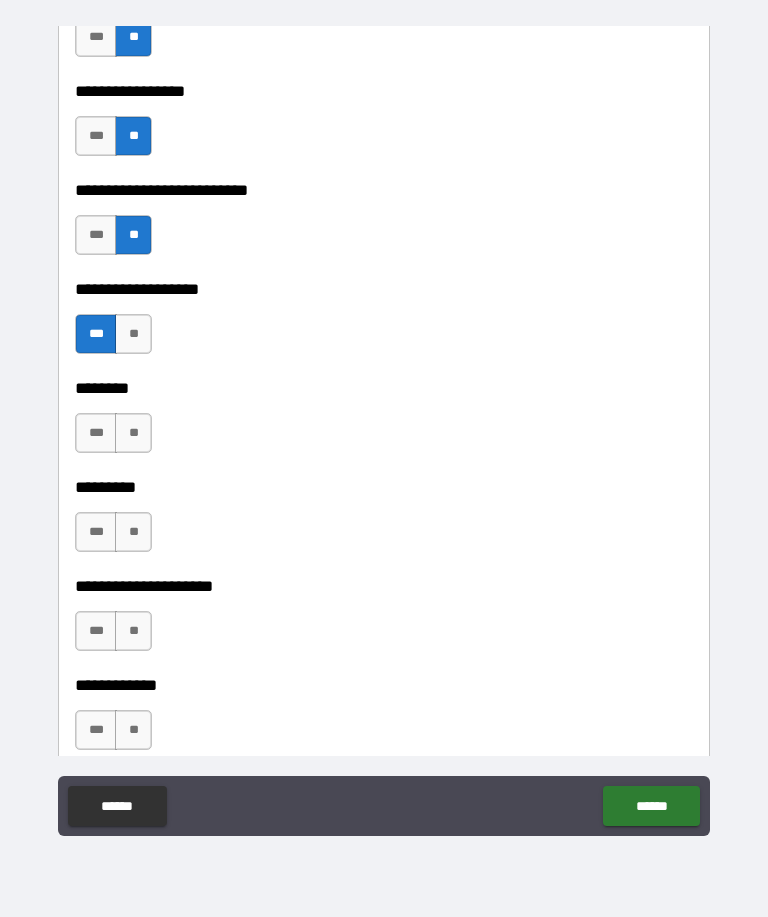click on "**" at bounding box center [133, 433] 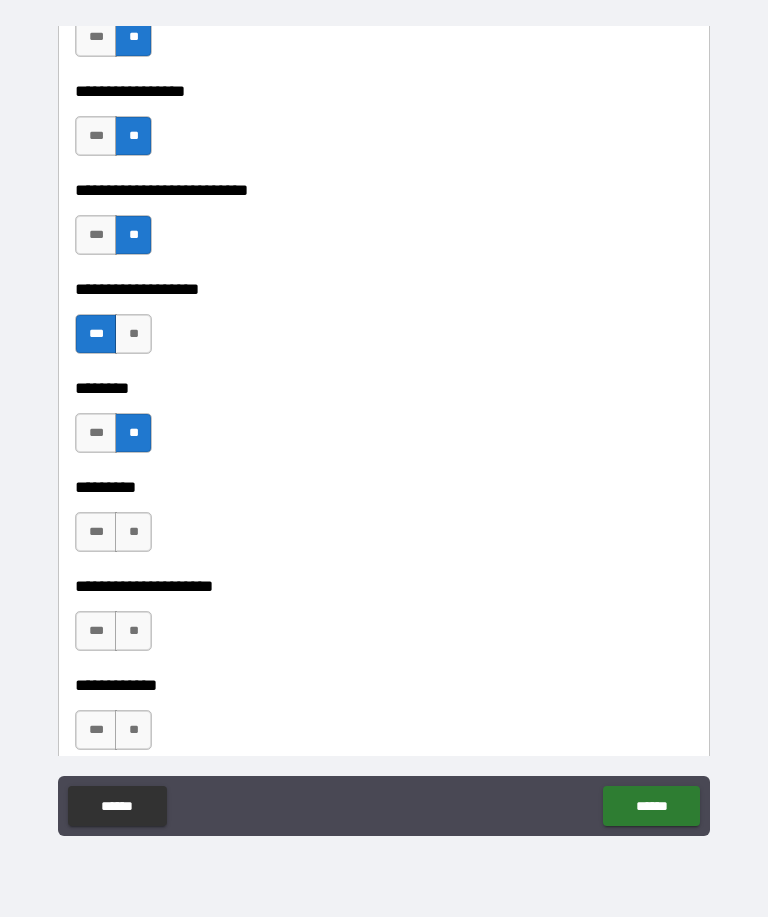 click on "**" at bounding box center (133, 532) 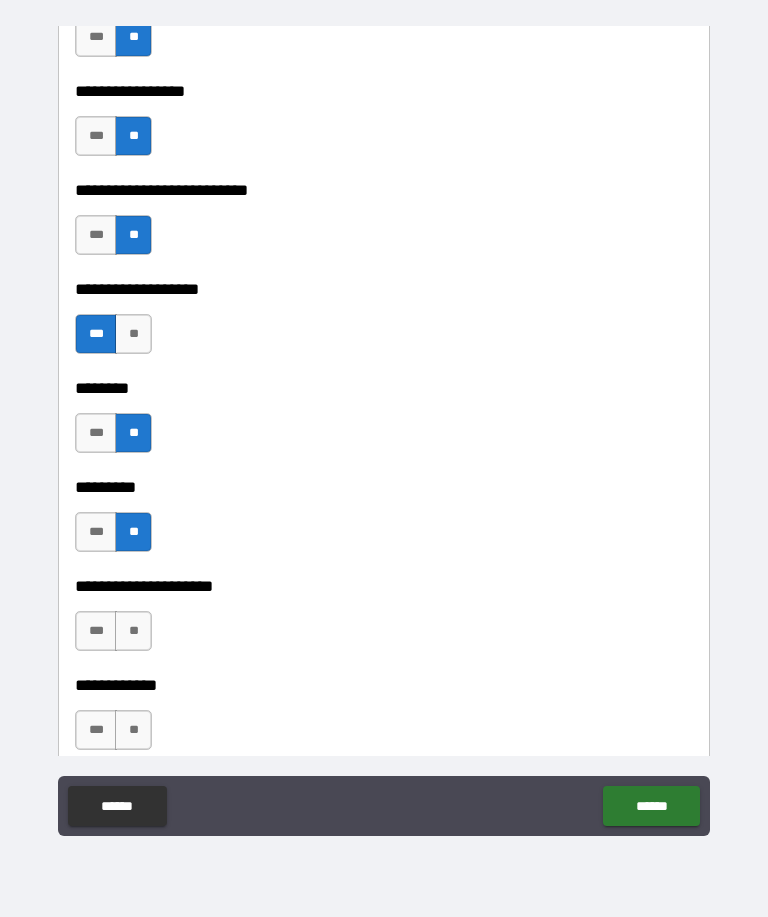 click on "**" at bounding box center (133, 631) 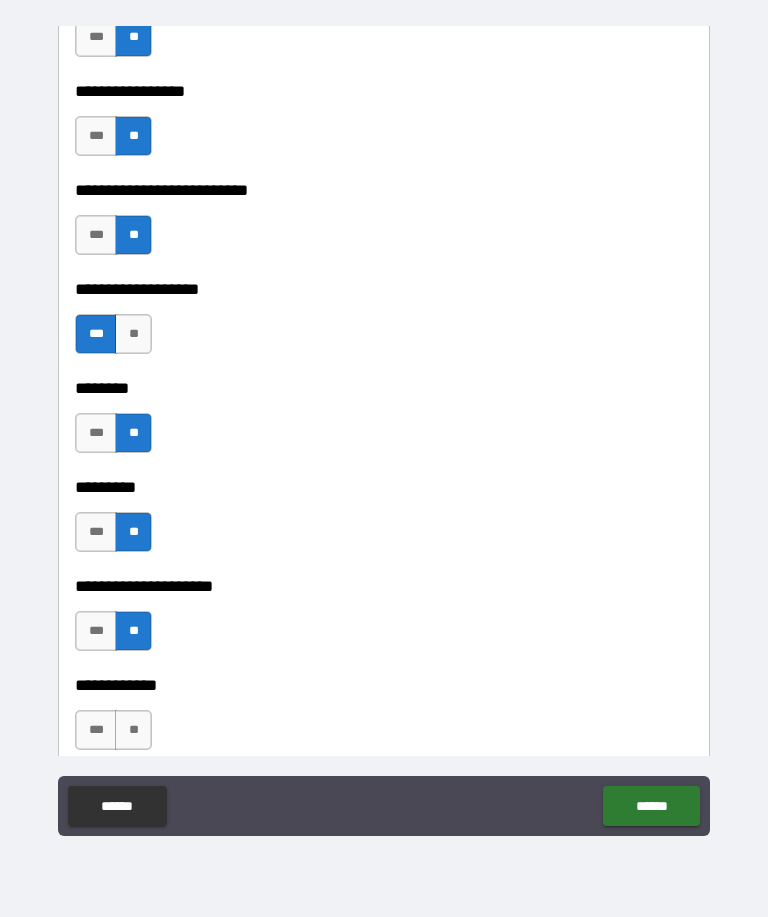click on "**" at bounding box center (133, 730) 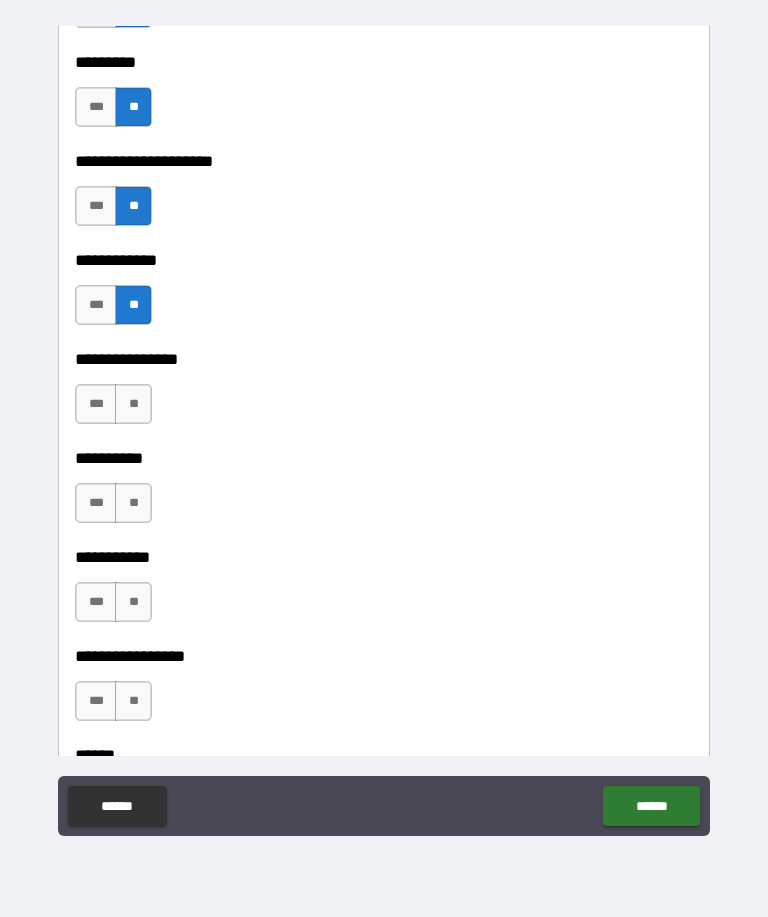 scroll, scrollTop: 5750, scrollLeft: 0, axis: vertical 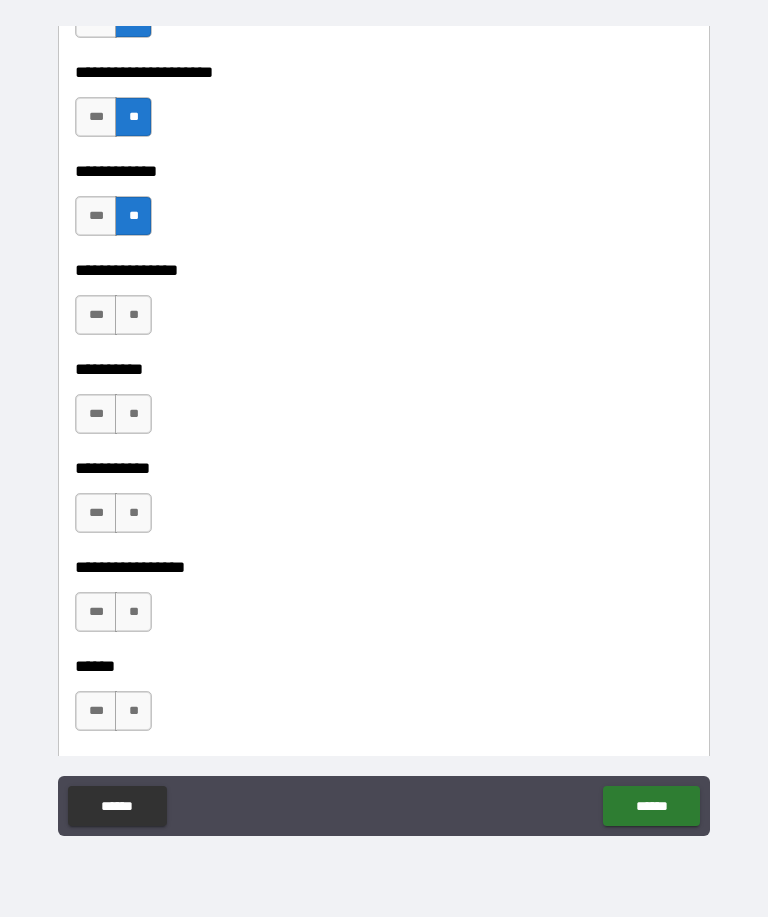 click on "**" at bounding box center [133, 315] 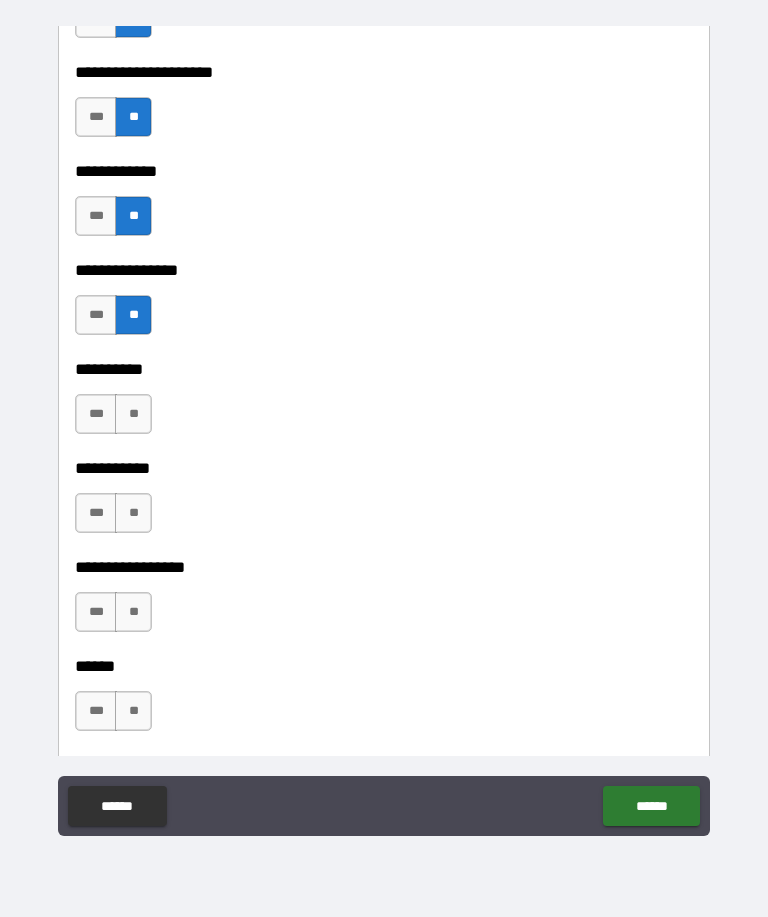 click on "**" at bounding box center [133, 414] 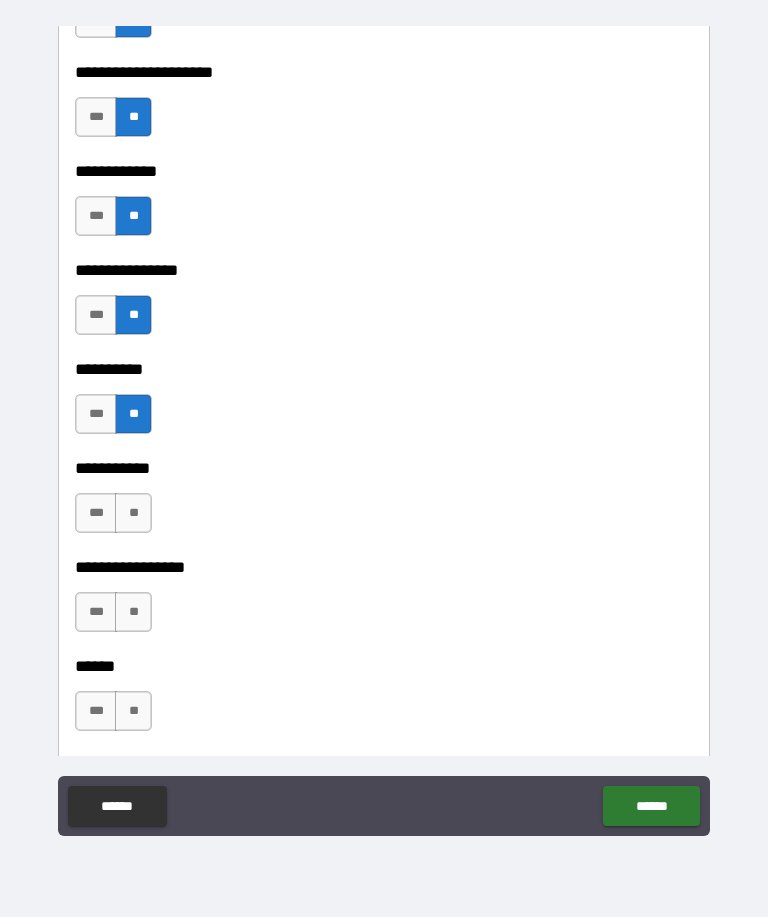click on "**" at bounding box center (133, 513) 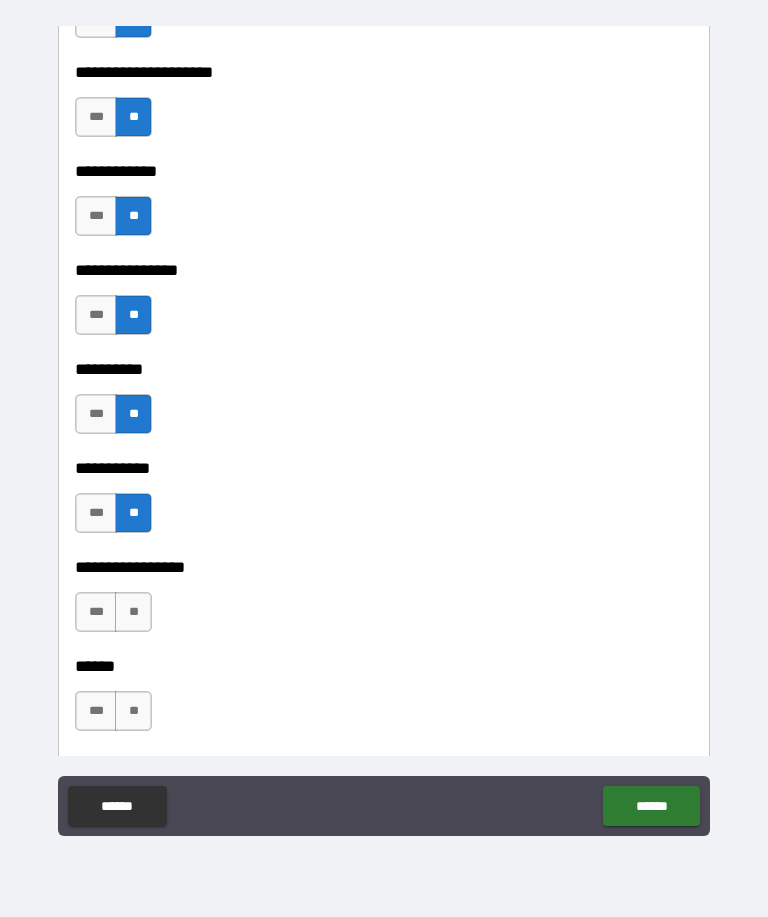 click on "**" at bounding box center [133, 612] 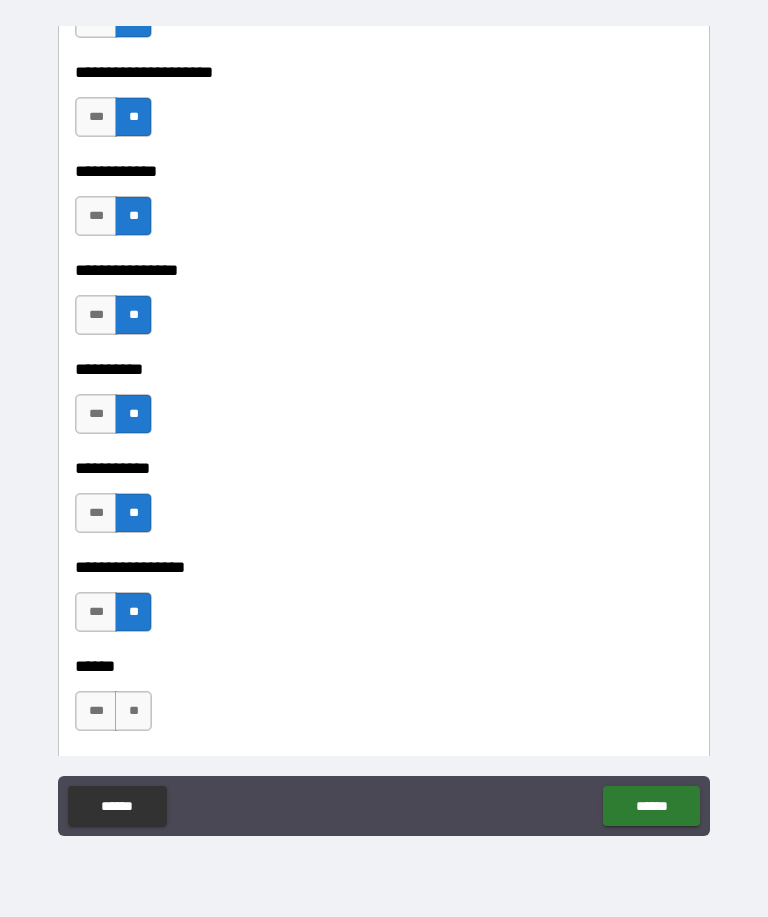 click on "**" at bounding box center [133, 711] 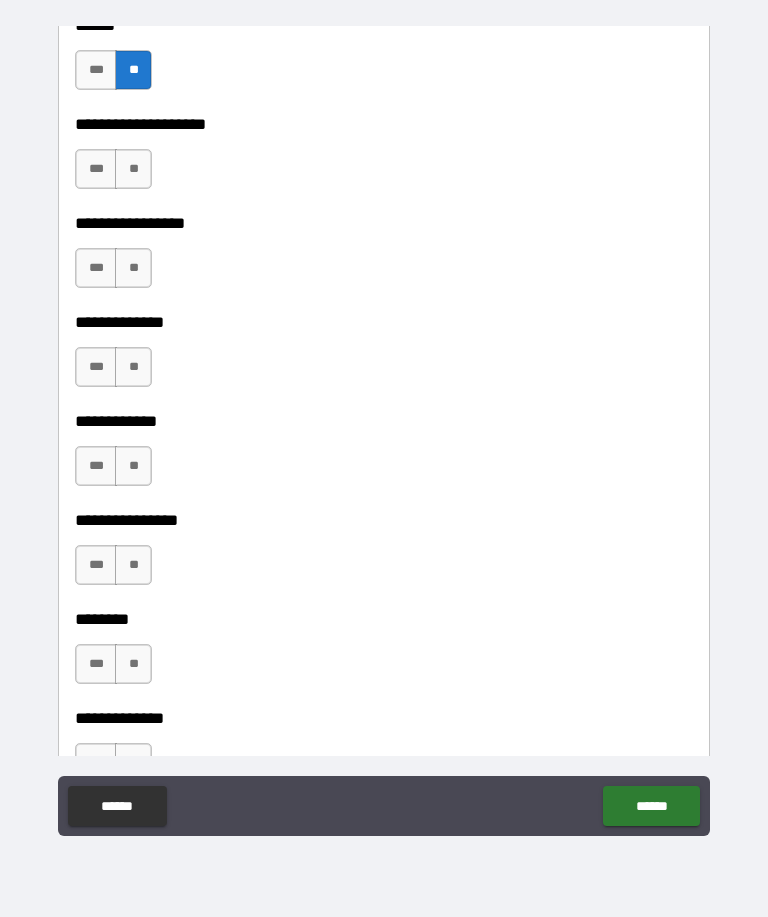 scroll, scrollTop: 6395, scrollLeft: 0, axis: vertical 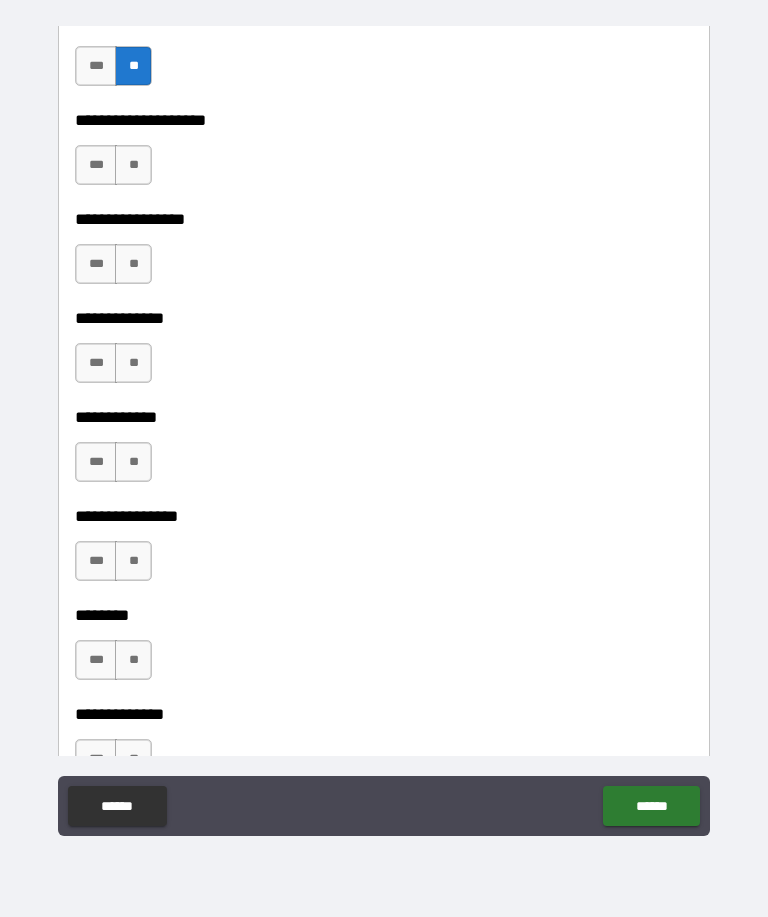click on "**" at bounding box center [133, 165] 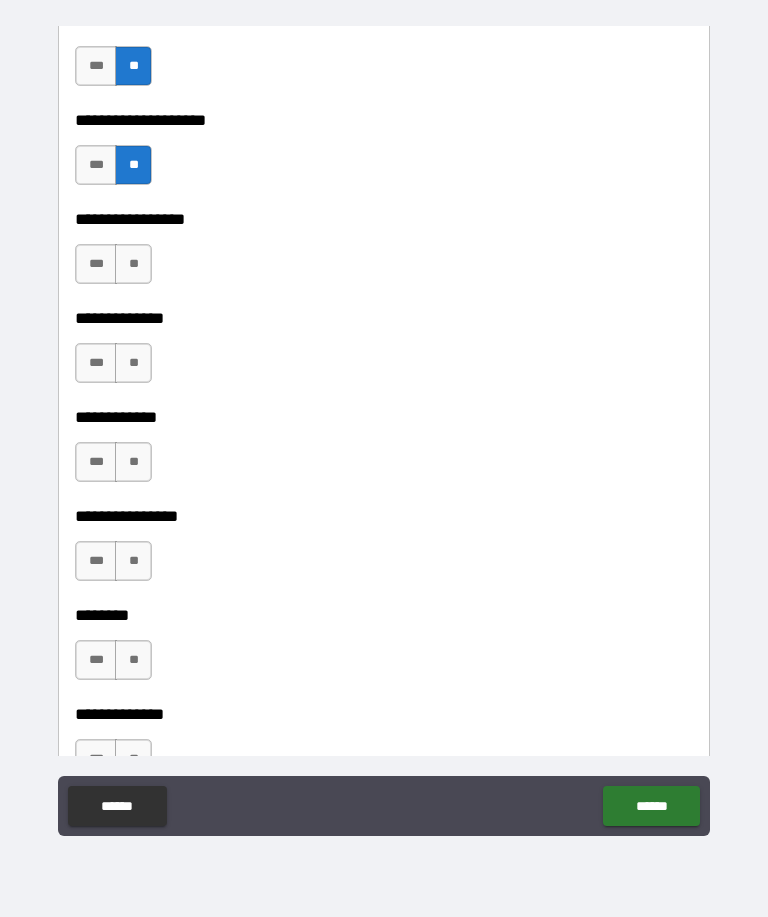 click on "**" at bounding box center [133, 264] 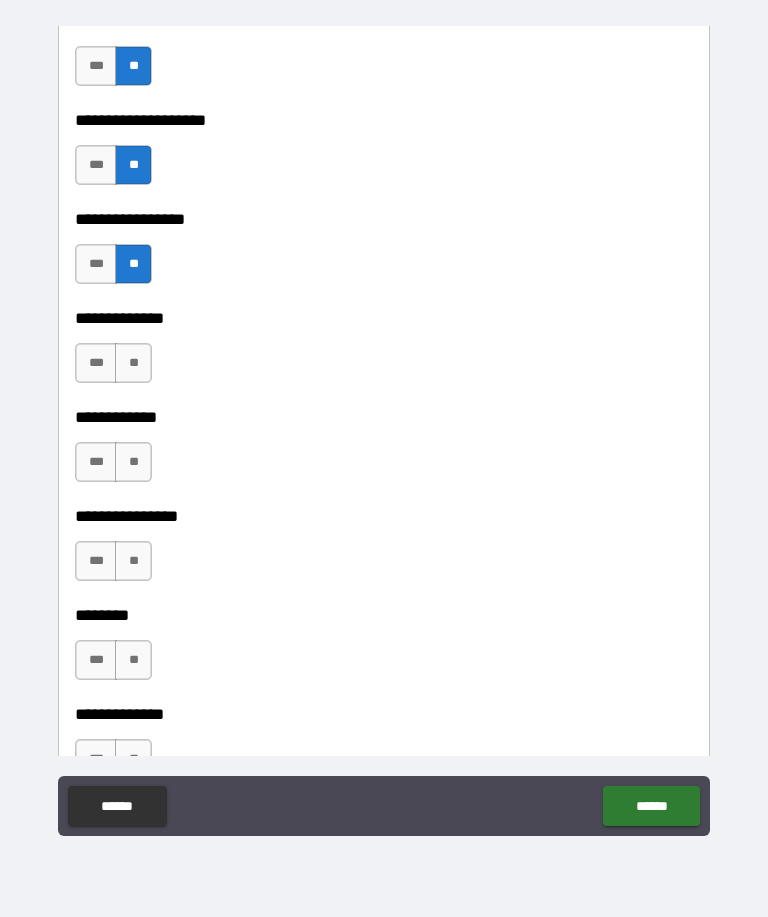 click on "**" at bounding box center [133, 363] 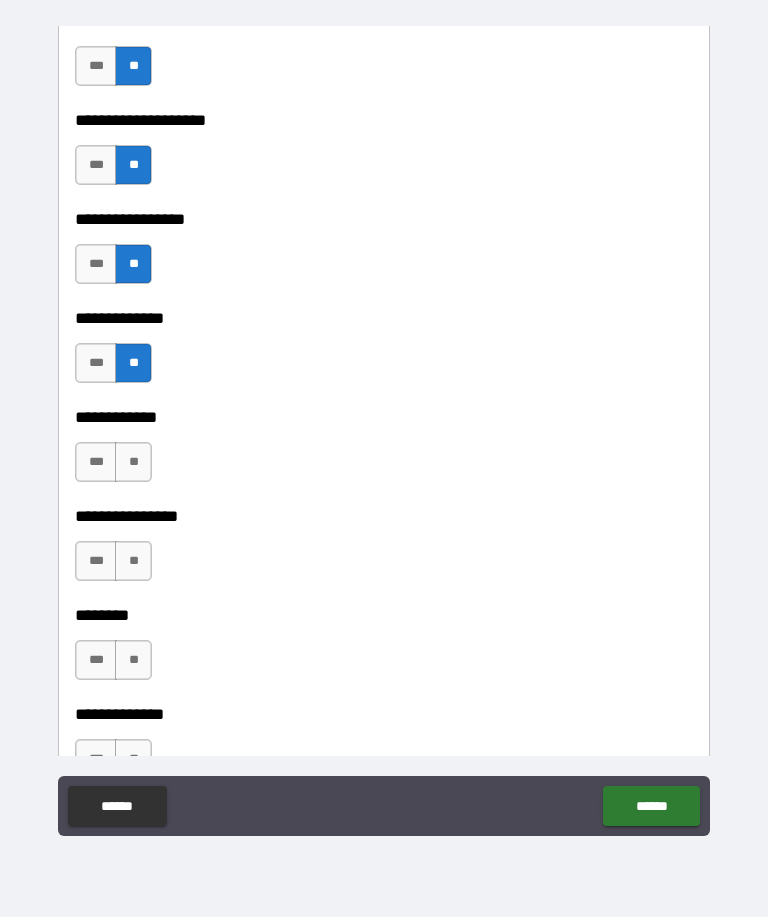 click on "**" at bounding box center (133, 462) 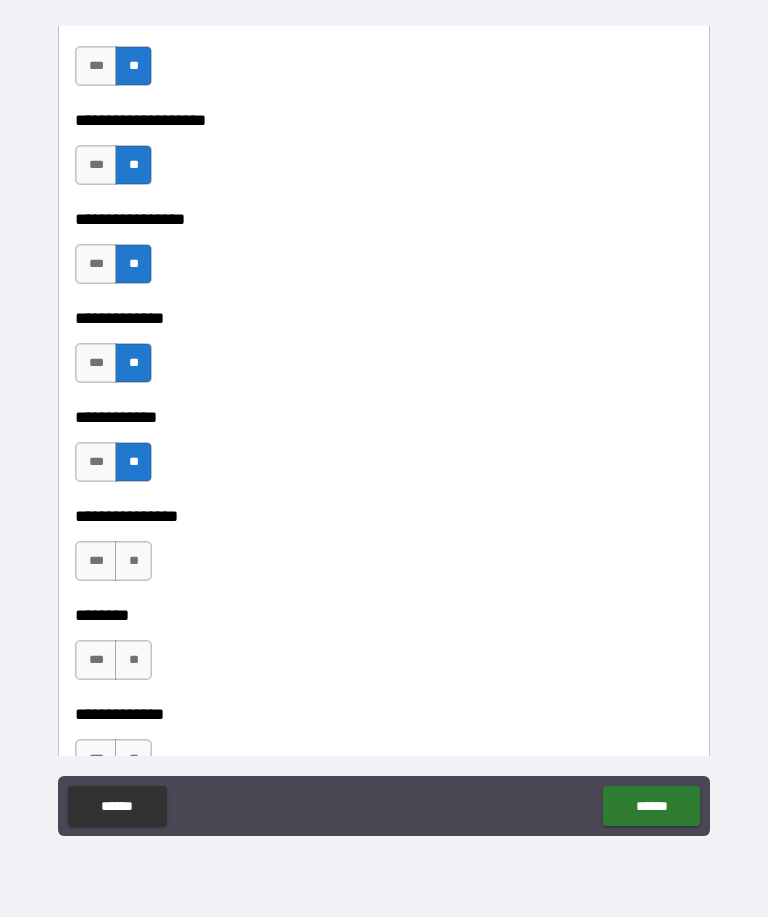 click on "**" at bounding box center [133, 561] 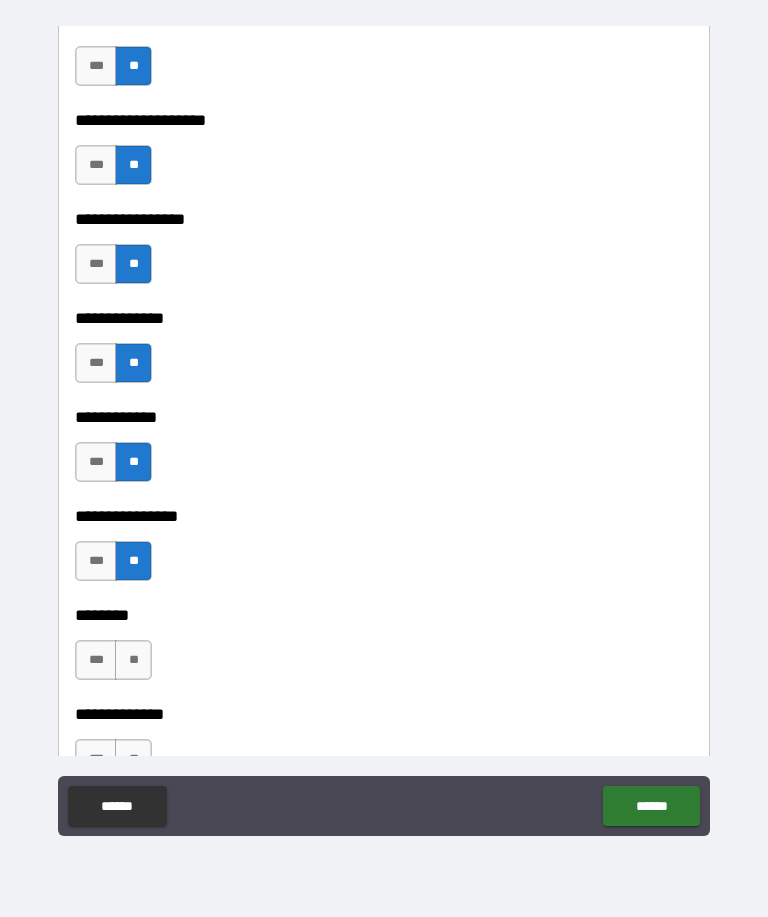 click on "**" at bounding box center [133, 660] 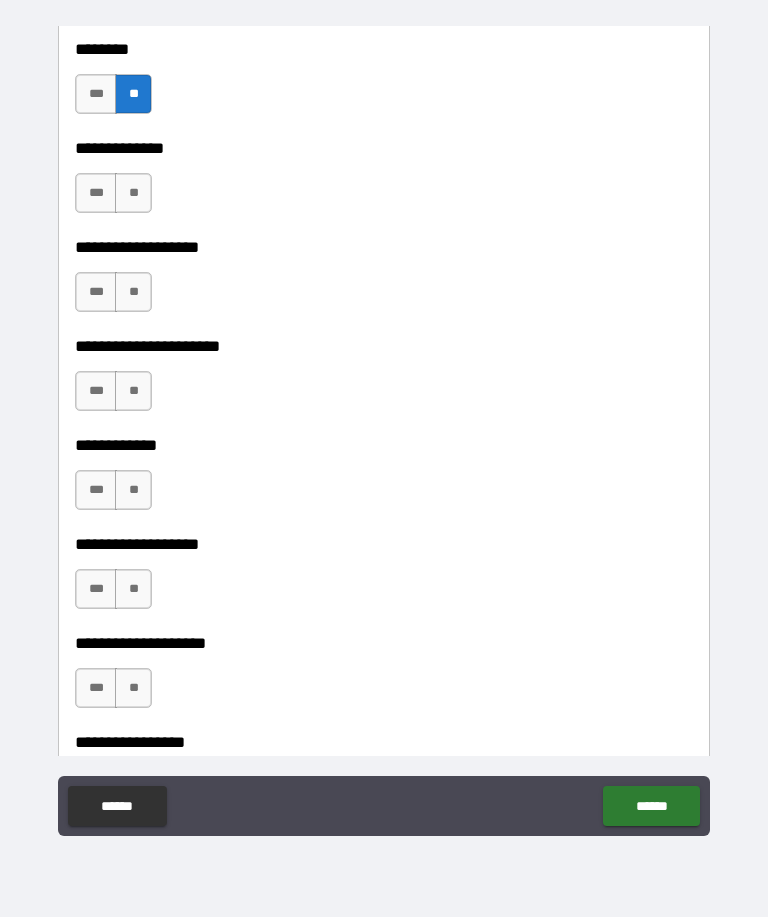 scroll, scrollTop: 6963, scrollLeft: 0, axis: vertical 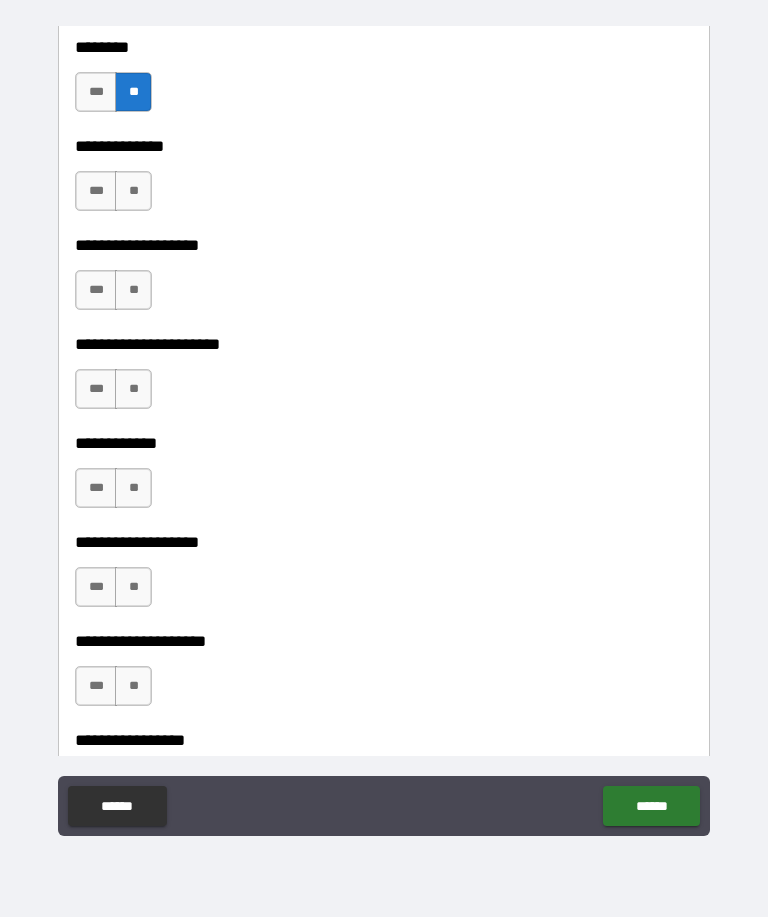 click on "**" at bounding box center [133, 191] 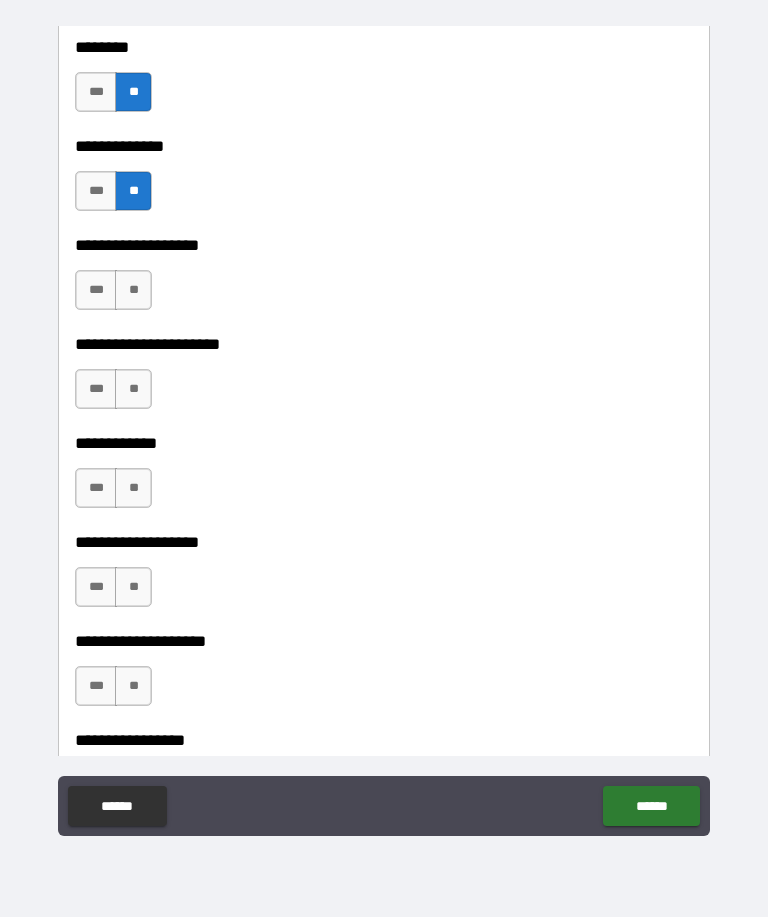 click on "**" at bounding box center [133, 290] 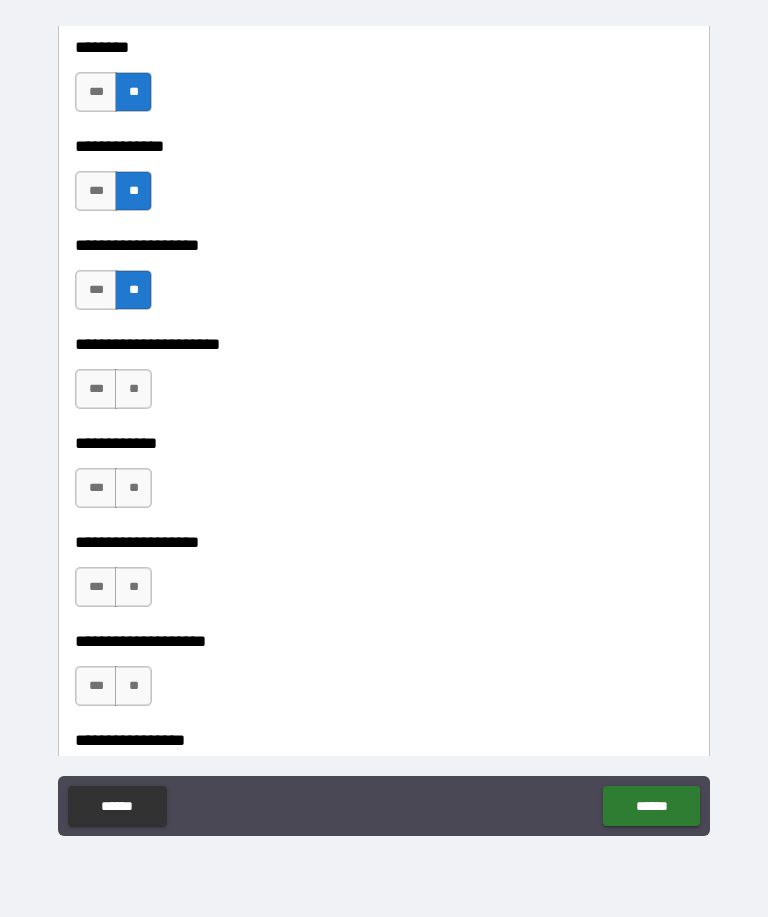 click on "**" at bounding box center (133, 389) 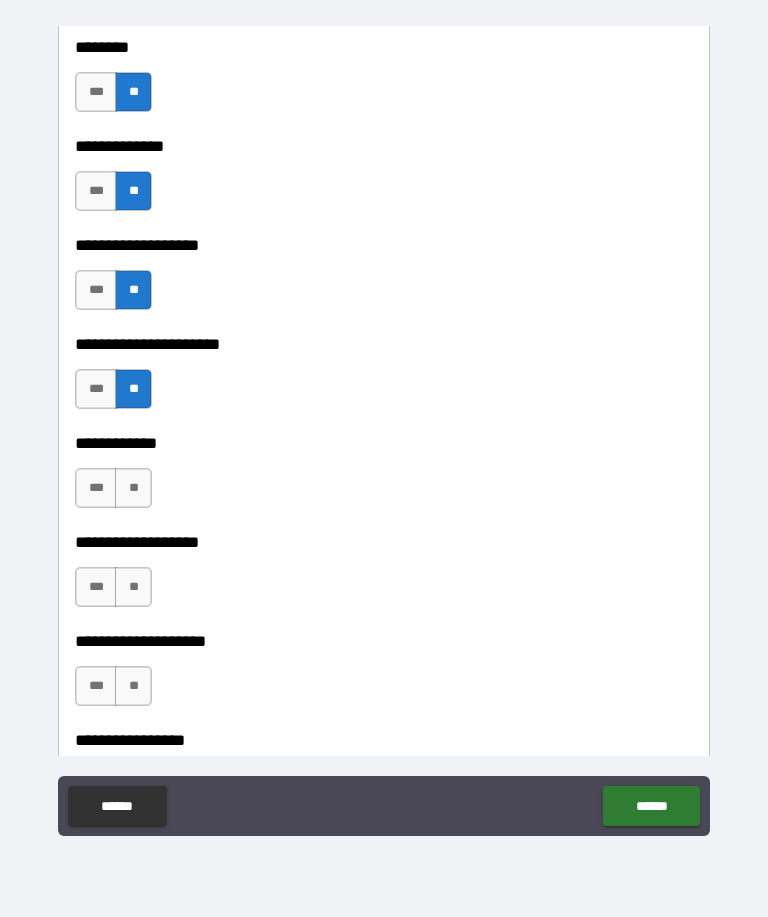 click on "**" at bounding box center [133, 488] 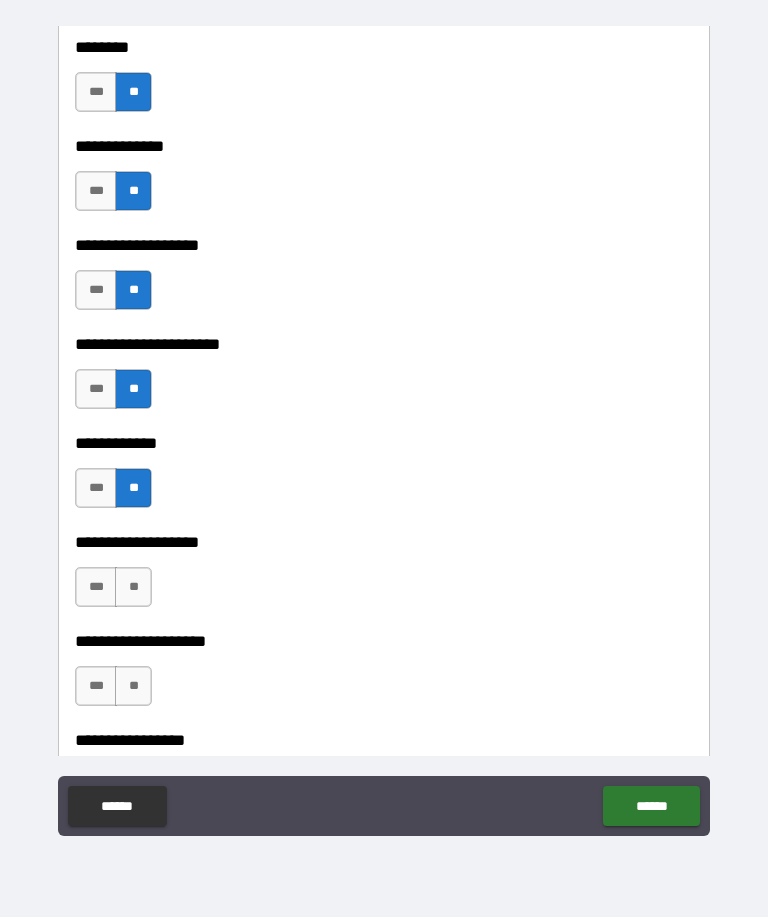 click on "**" at bounding box center [133, 587] 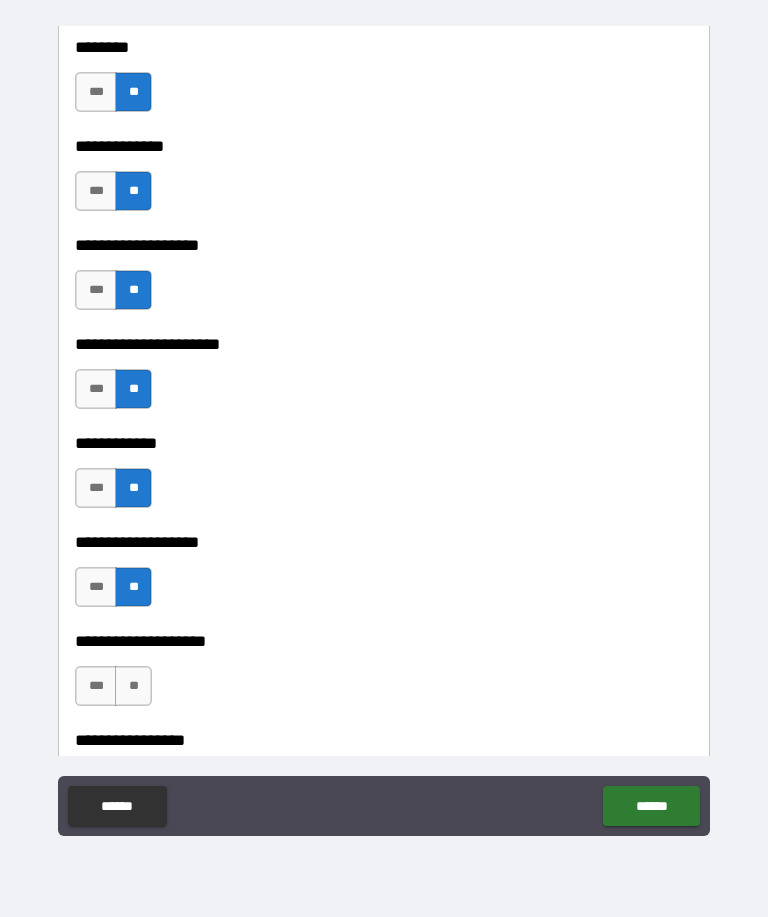 click on "**" at bounding box center [133, 686] 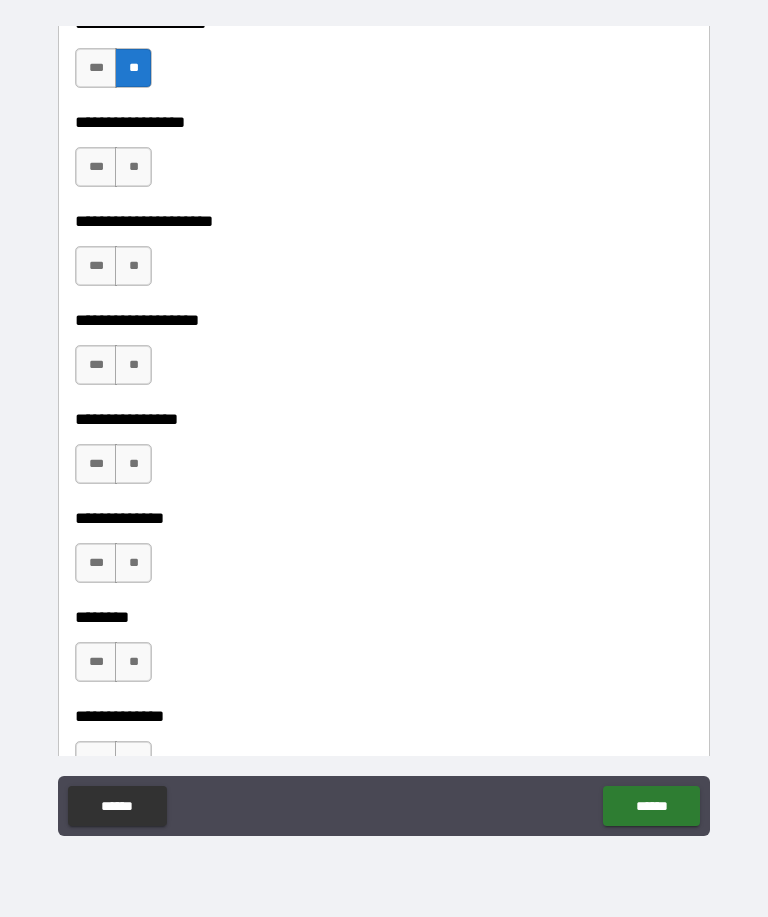 scroll, scrollTop: 7583, scrollLeft: 0, axis: vertical 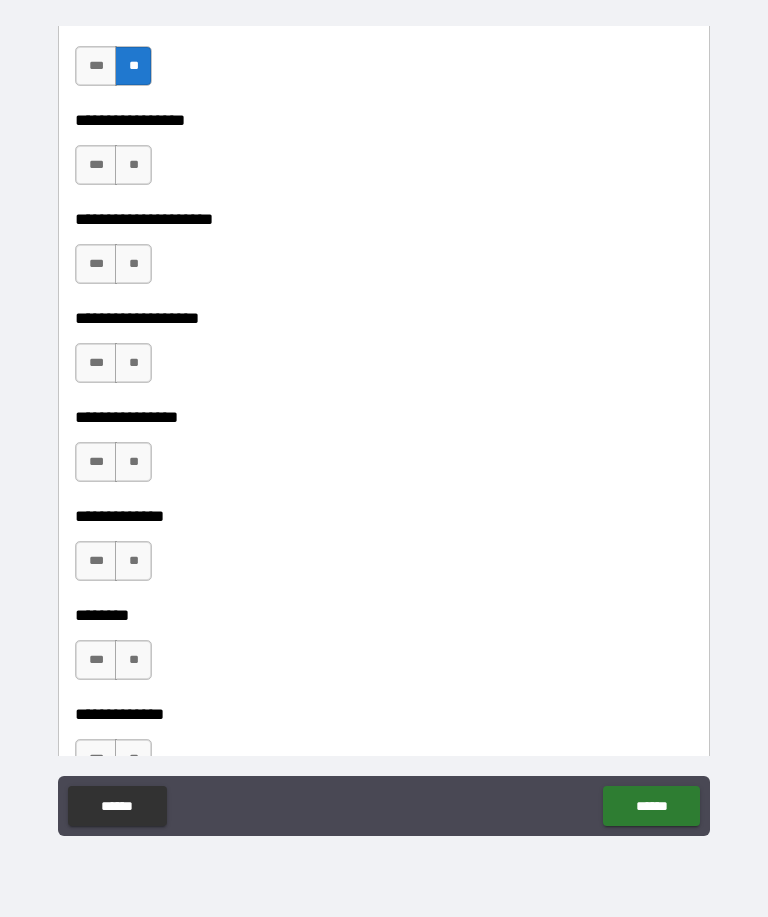 click on "**" at bounding box center (133, 165) 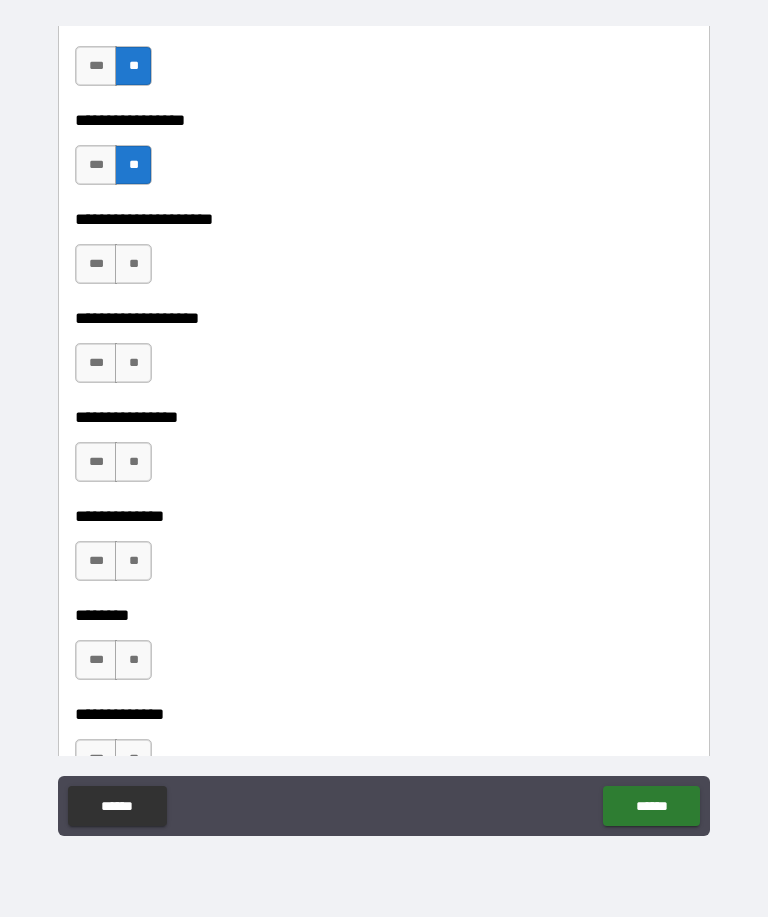click on "**" at bounding box center (133, 363) 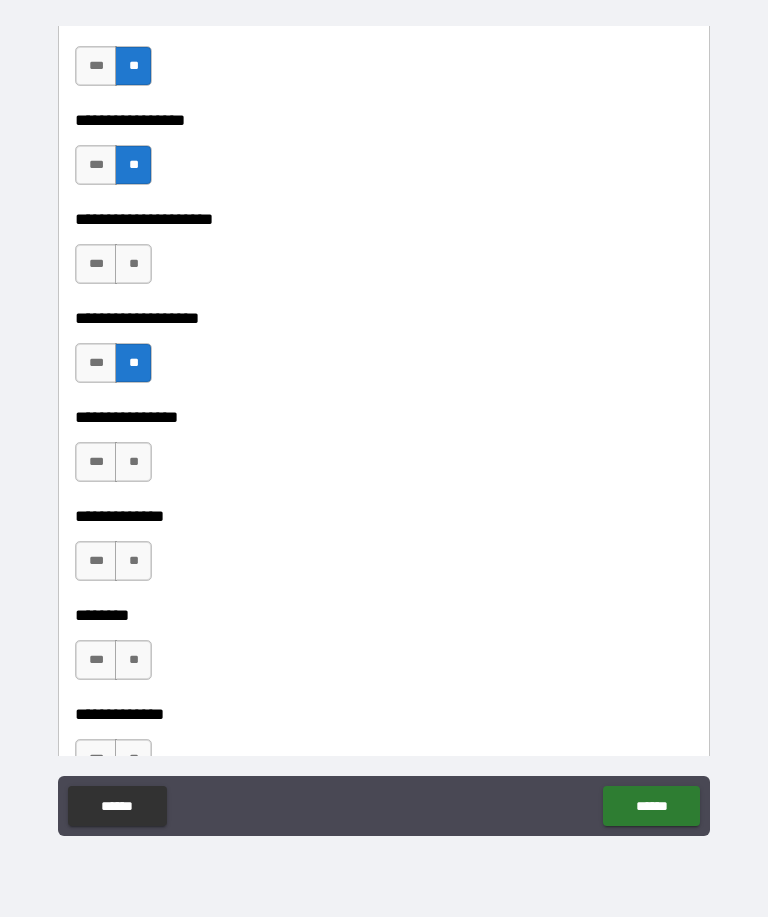 click on "**" at bounding box center (133, 264) 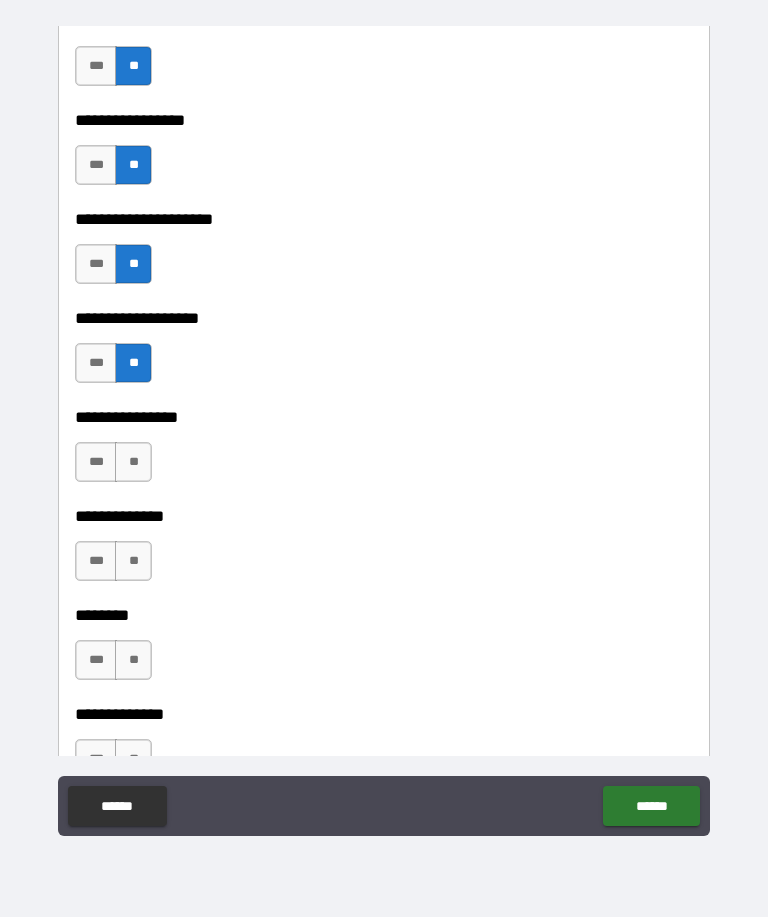 click on "**" at bounding box center [133, 462] 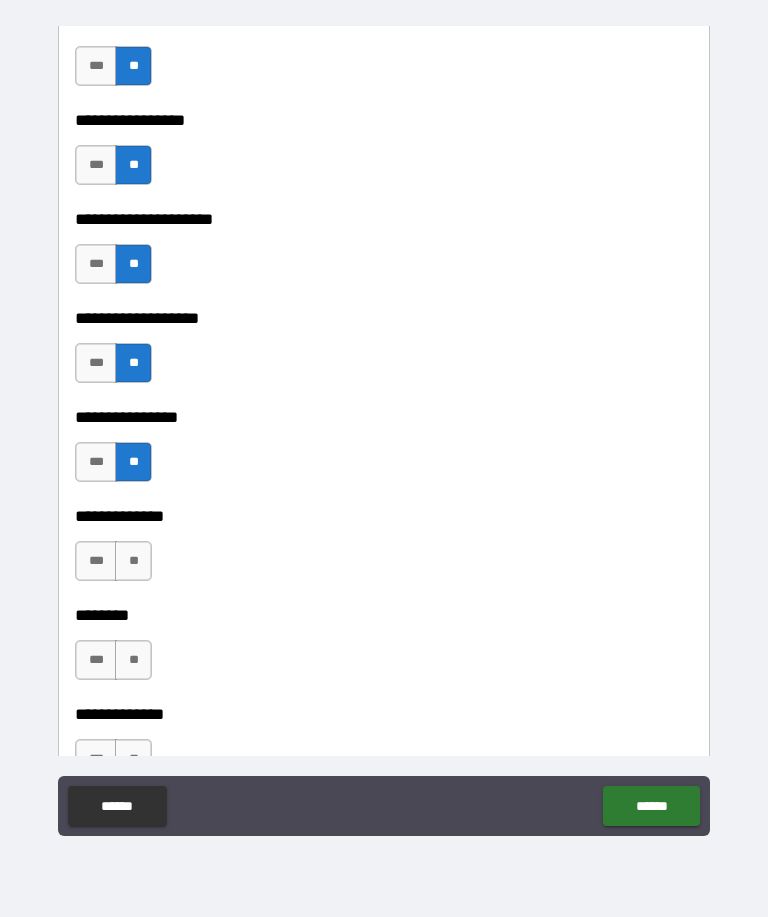 click on "**" at bounding box center (133, 561) 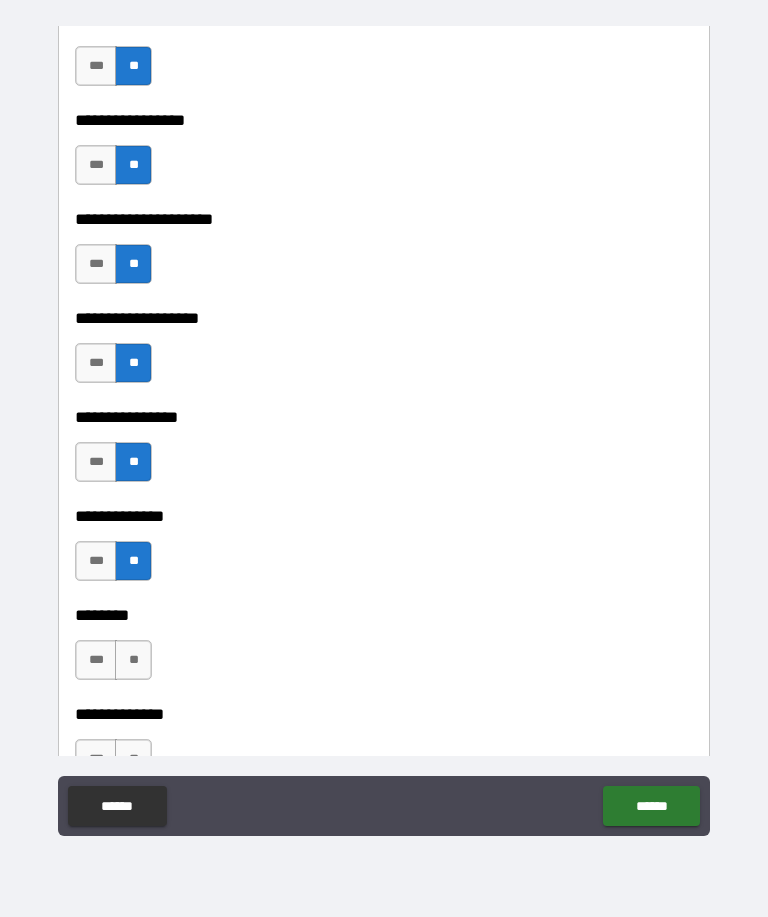 click on "**" at bounding box center (133, 660) 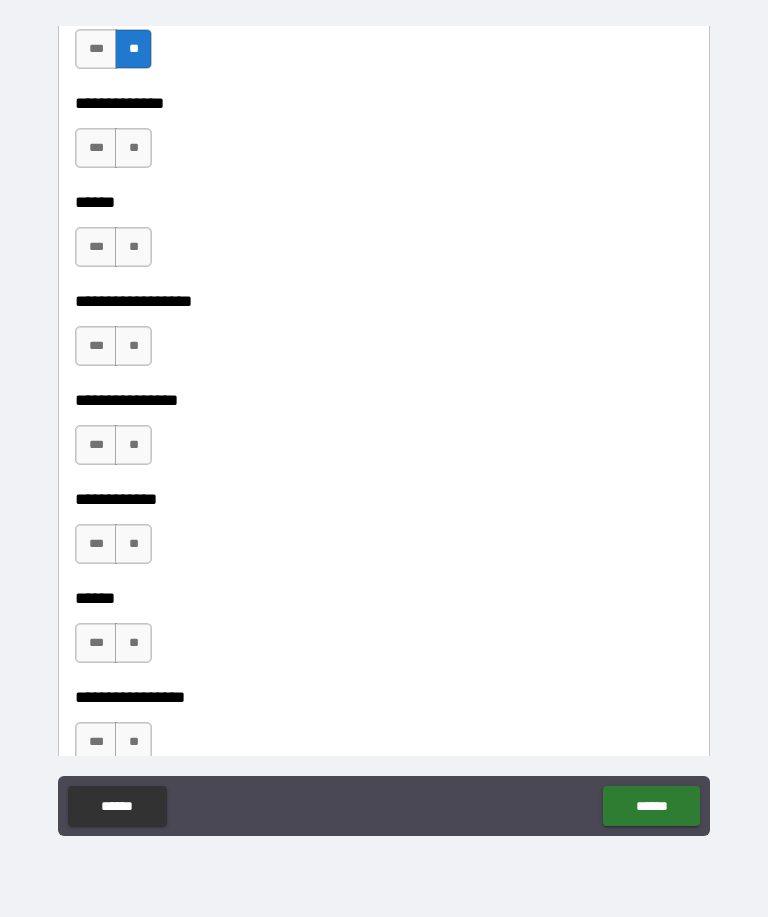 scroll, scrollTop: 8190, scrollLeft: 0, axis: vertical 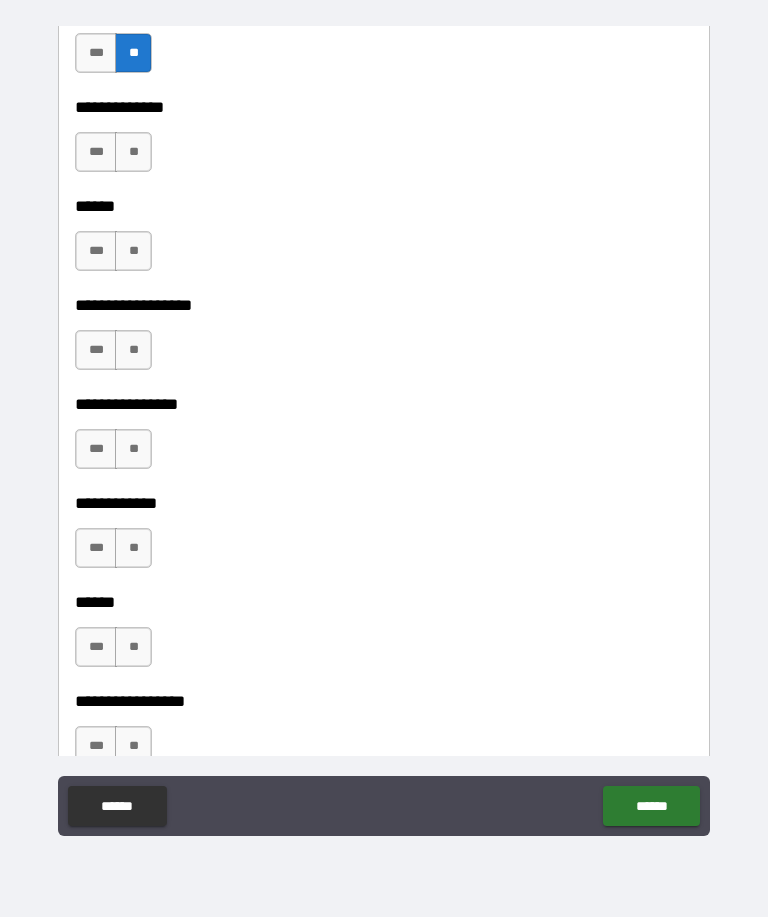 click on "**" at bounding box center (133, 350) 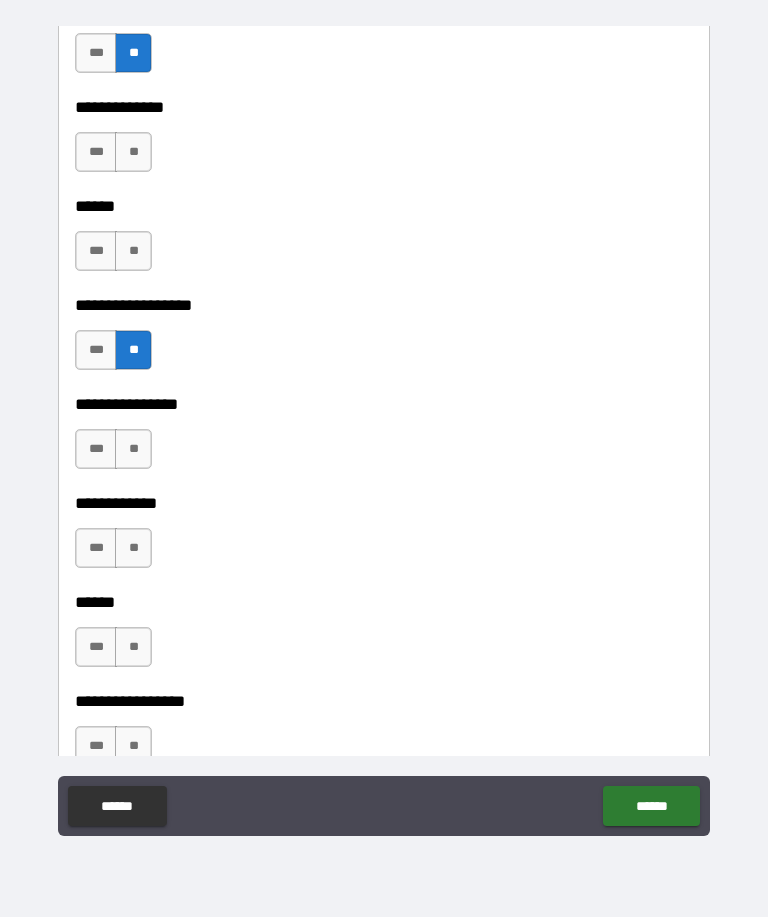 click on "**" at bounding box center [133, 251] 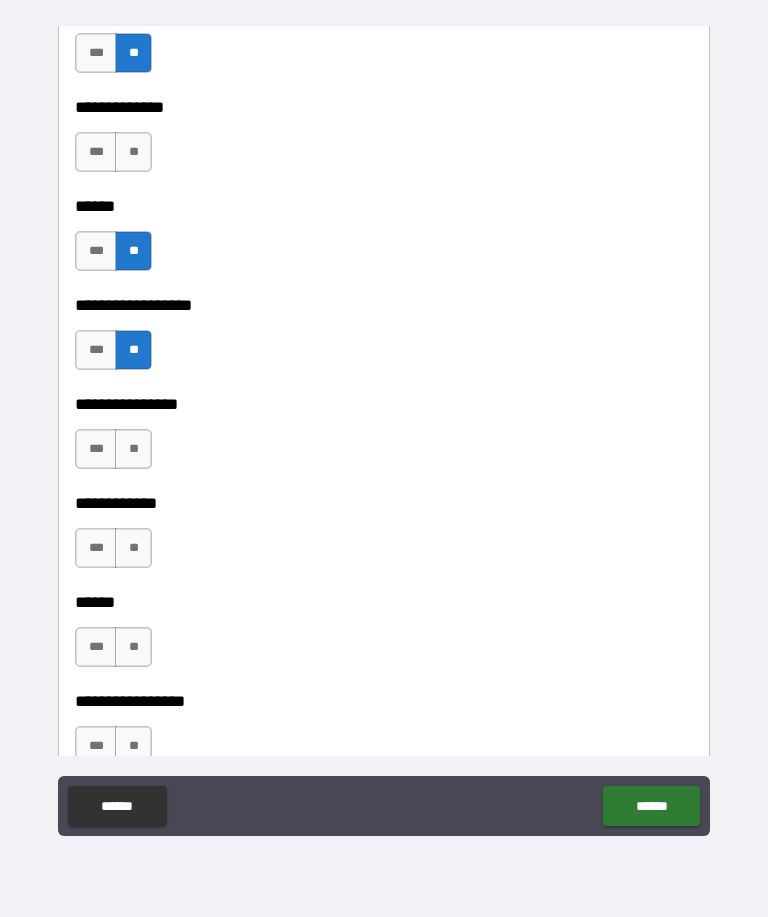 click on "**" at bounding box center [133, 152] 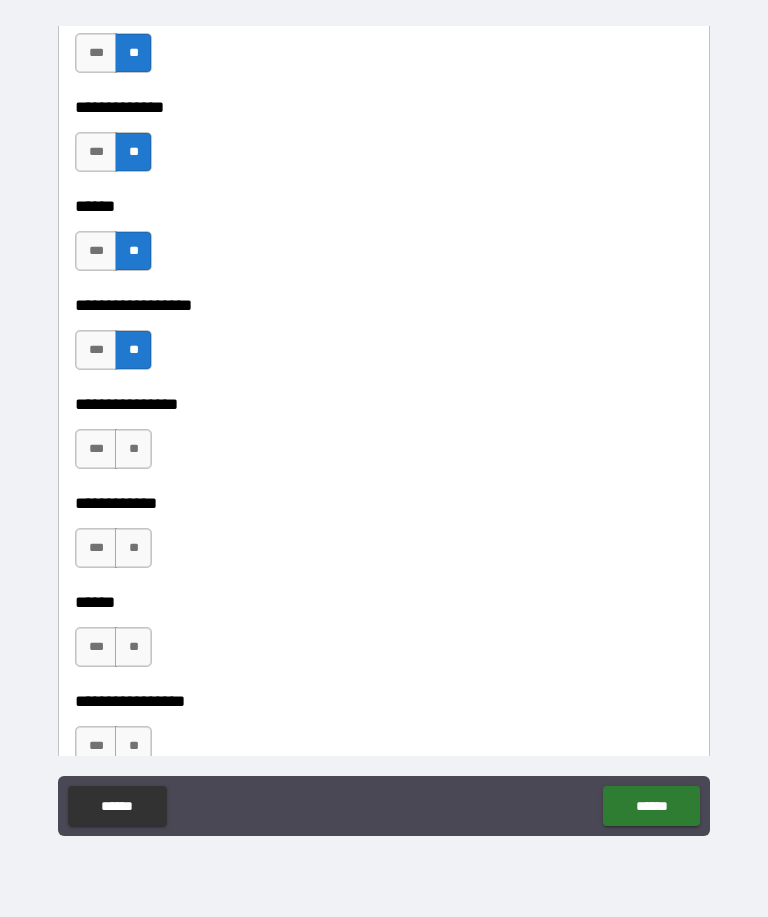 click on "**" at bounding box center [133, 449] 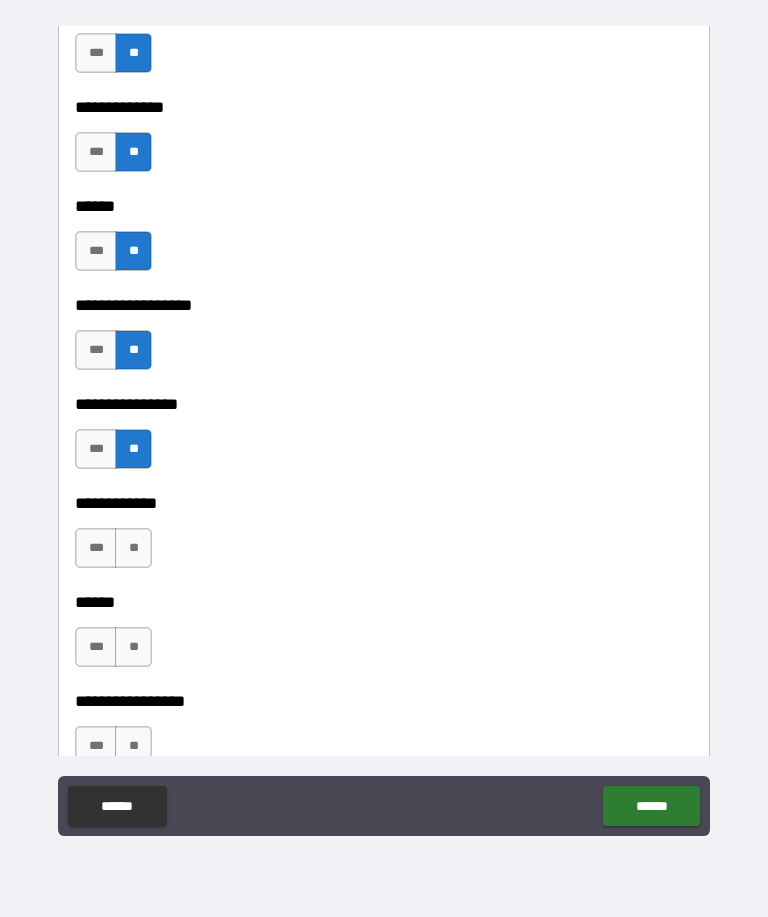 click on "**" at bounding box center [133, 548] 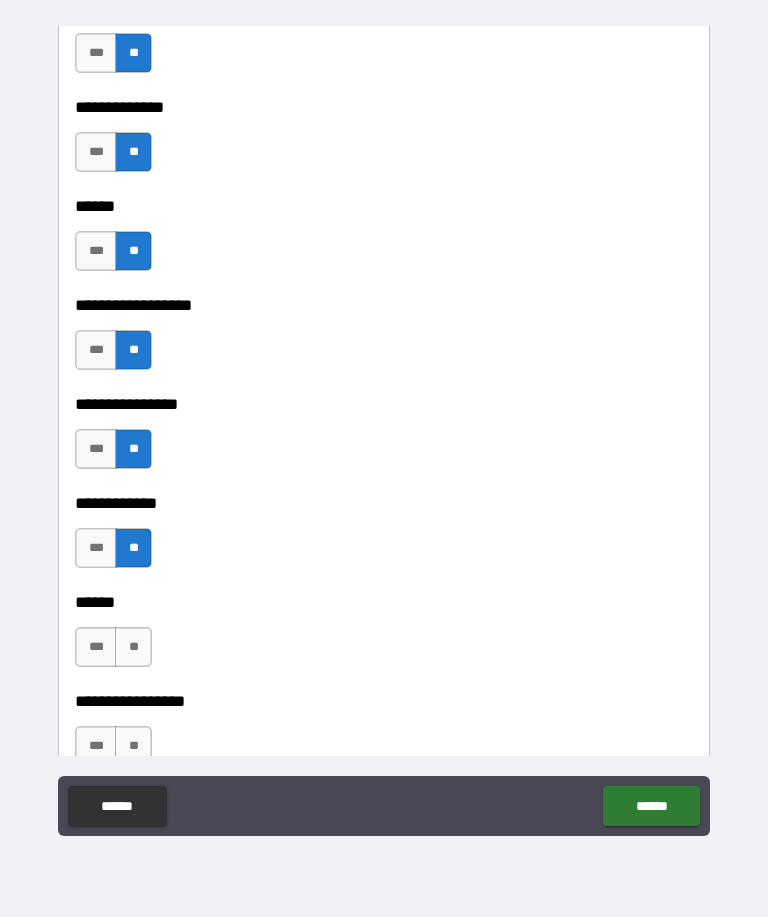 click on "**" at bounding box center [133, 647] 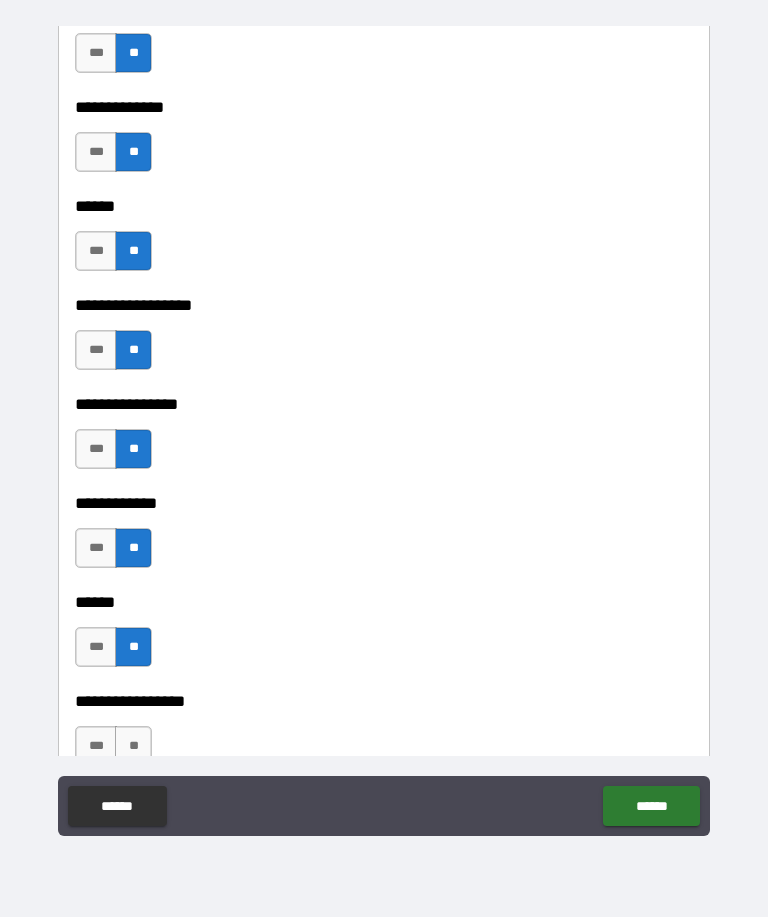 click on "***" at bounding box center [96, 449] 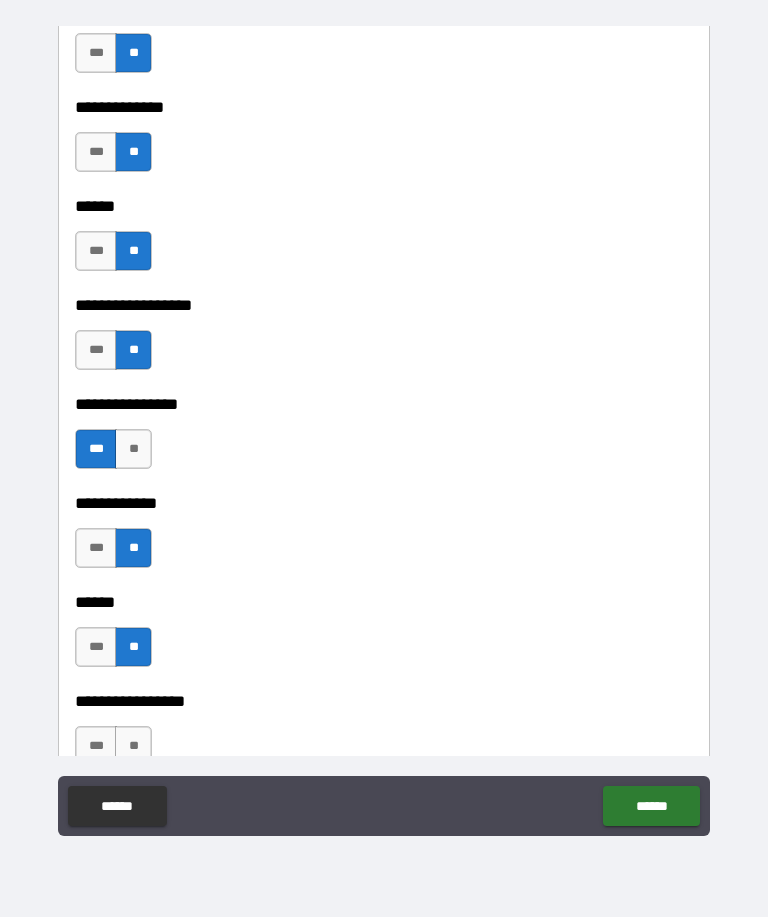 click on "**" at bounding box center (133, 449) 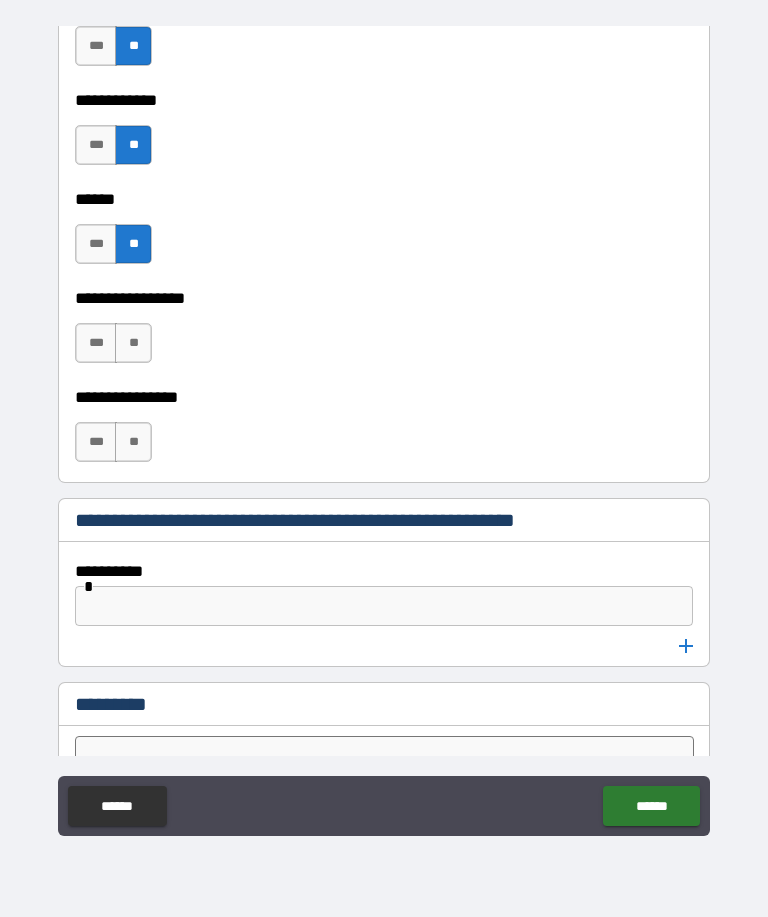 scroll, scrollTop: 8631, scrollLeft: 0, axis: vertical 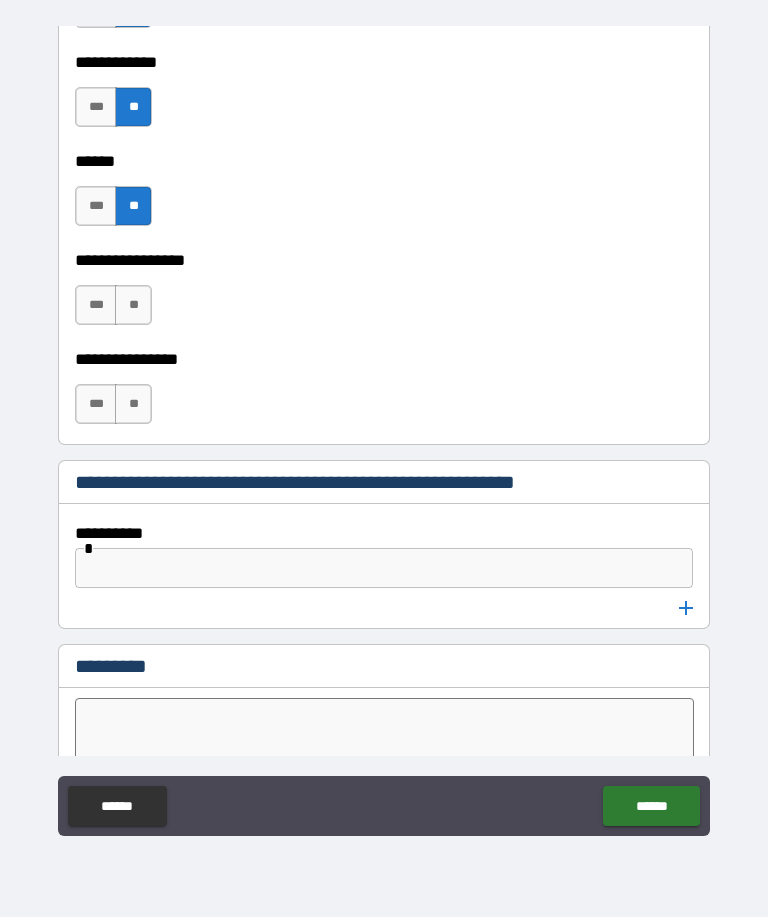click on "**" at bounding box center [133, 305] 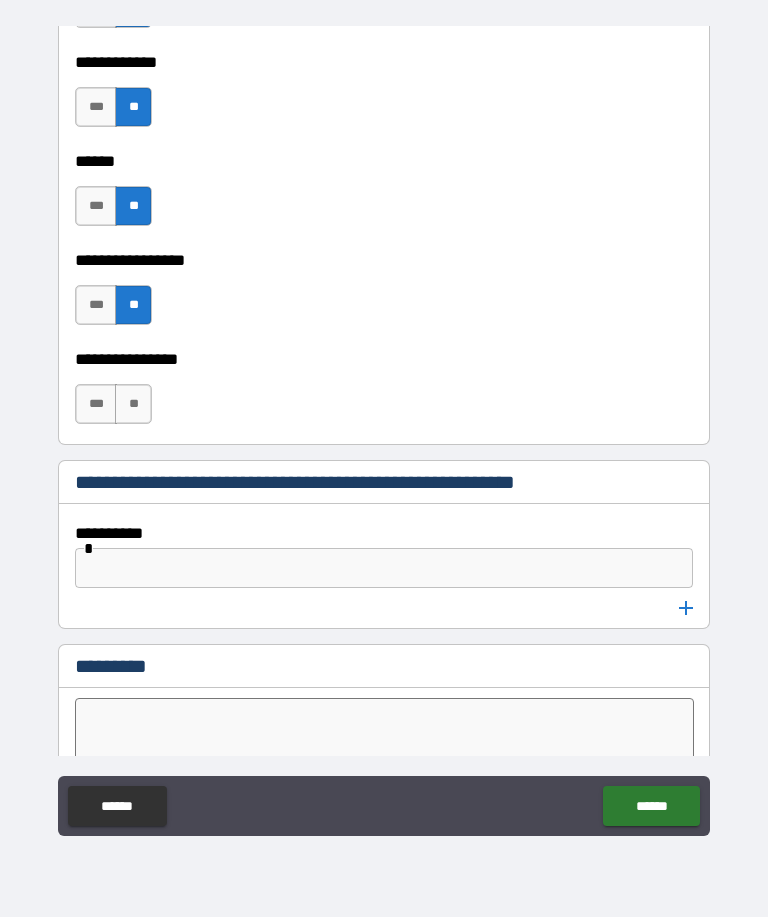 click on "**" at bounding box center [133, 404] 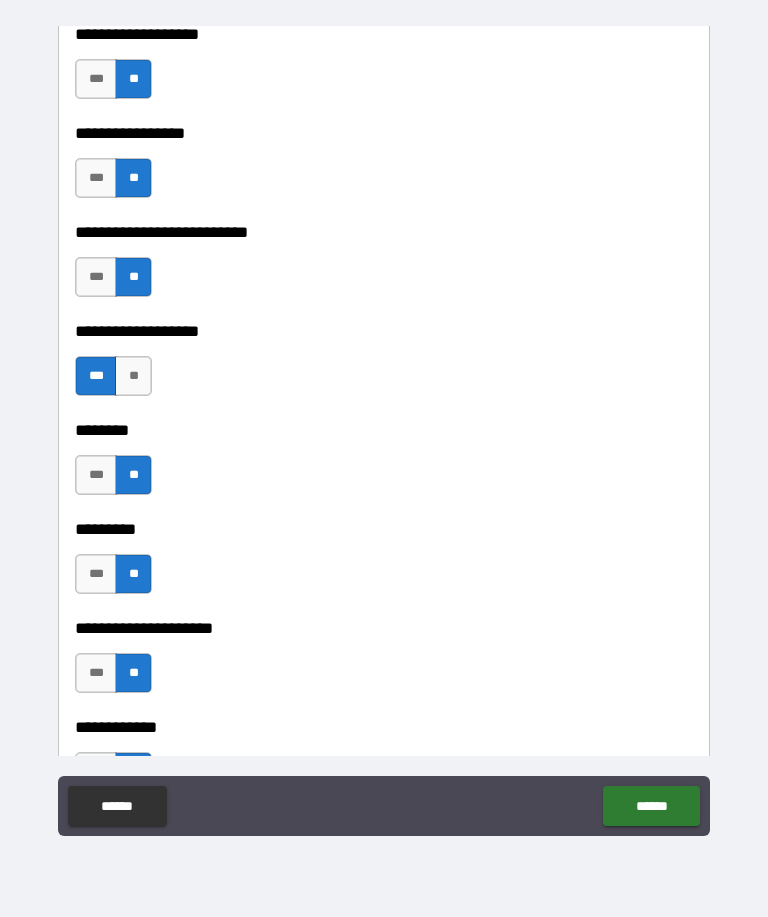 click on "**" at bounding box center [133, 376] 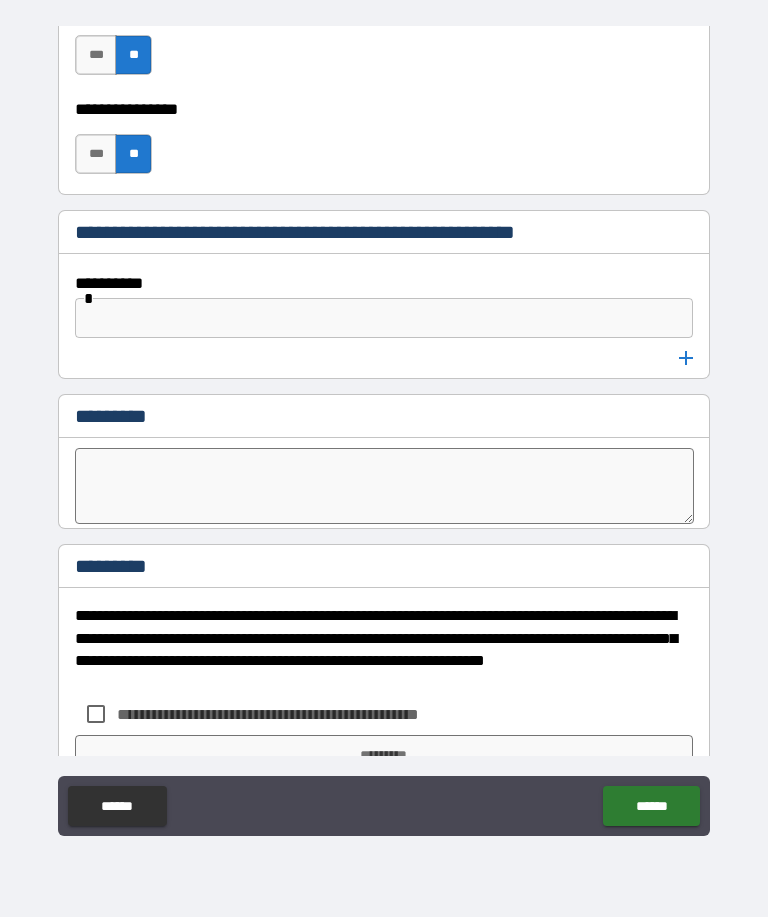 scroll, scrollTop: 8886, scrollLeft: 0, axis: vertical 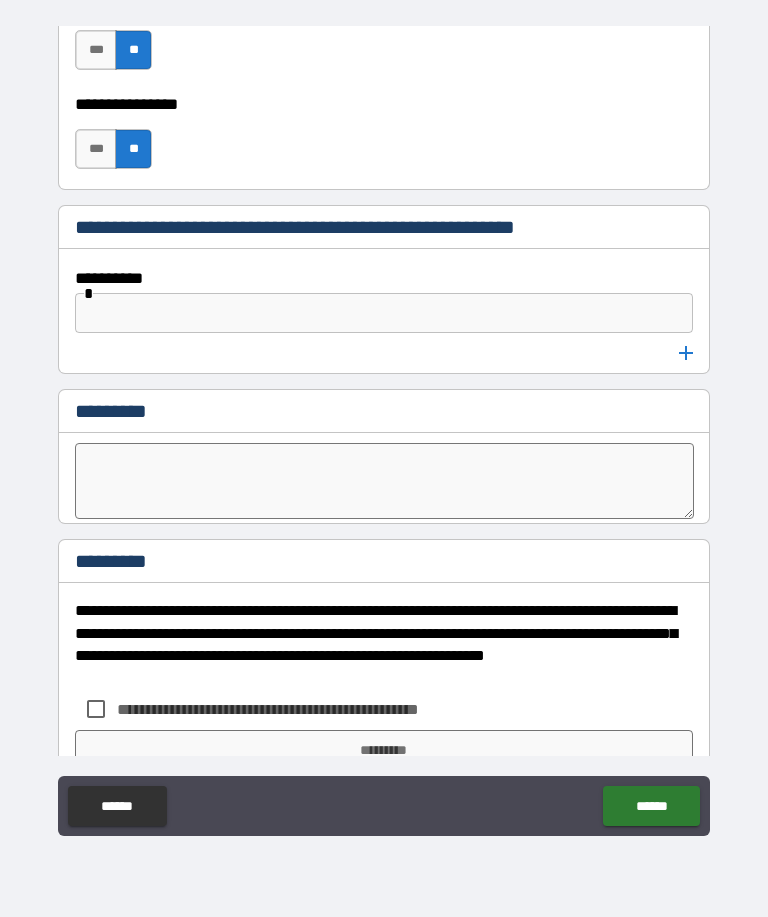 click at bounding box center (384, 313) 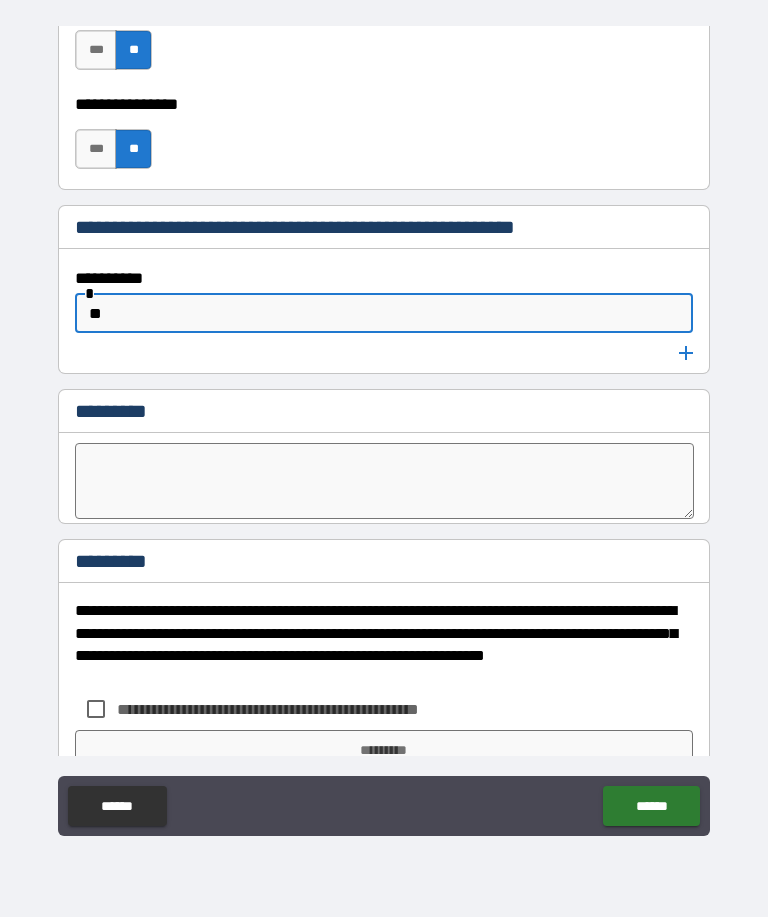 type on "*" 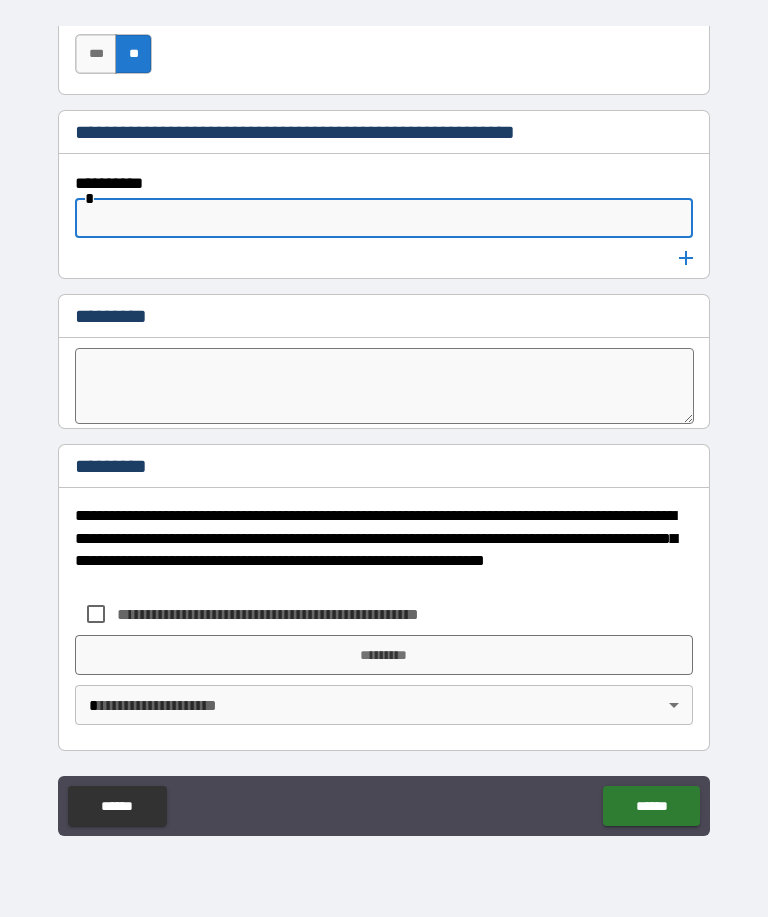 scroll, scrollTop: 8981, scrollLeft: 0, axis: vertical 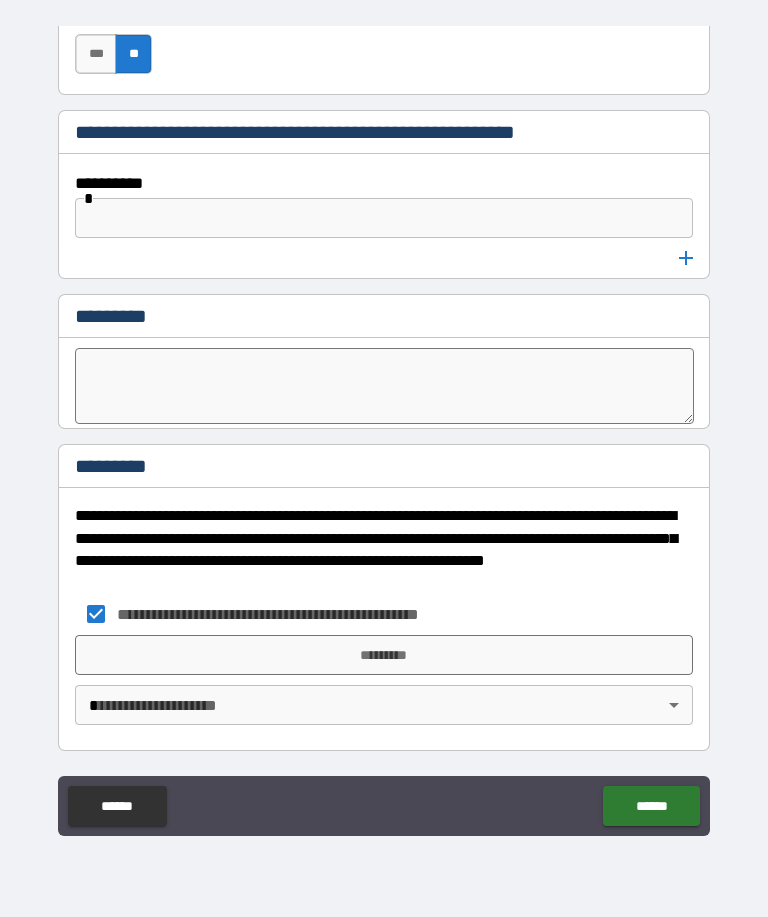click on "*********" at bounding box center [384, 655] 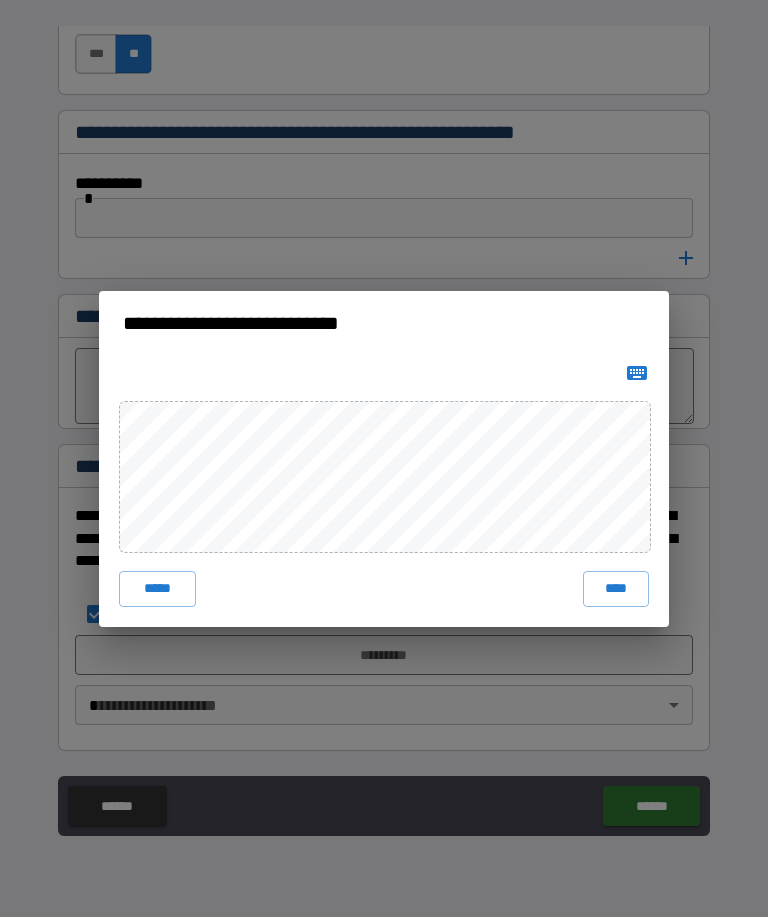 click on "****" at bounding box center [616, 589] 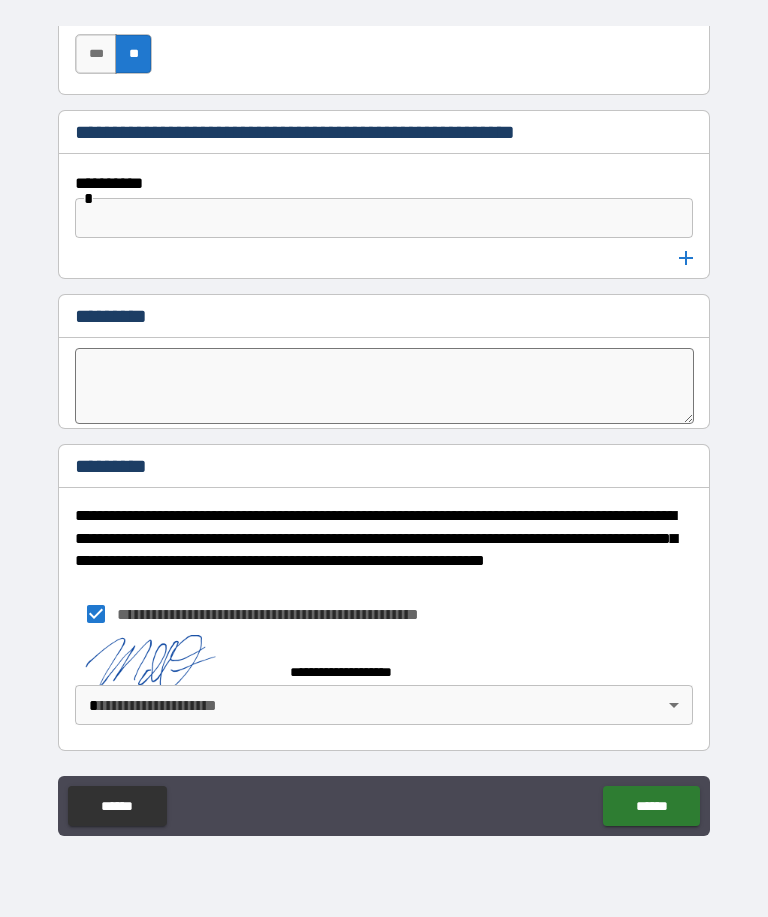 scroll, scrollTop: 8971, scrollLeft: 0, axis: vertical 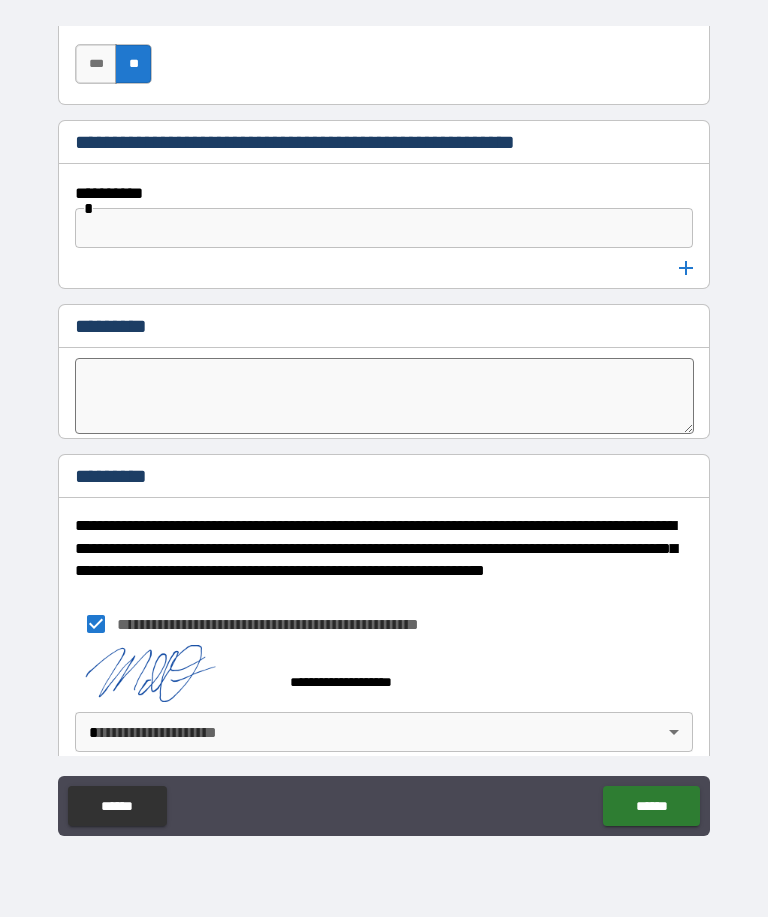 click at bounding box center [384, 228] 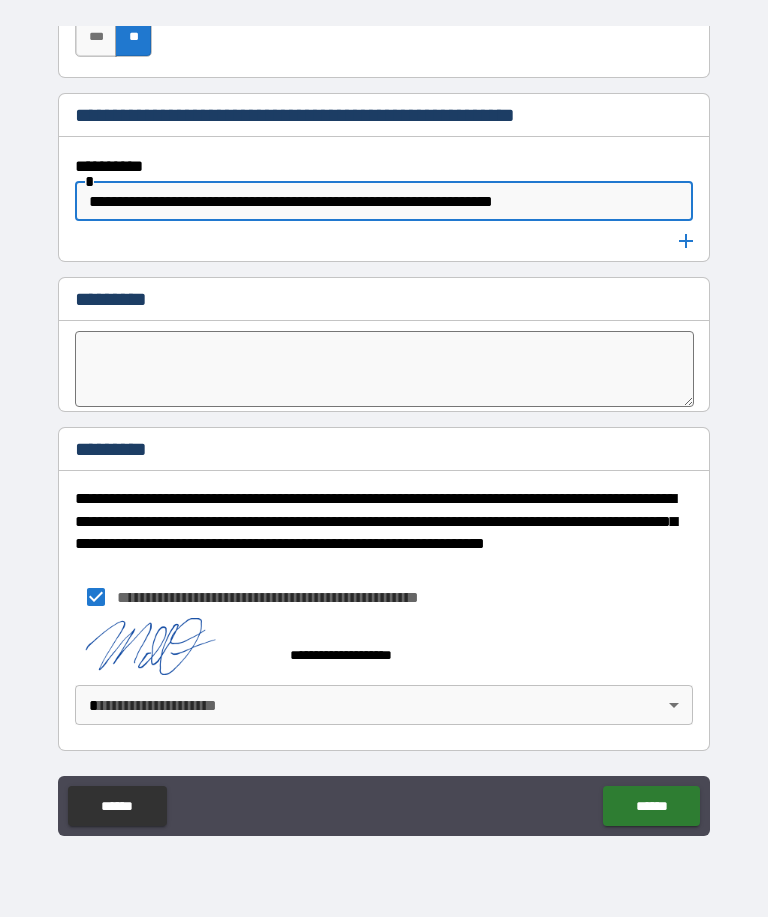 scroll, scrollTop: 8998, scrollLeft: 0, axis: vertical 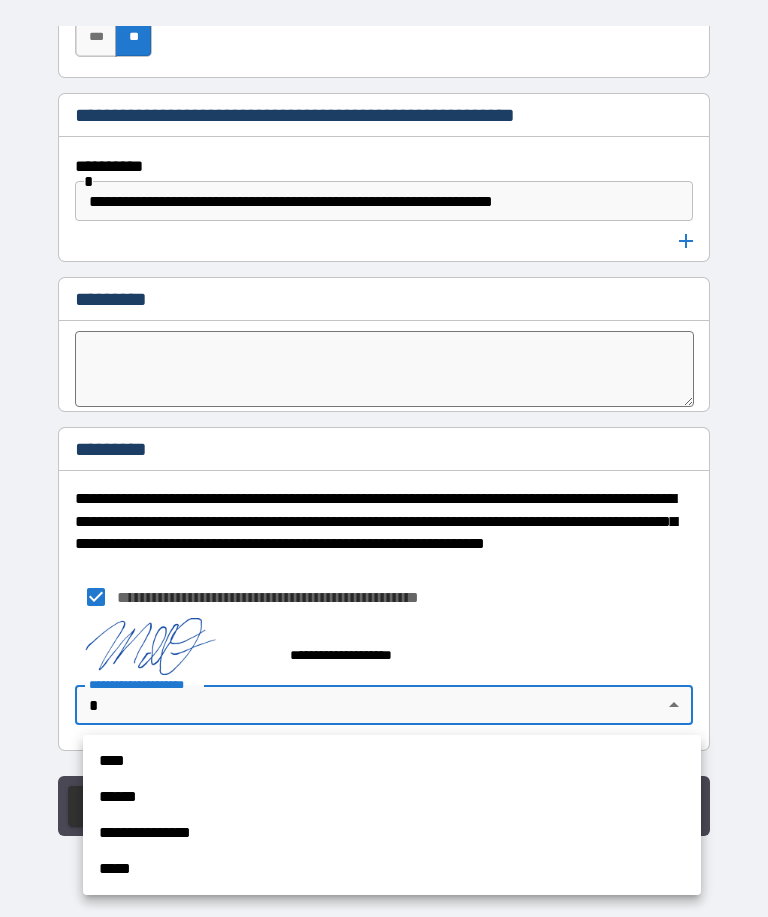 click on "****" at bounding box center (392, 761) 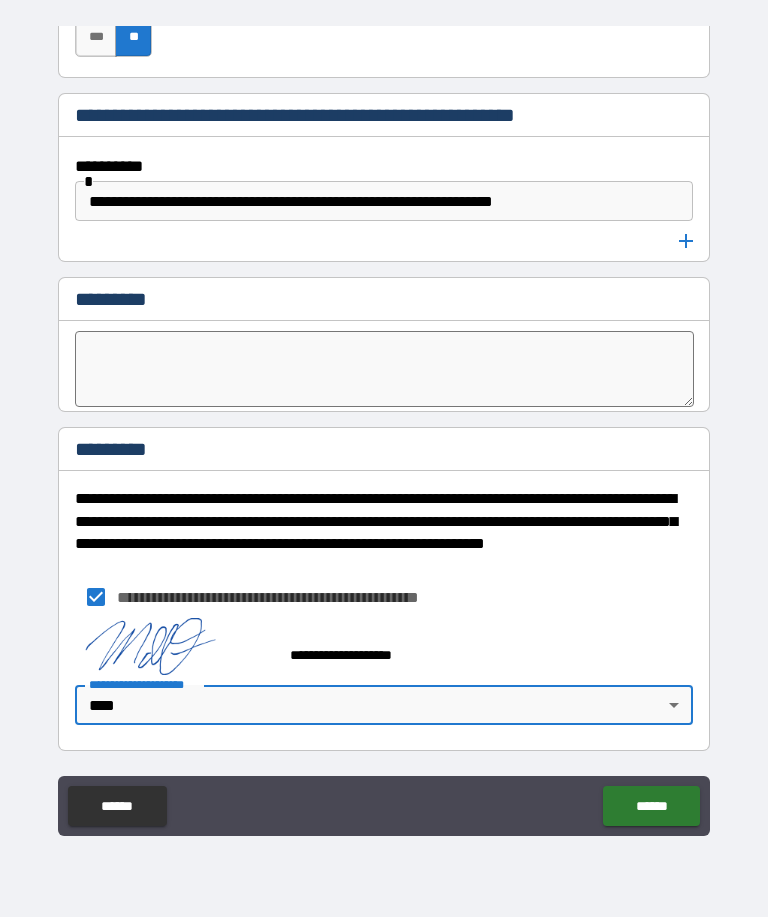 click on "******" at bounding box center (651, 806) 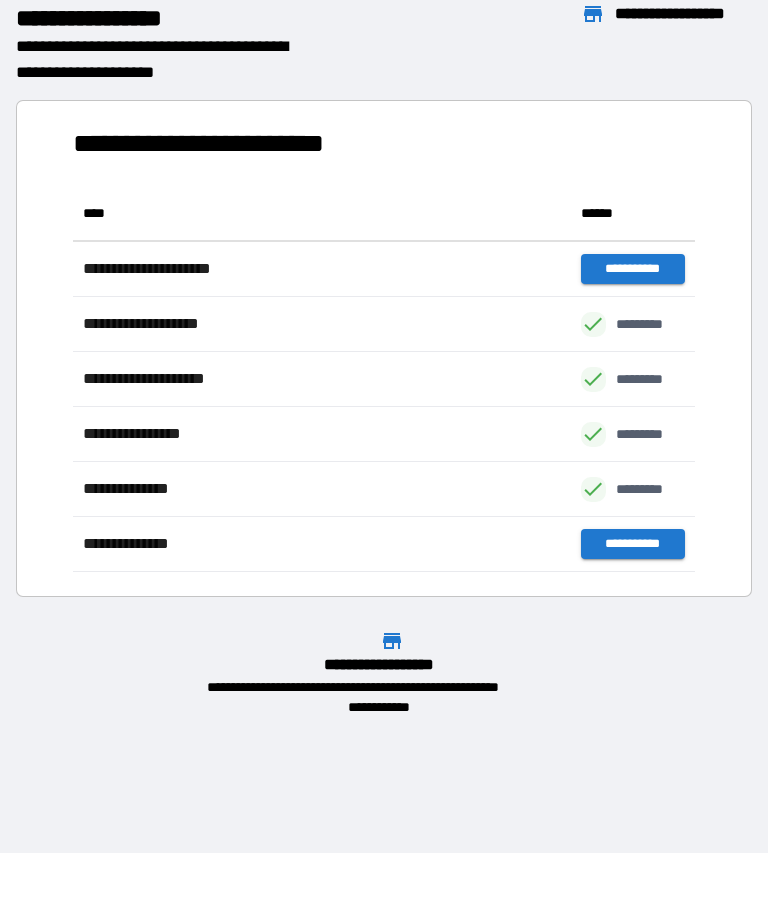 scroll, scrollTop: 386, scrollLeft: 622, axis: both 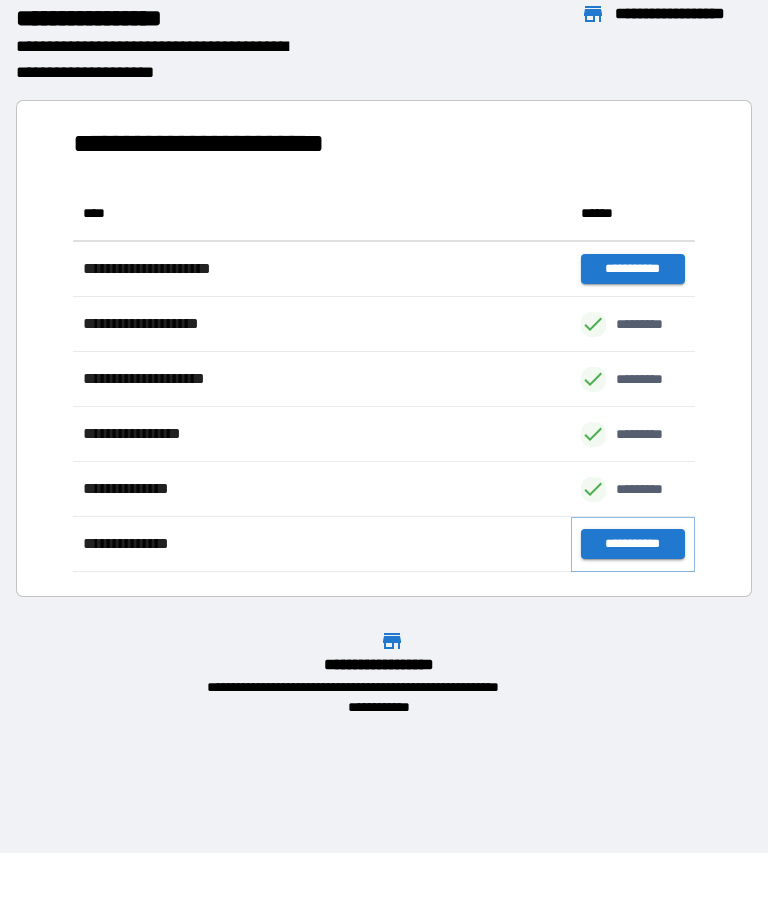 click on "**********" at bounding box center (633, 544) 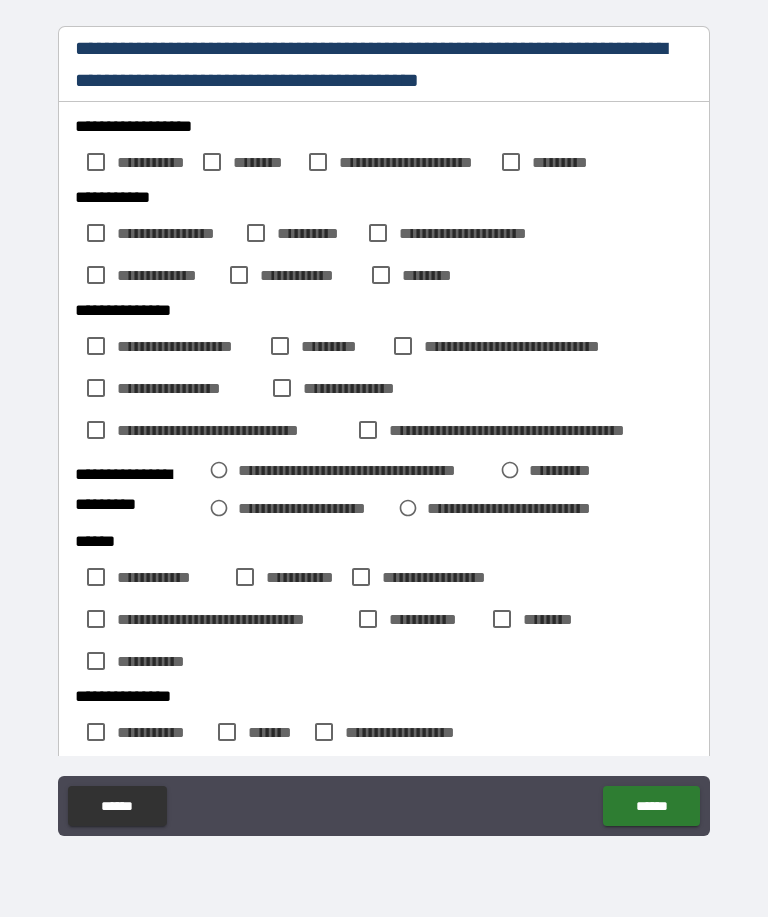 type on "*" 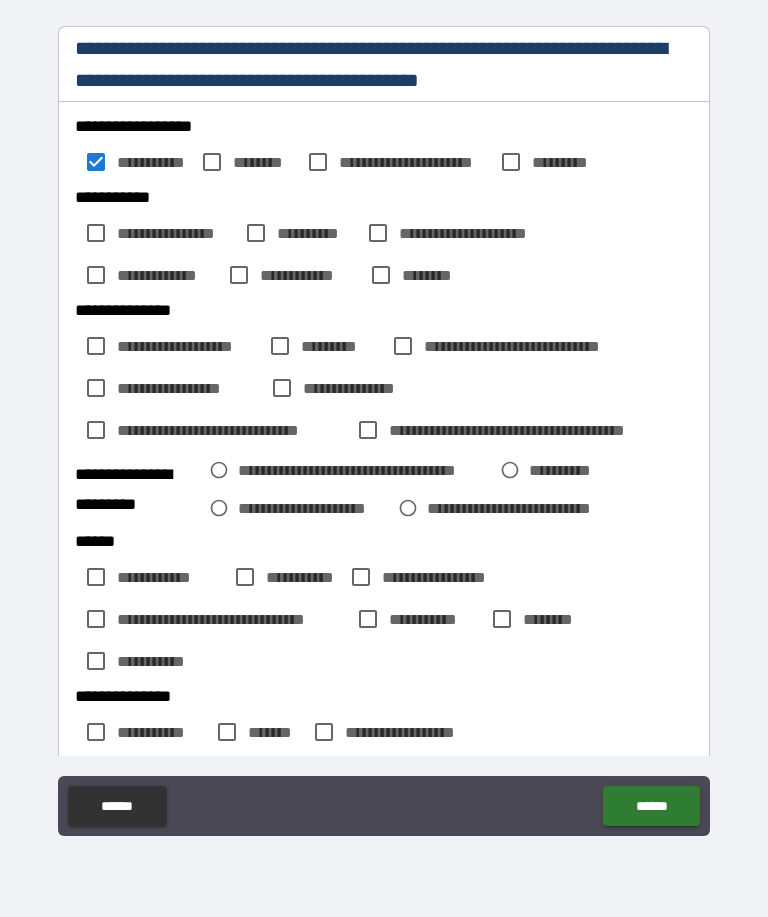 type on "*" 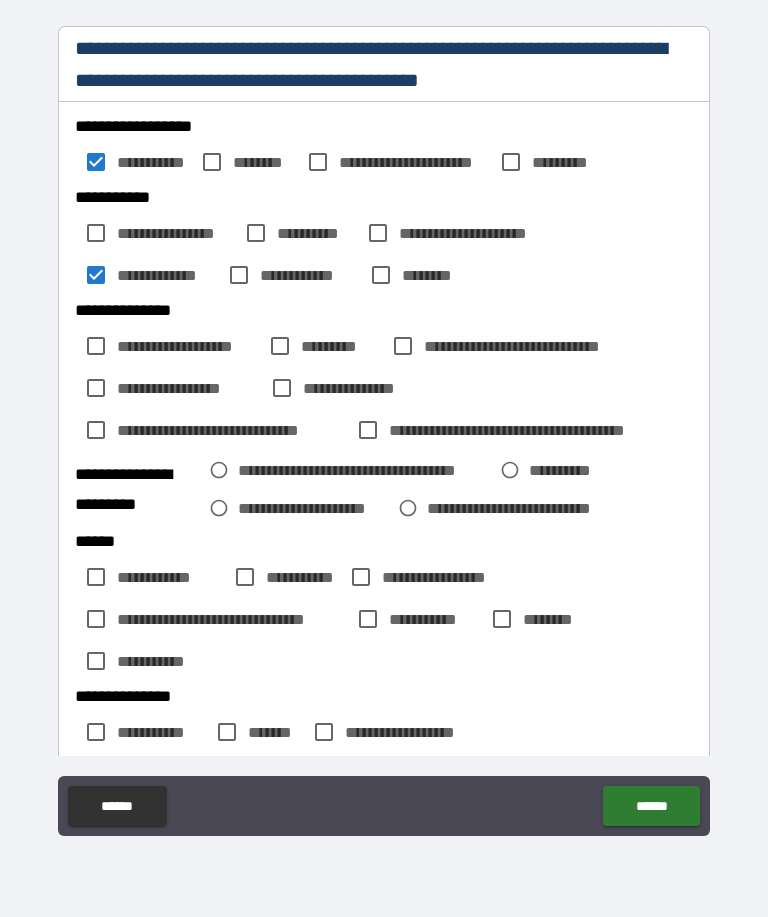 type on "*" 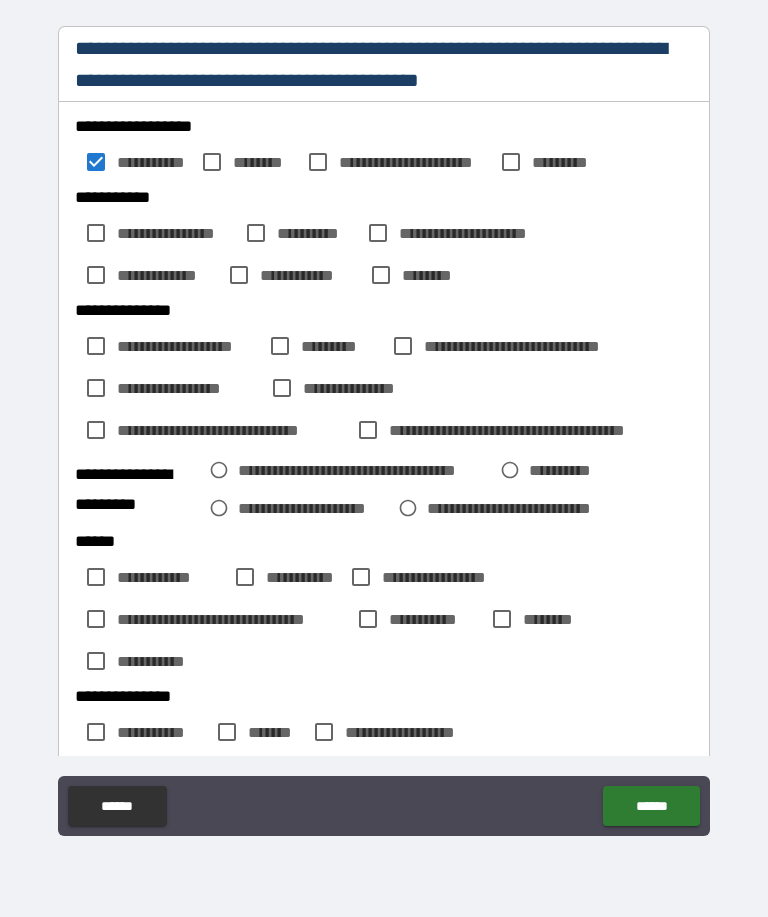 type on "*" 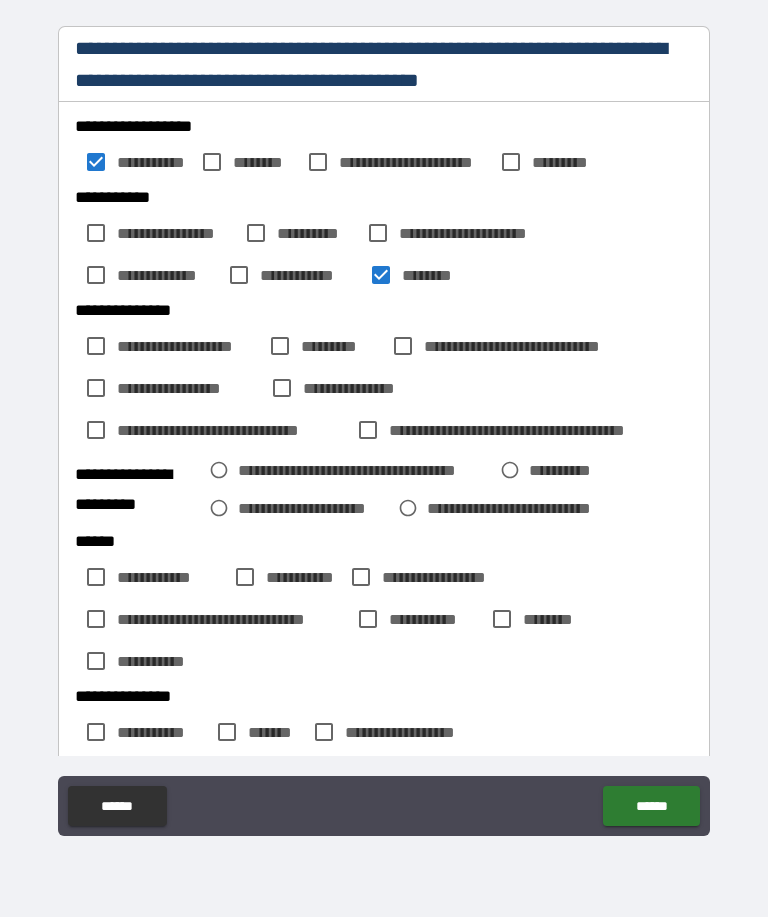 type on "*" 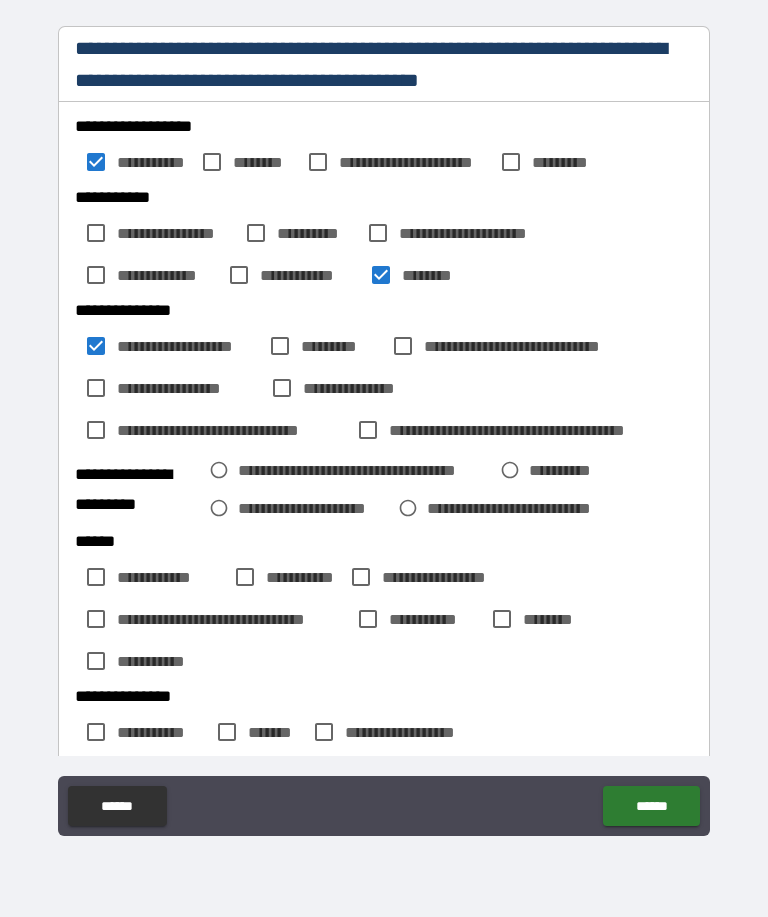 type on "*" 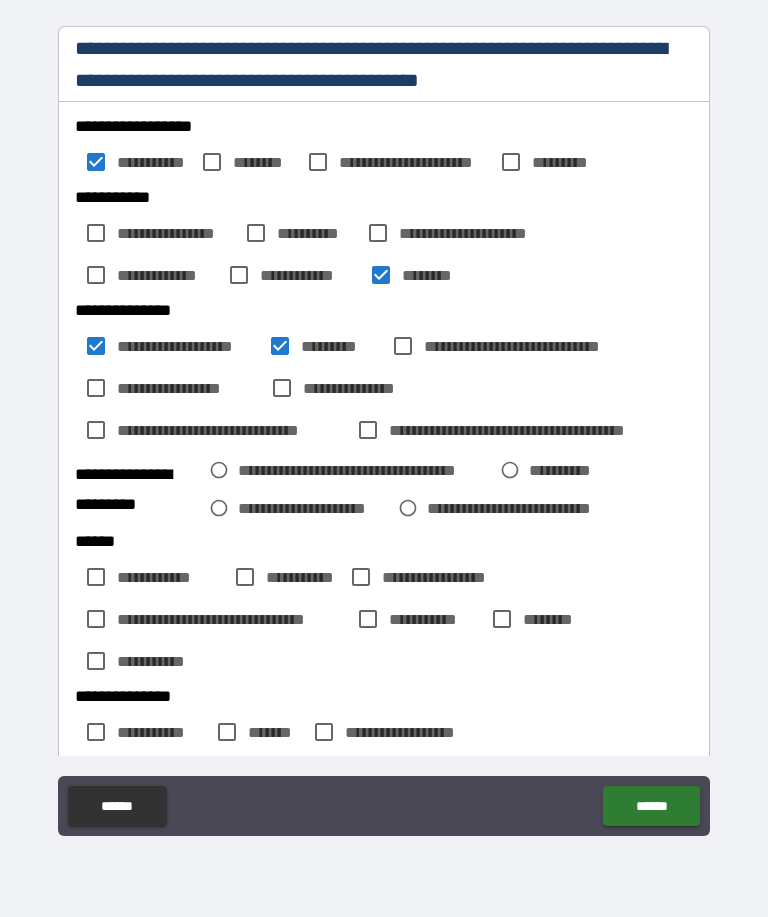 type on "*" 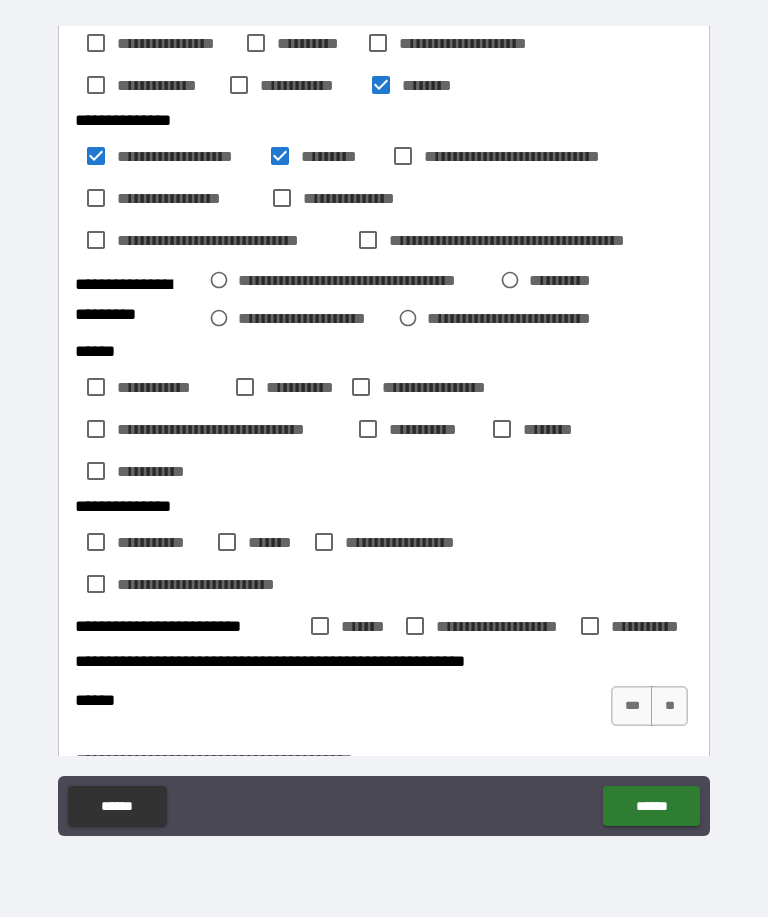 scroll, scrollTop: 193, scrollLeft: 0, axis: vertical 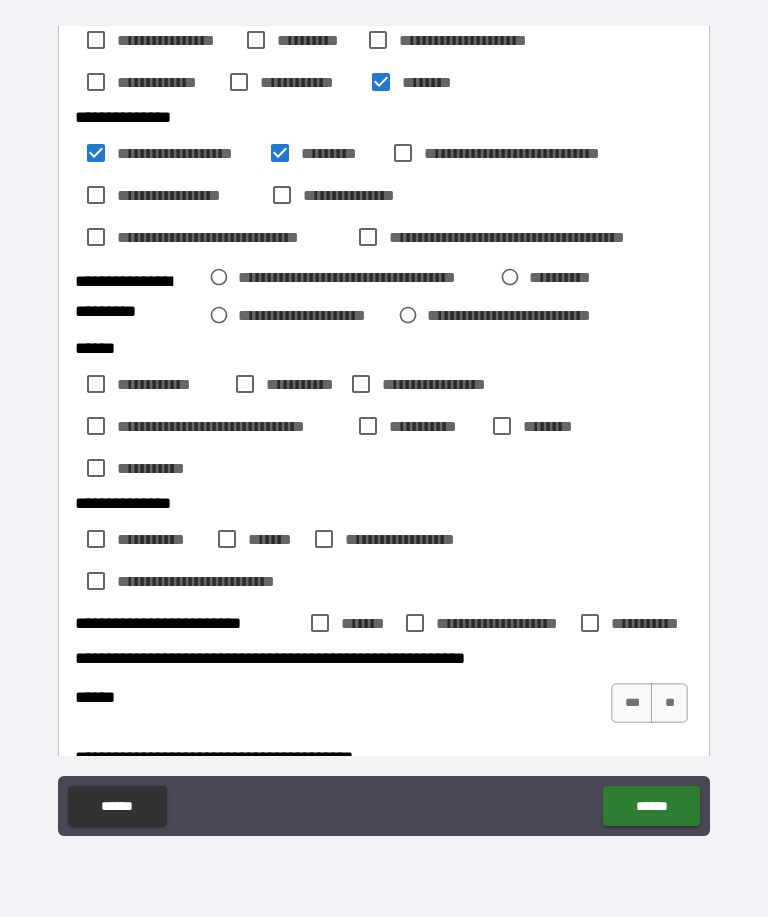 type on "*" 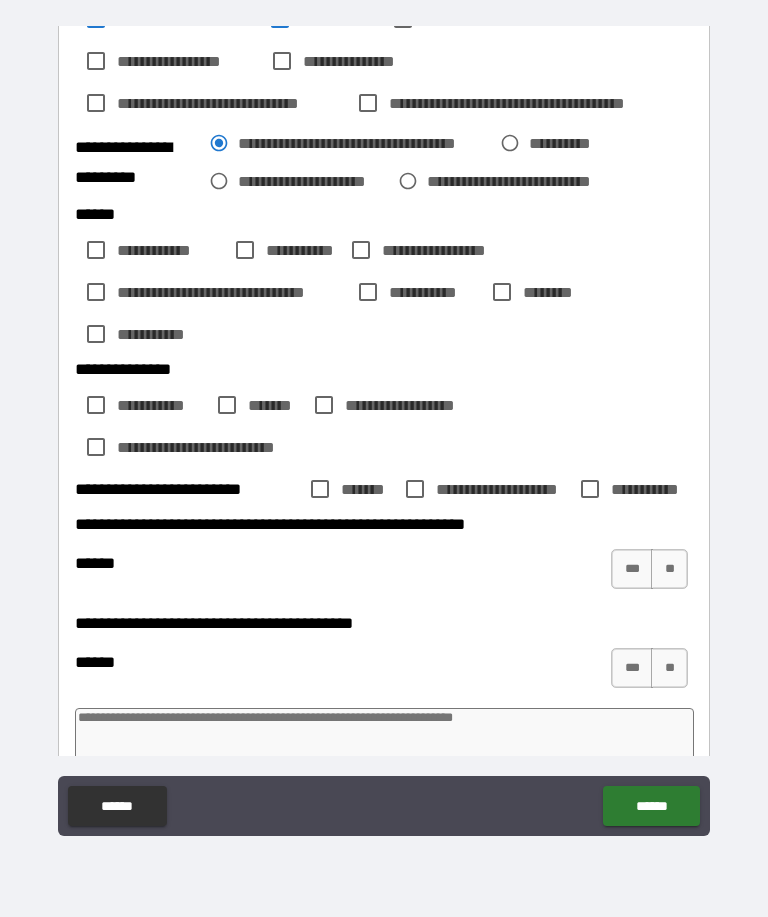 scroll, scrollTop: 338, scrollLeft: 0, axis: vertical 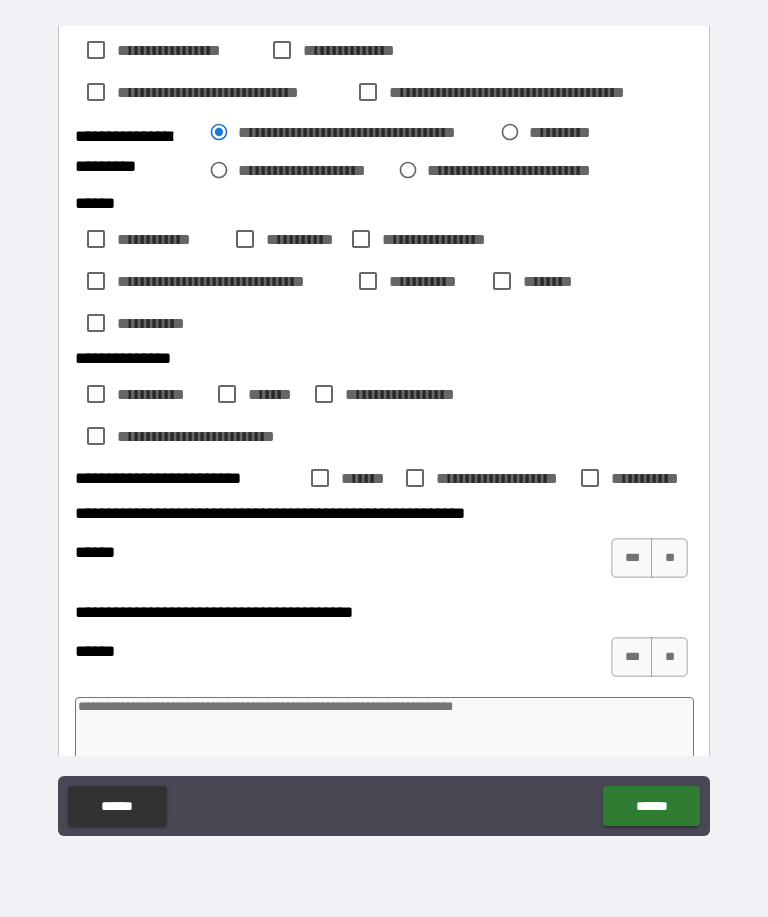 type on "*" 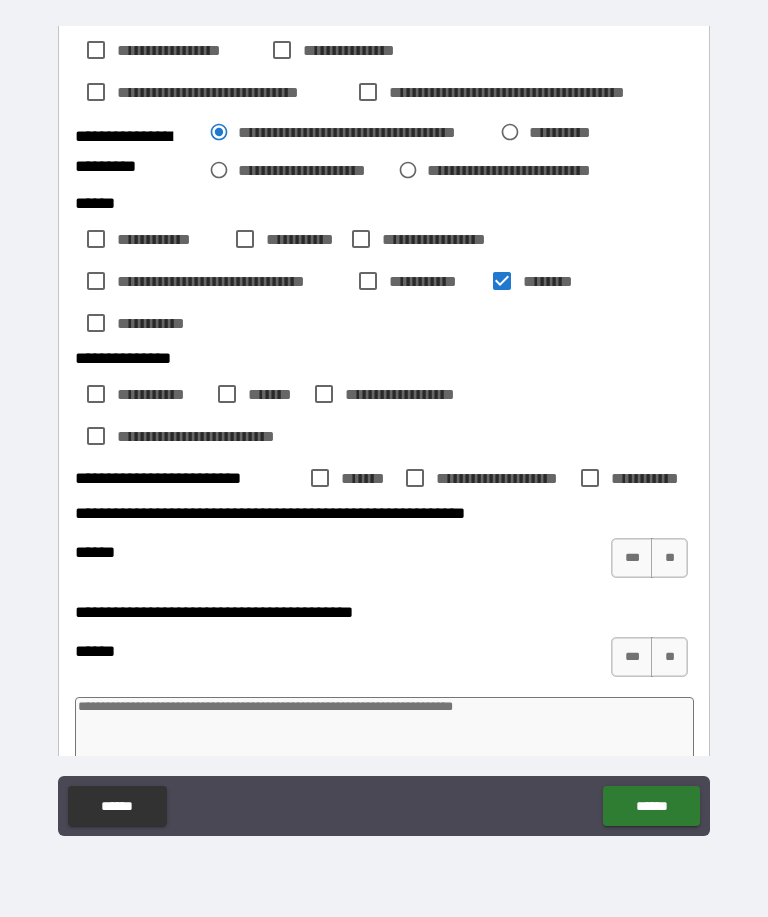 type on "*" 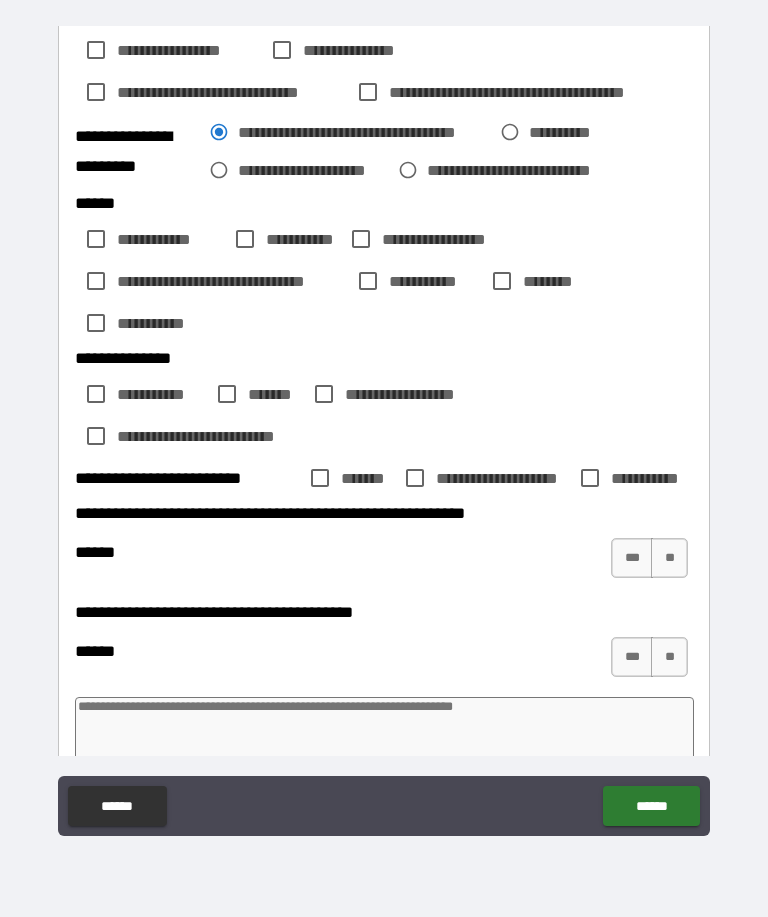 type on "*" 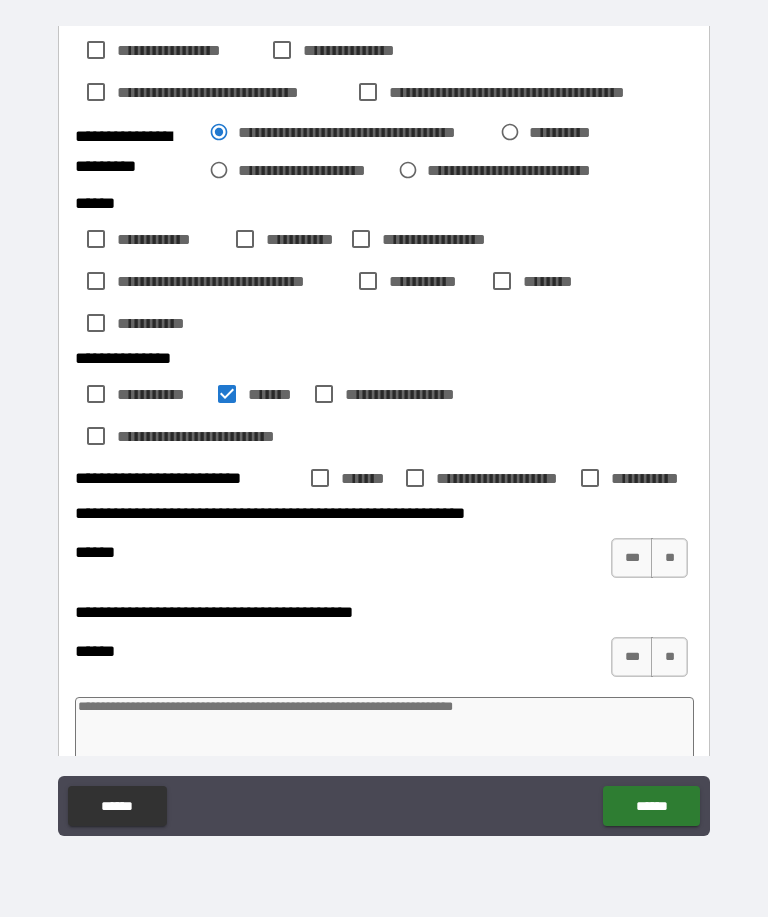type on "*" 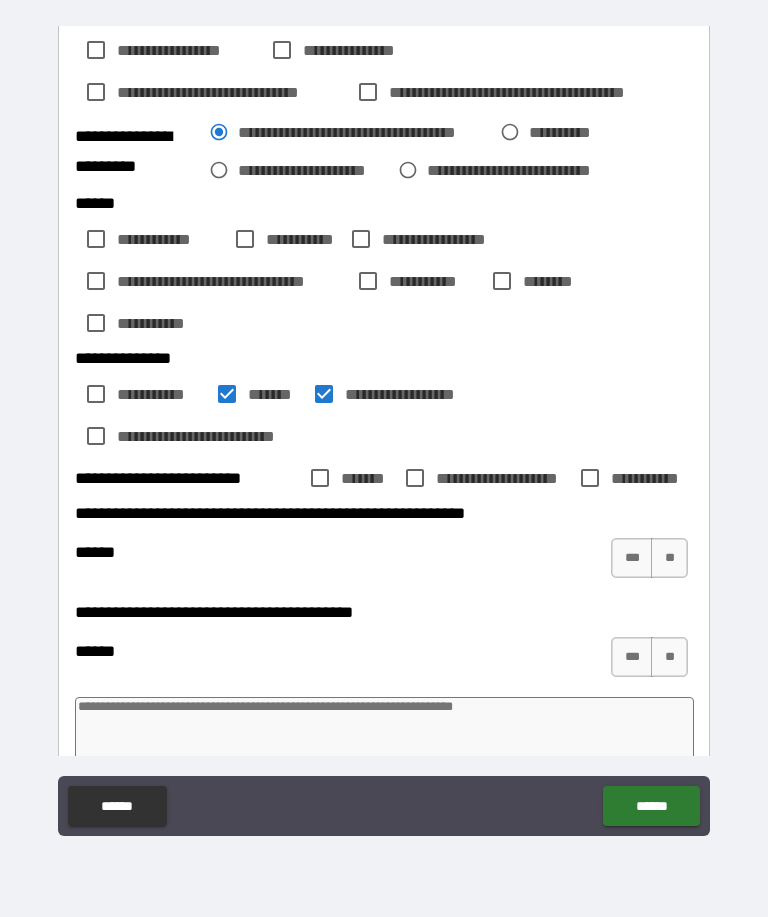 type on "*" 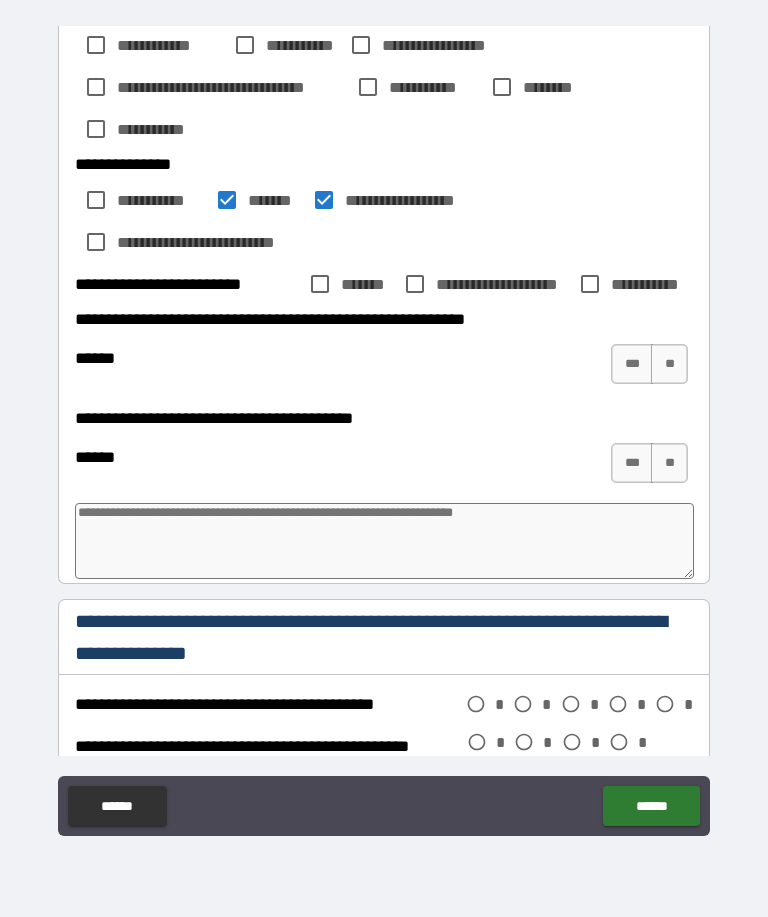 scroll, scrollTop: 539, scrollLeft: 0, axis: vertical 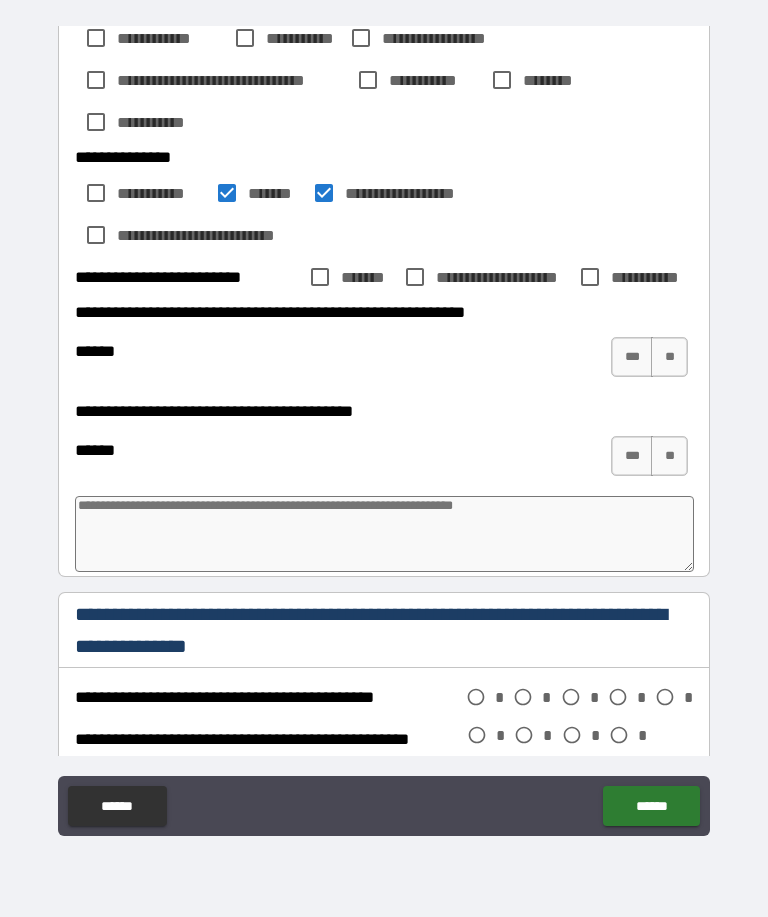 click on "**" at bounding box center [669, 357] 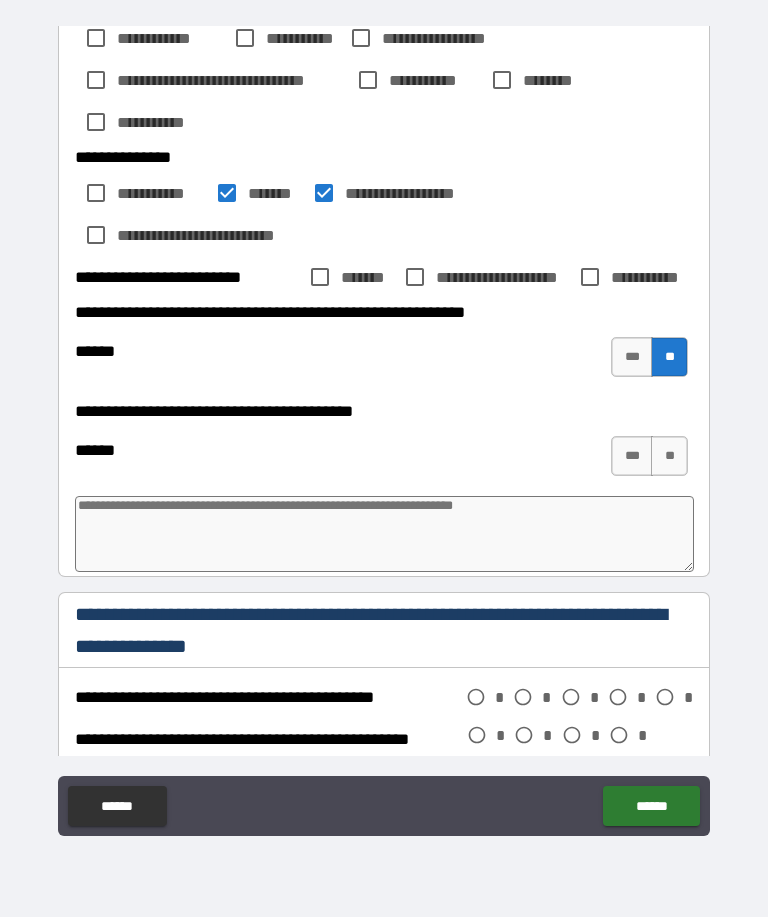 type on "*" 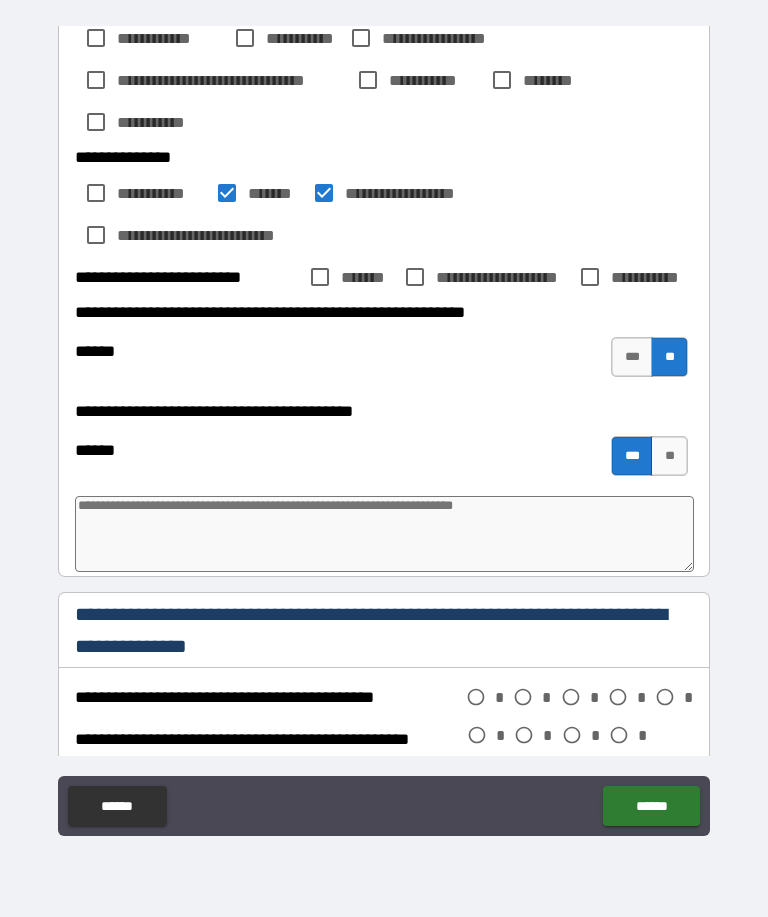 type on "*" 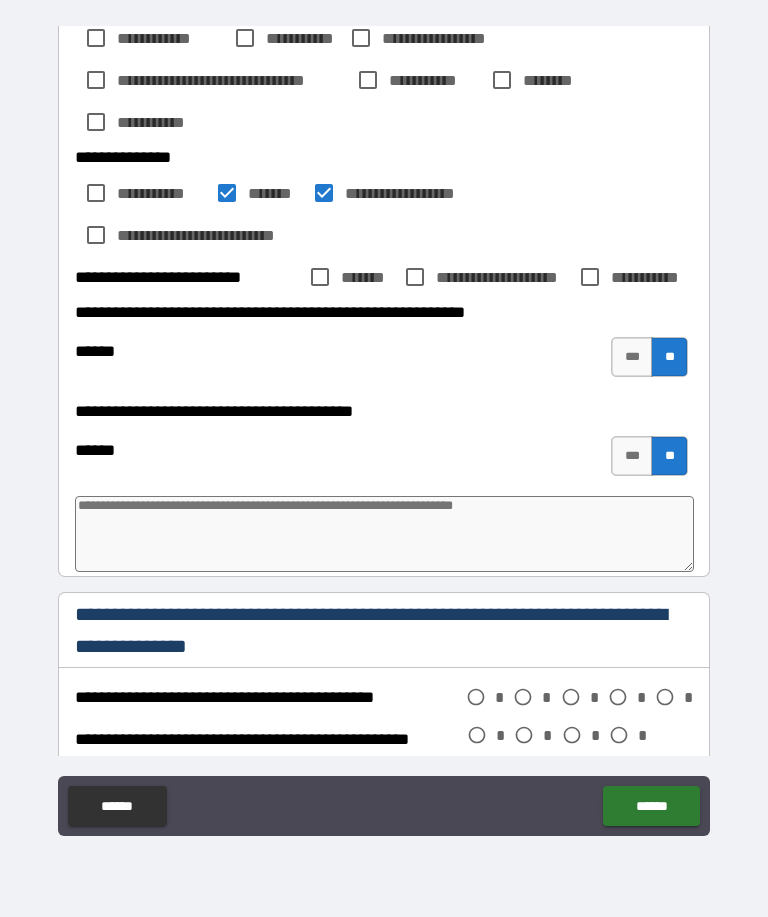 type on "*" 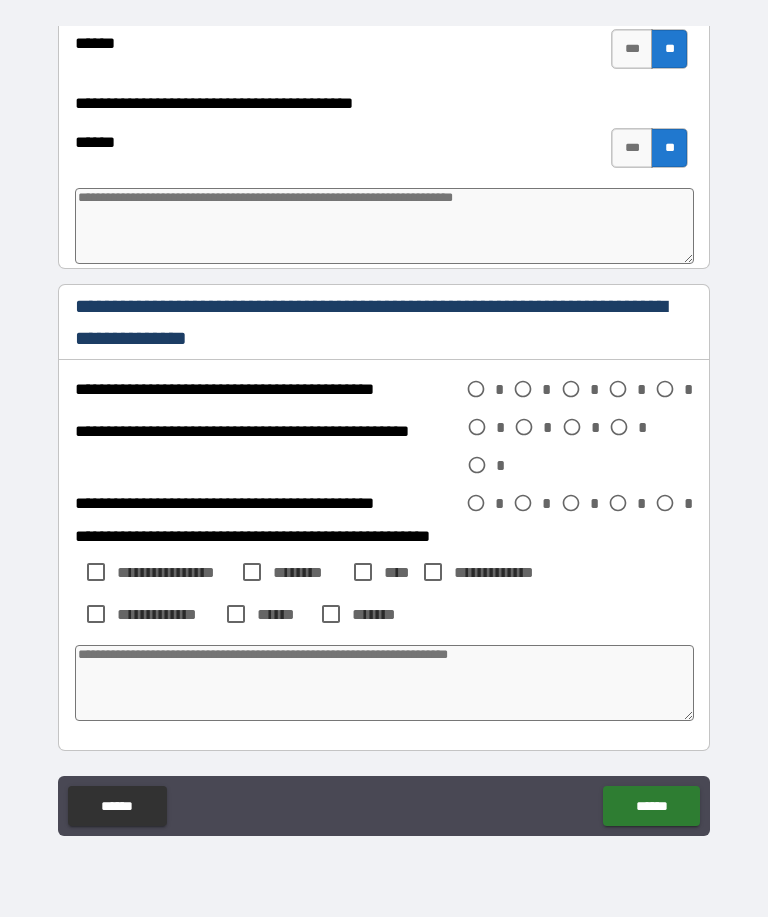 scroll, scrollTop: 847, scrollLeft: 0, axis: vertical 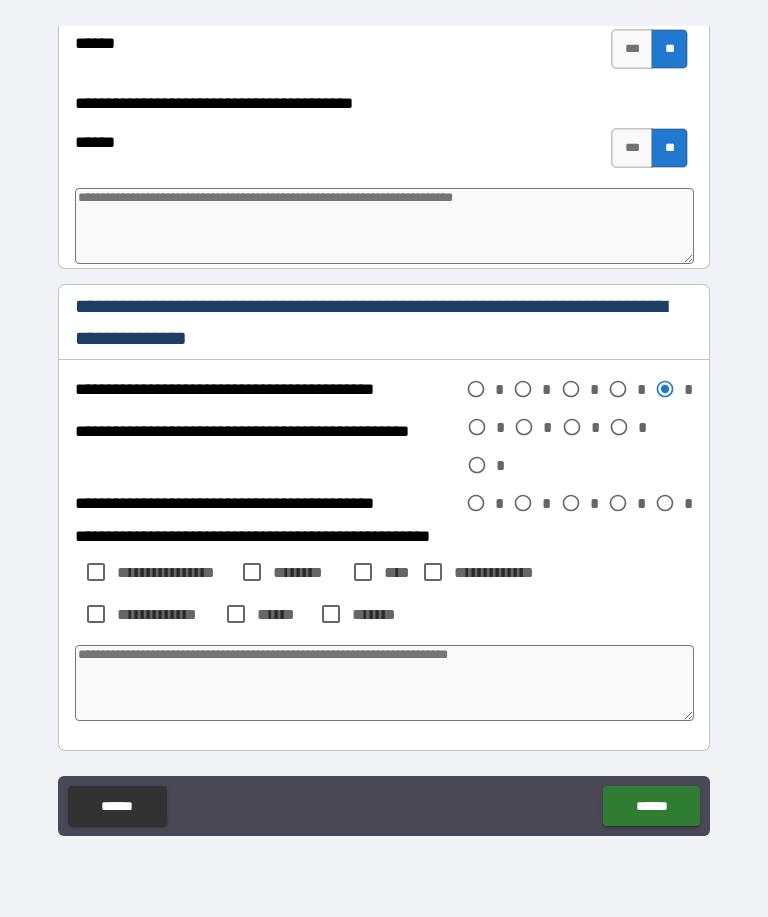 type on "*" 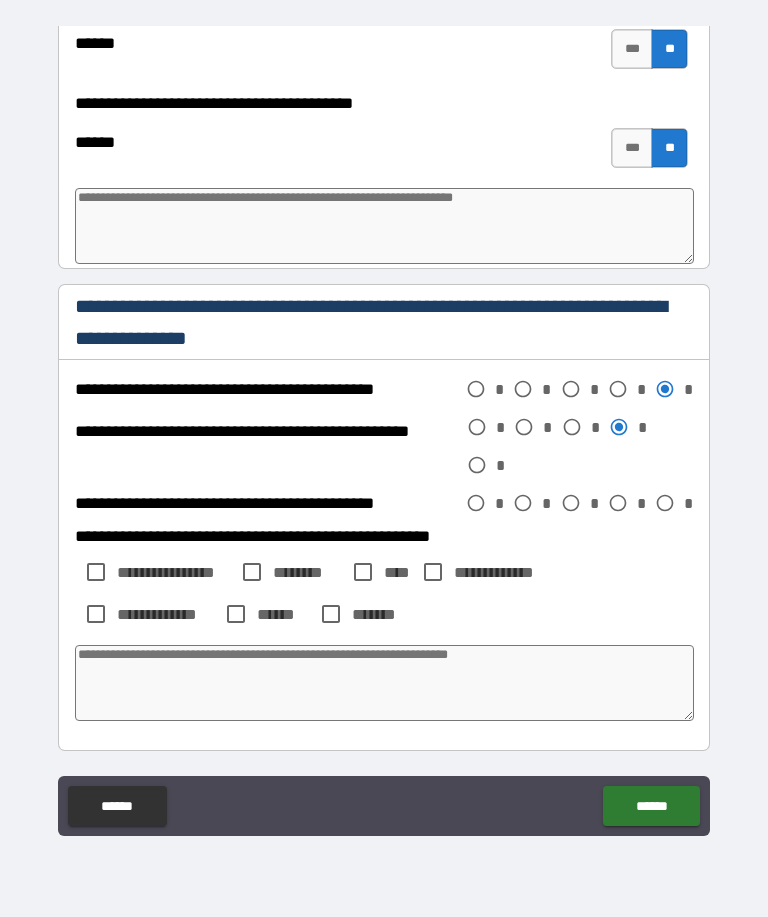 type on "*" 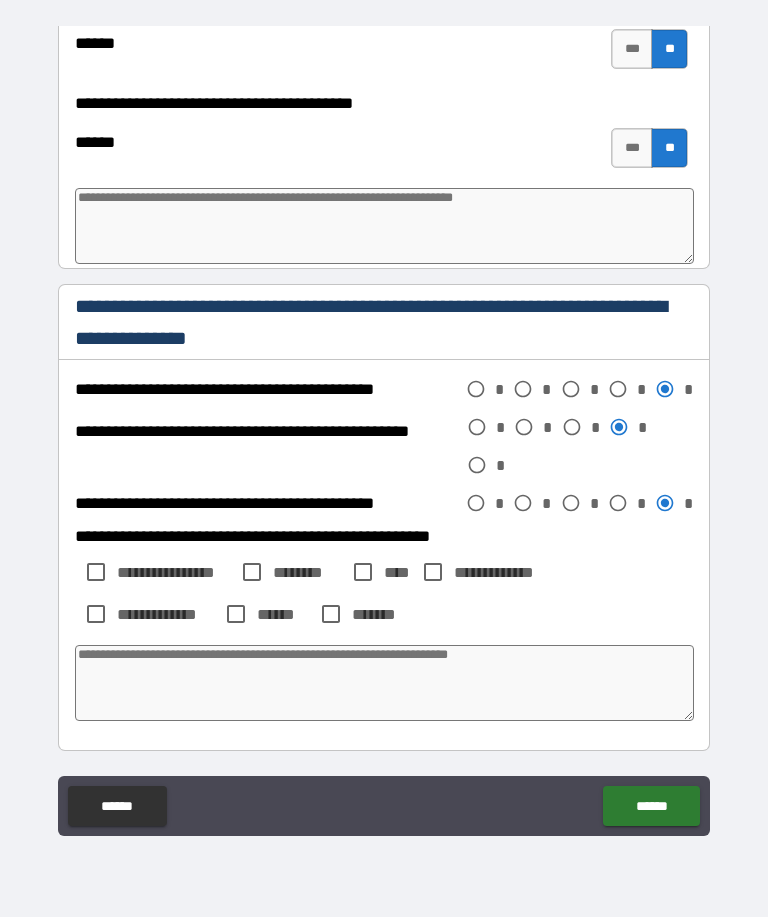 type on "*" 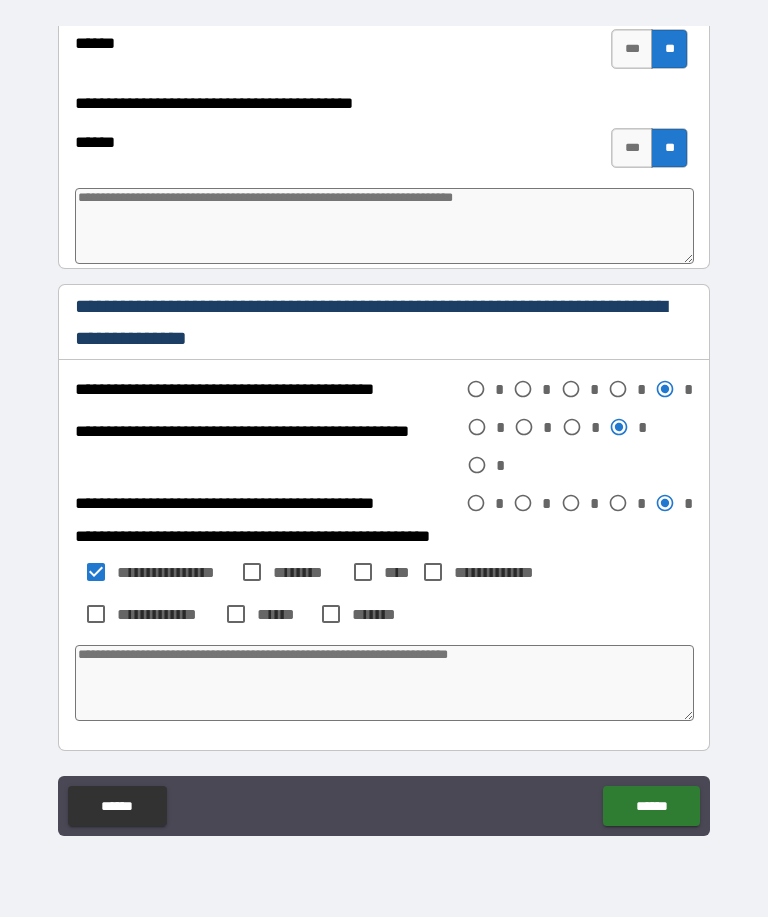 type on "*" 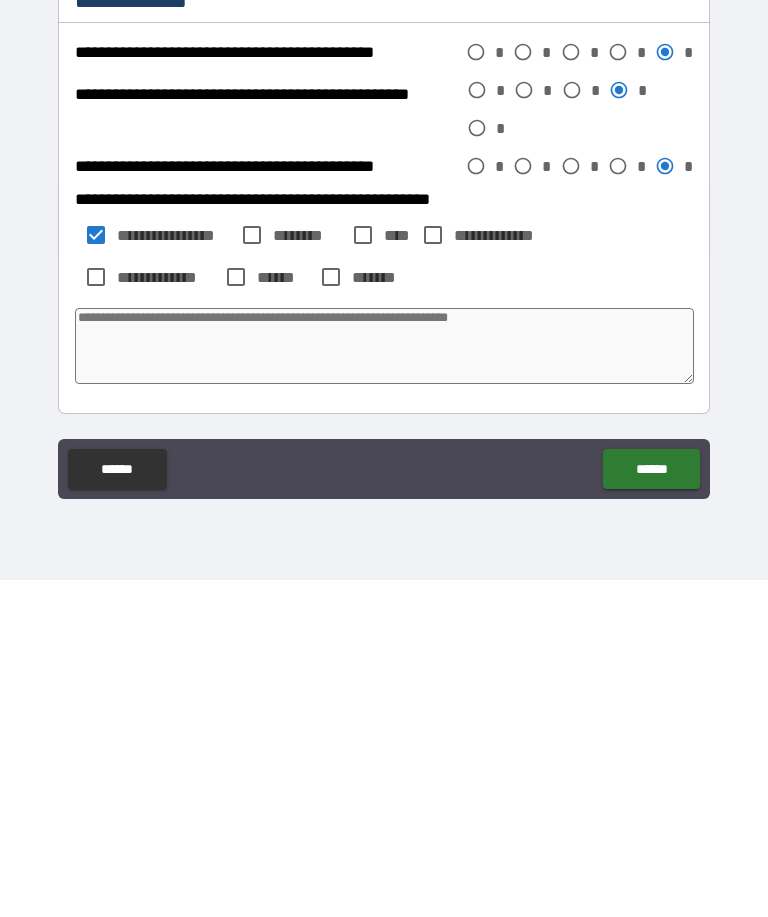 type on "*" 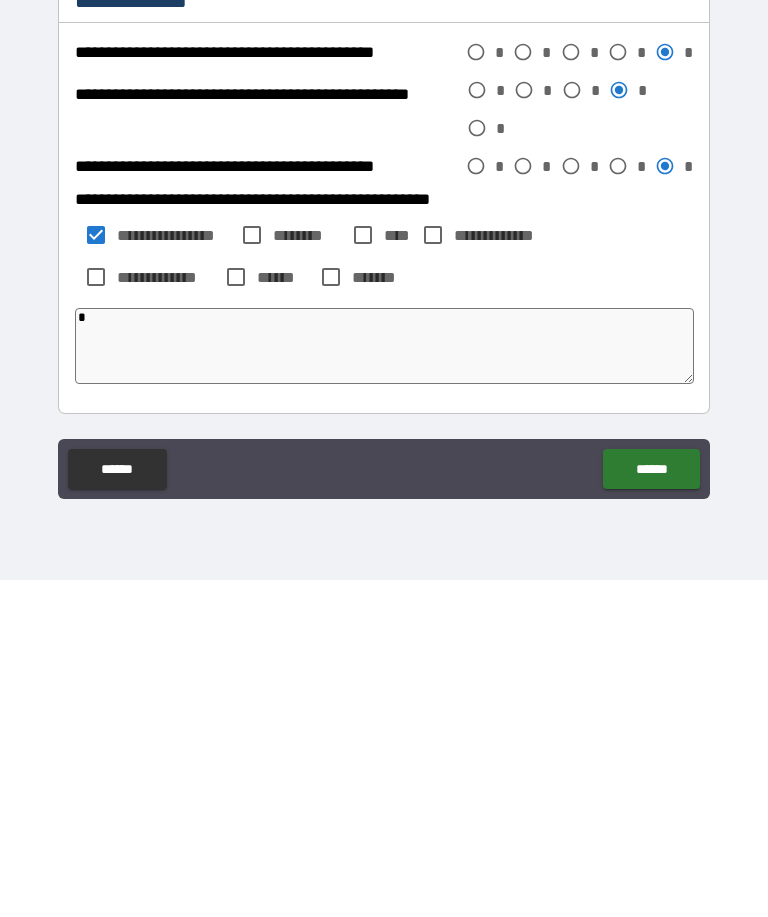 type on "*" 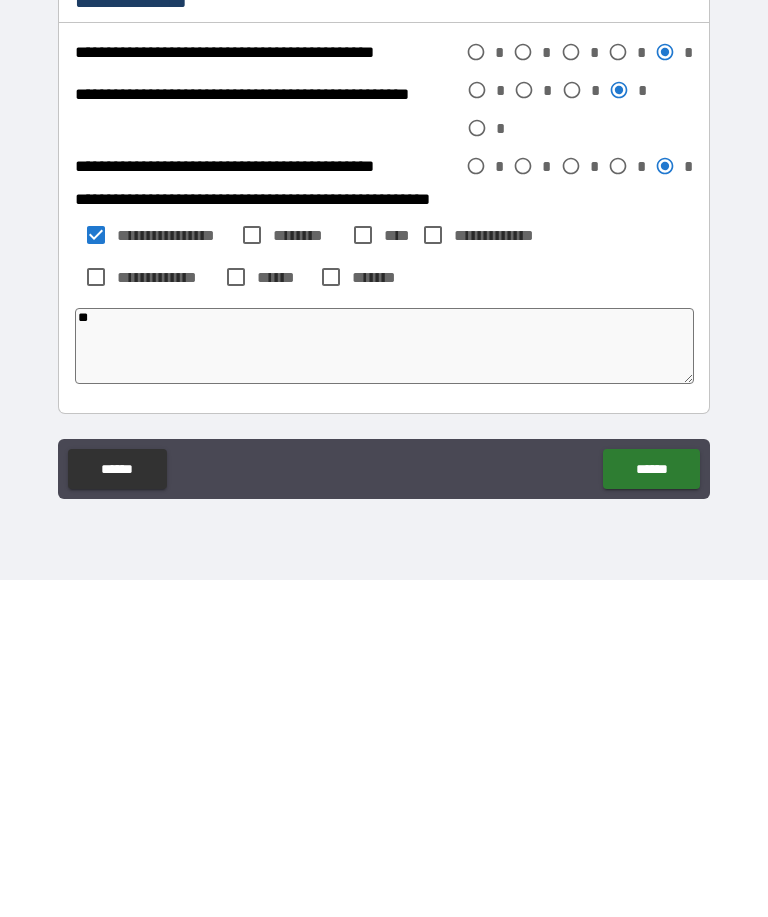 type on "*" 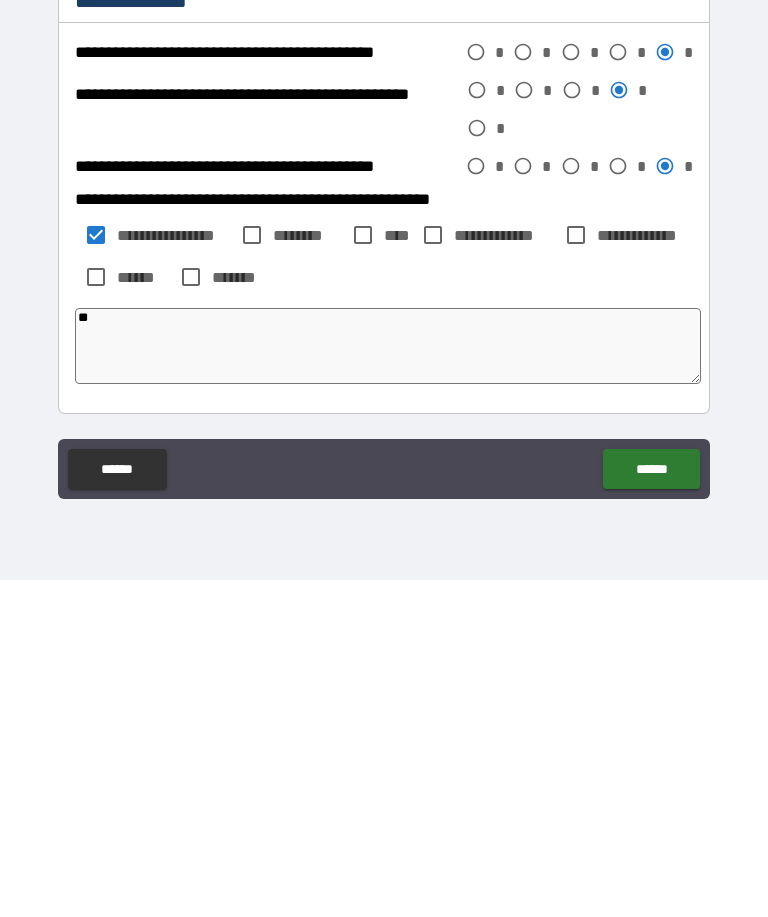type on "*" 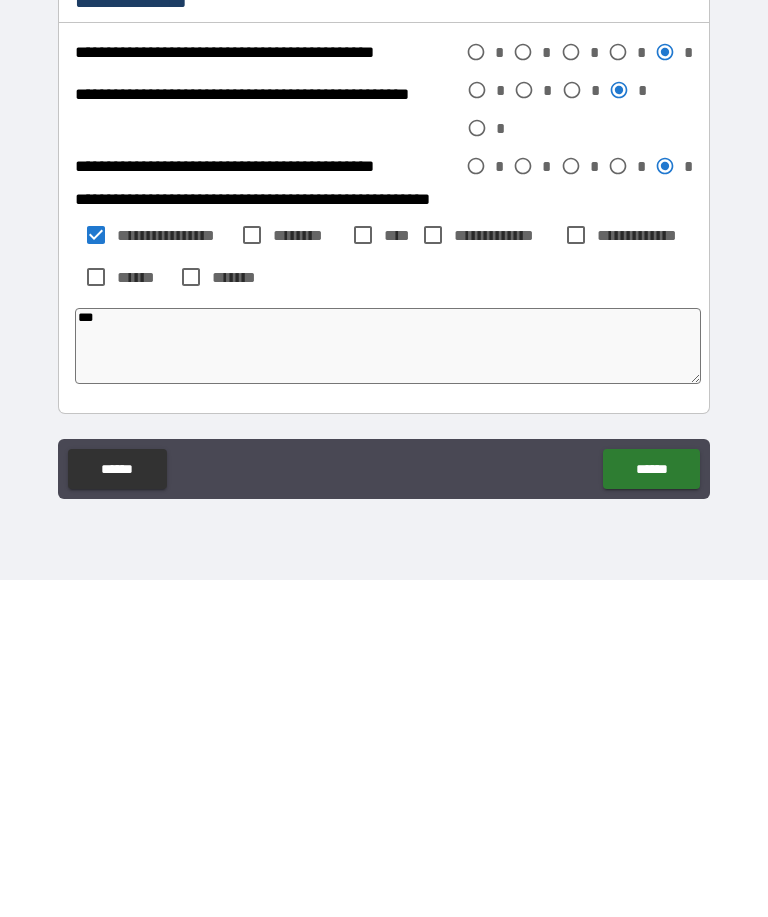 type on "*" 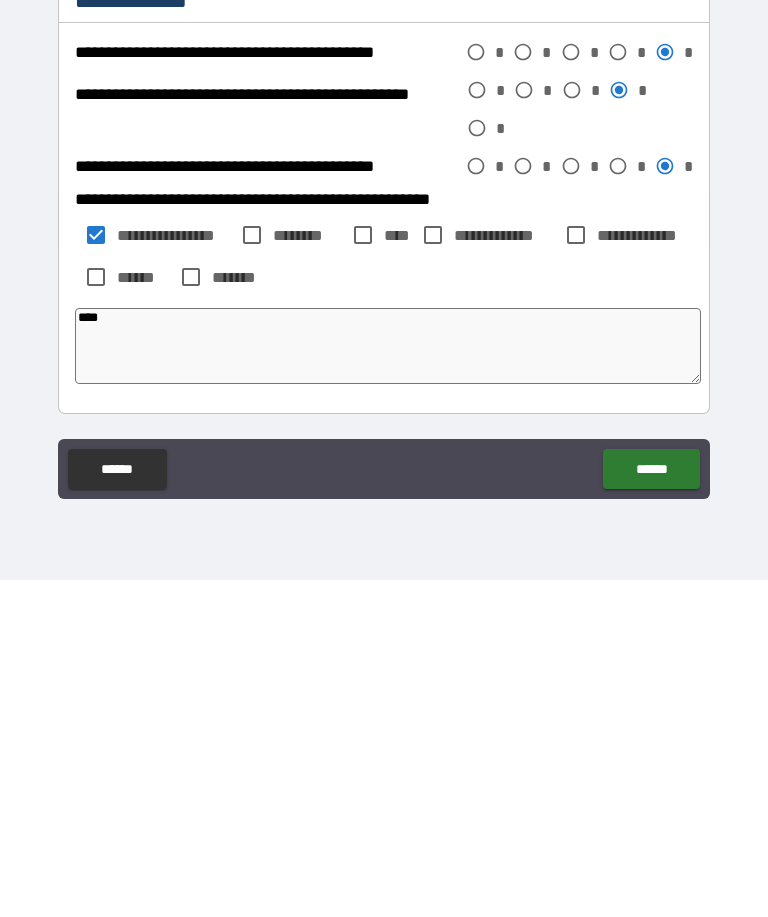 type on "*****" 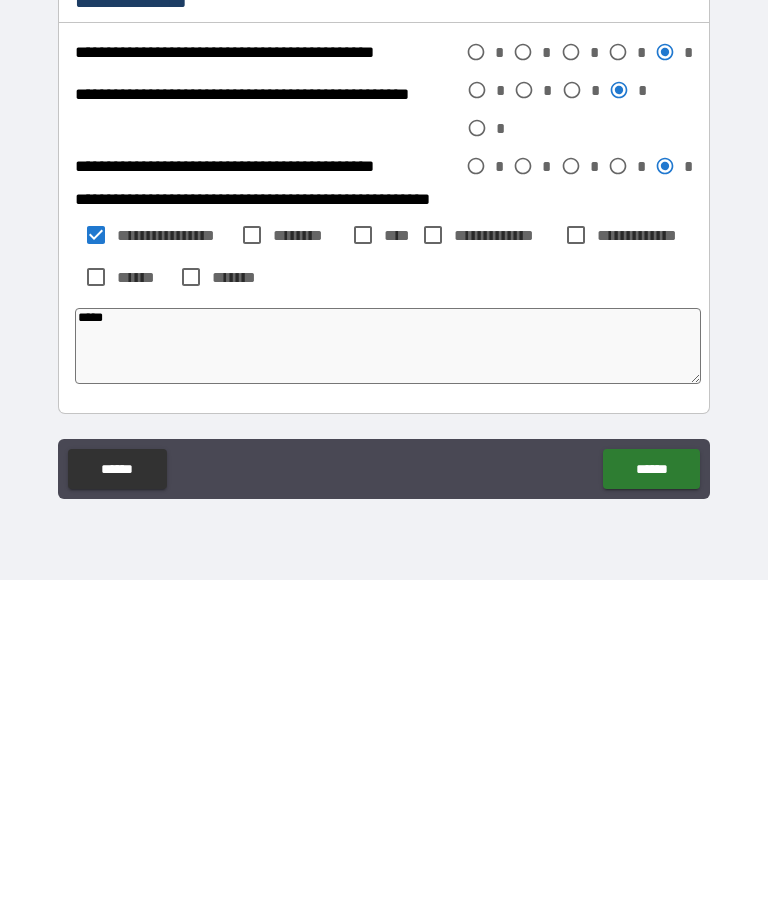 type on "*" 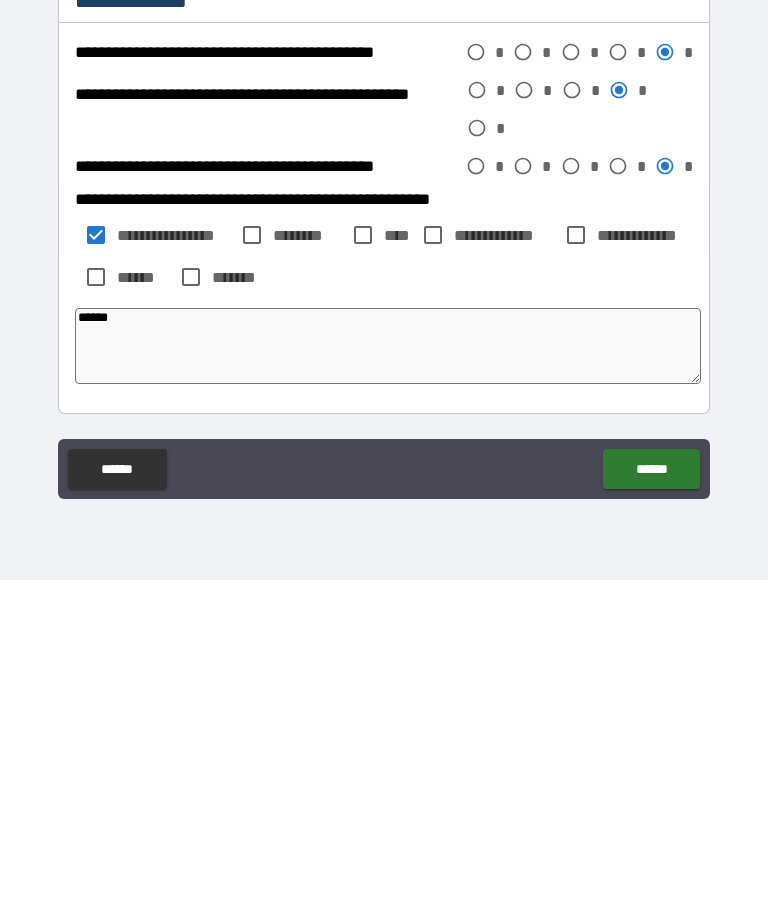 type on "*" 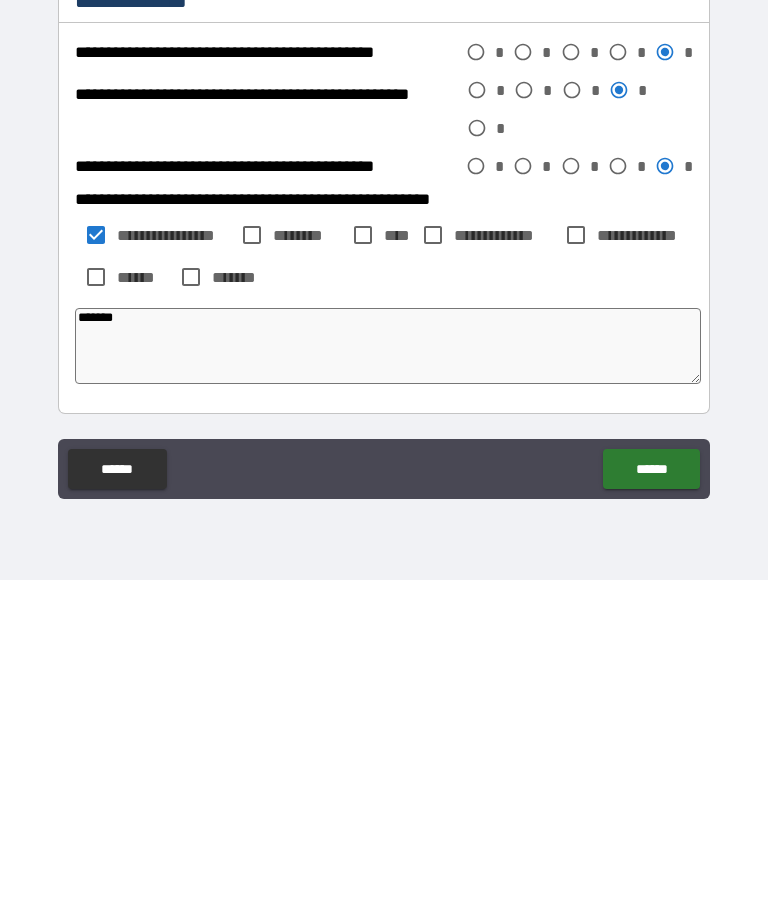 type on "*" 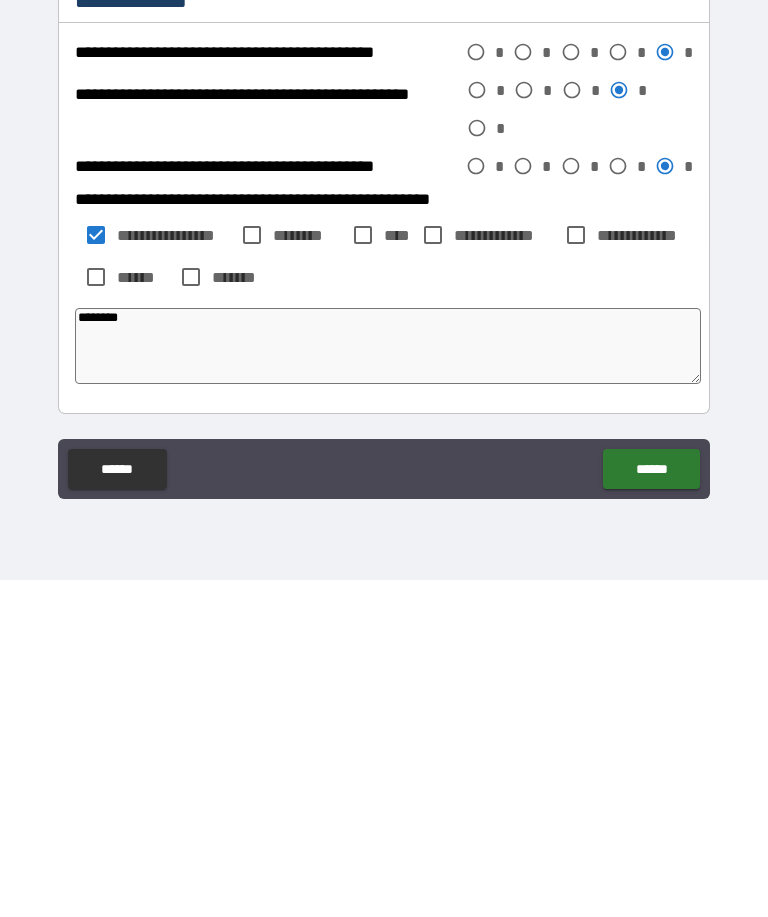 type on "*" 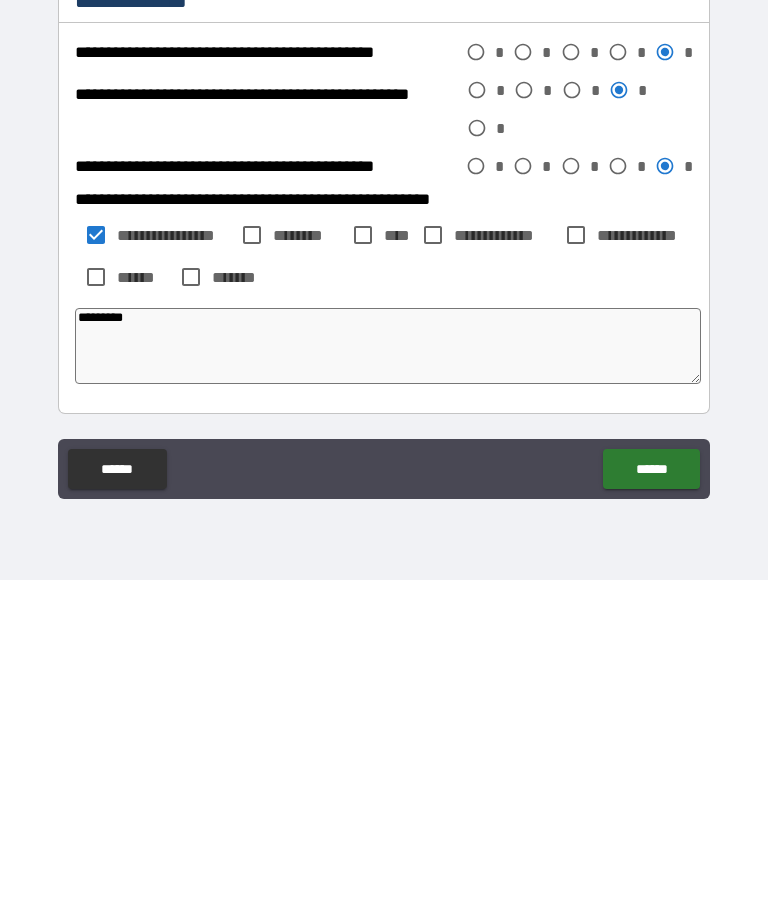 type on "*" 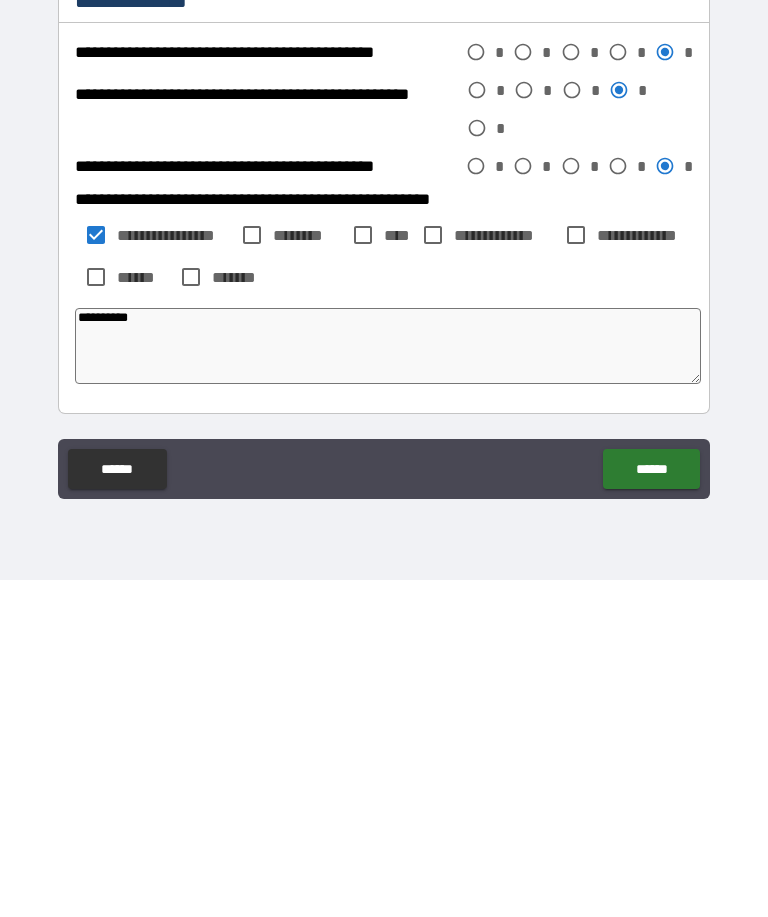 type on "*" 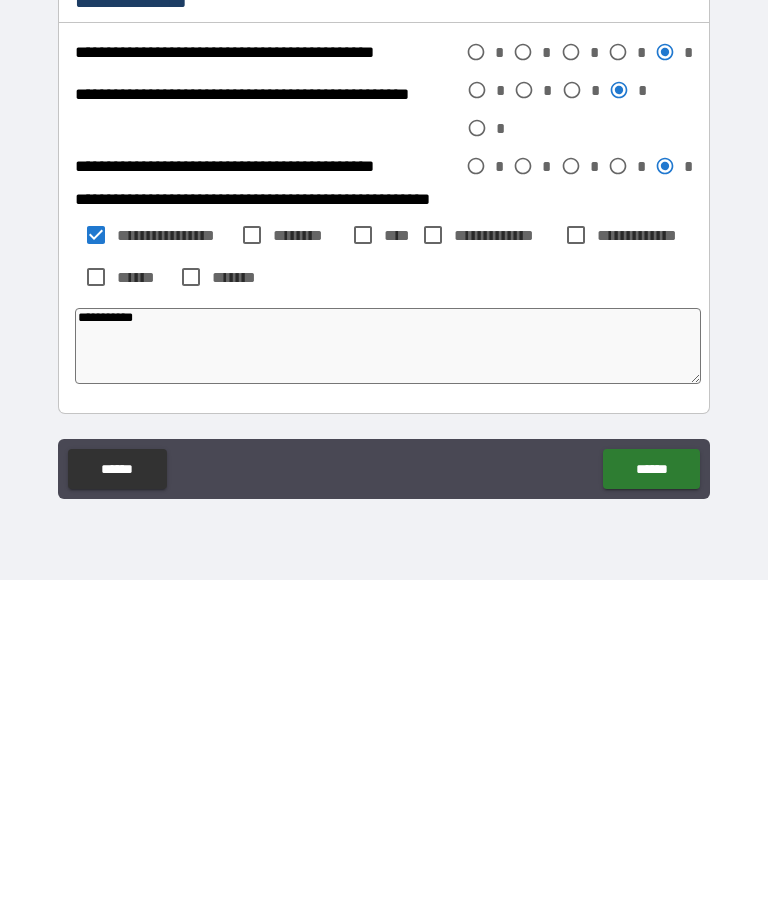 type on "*" 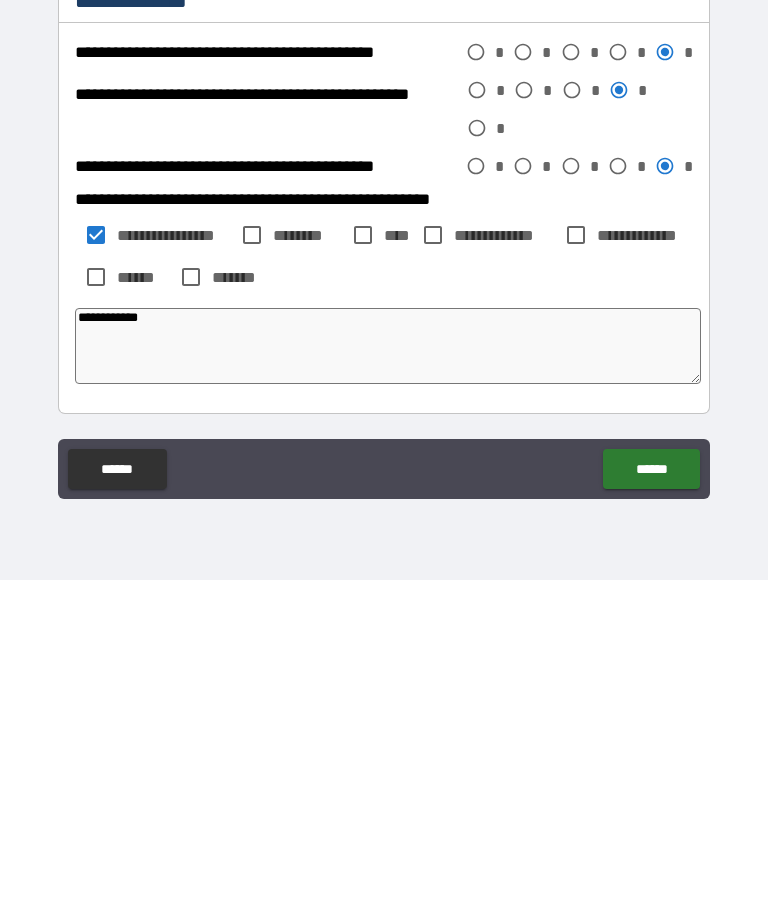 type on "*" 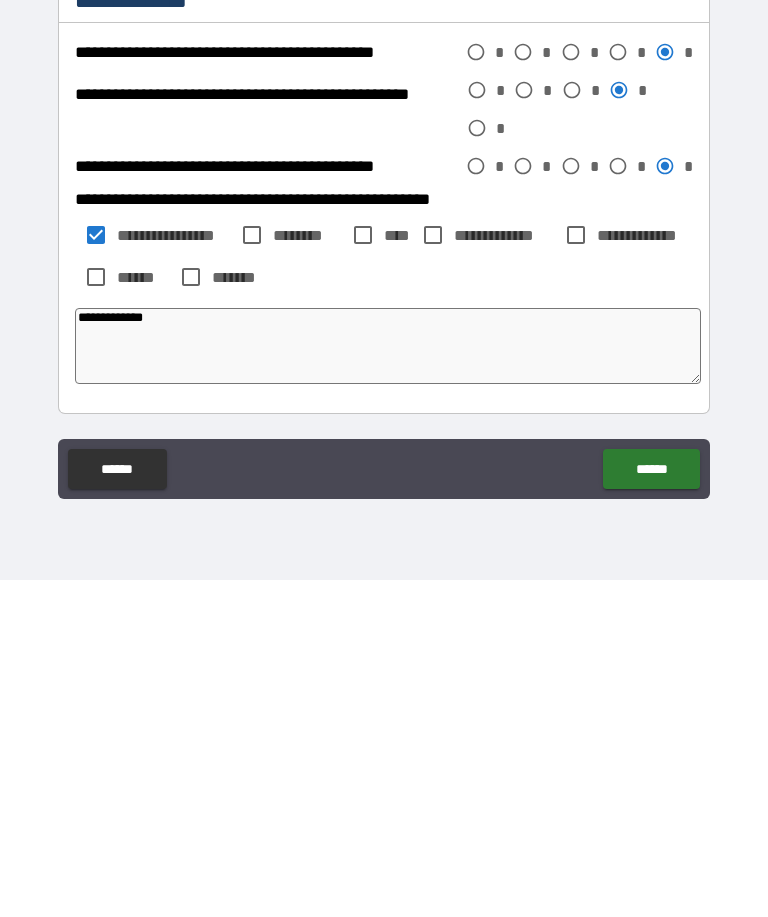 type on "**********" 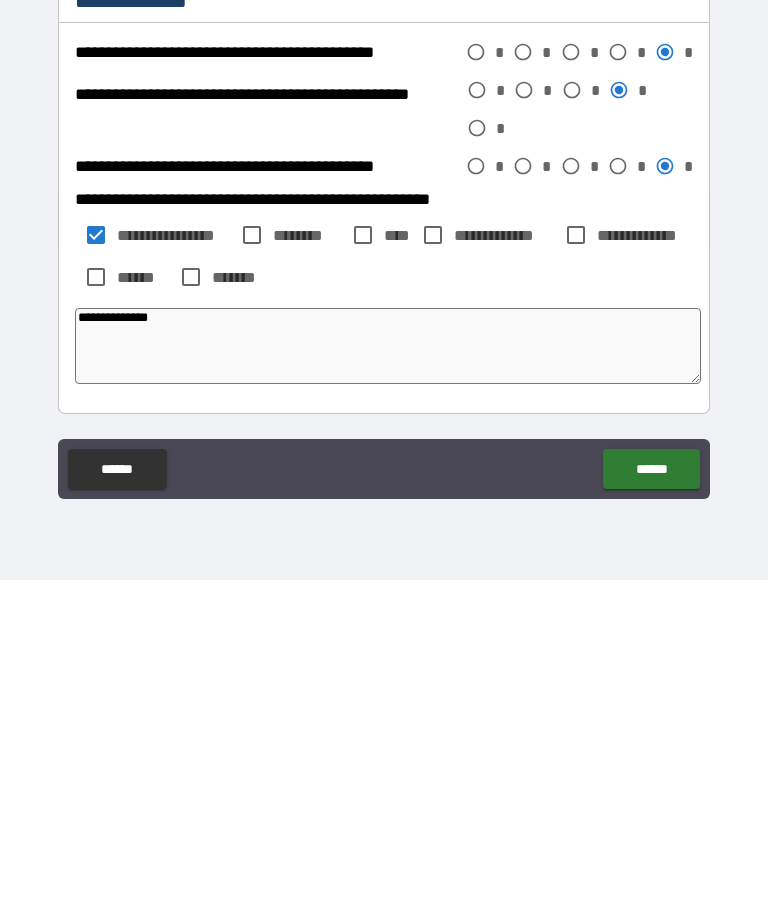 type on "*" 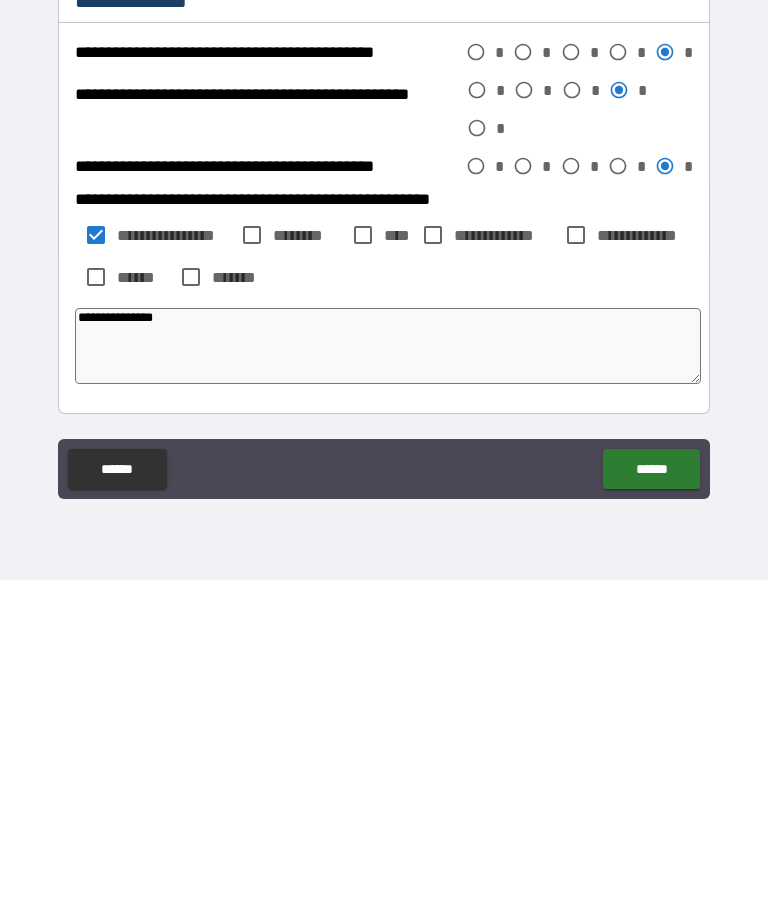 type on "*" 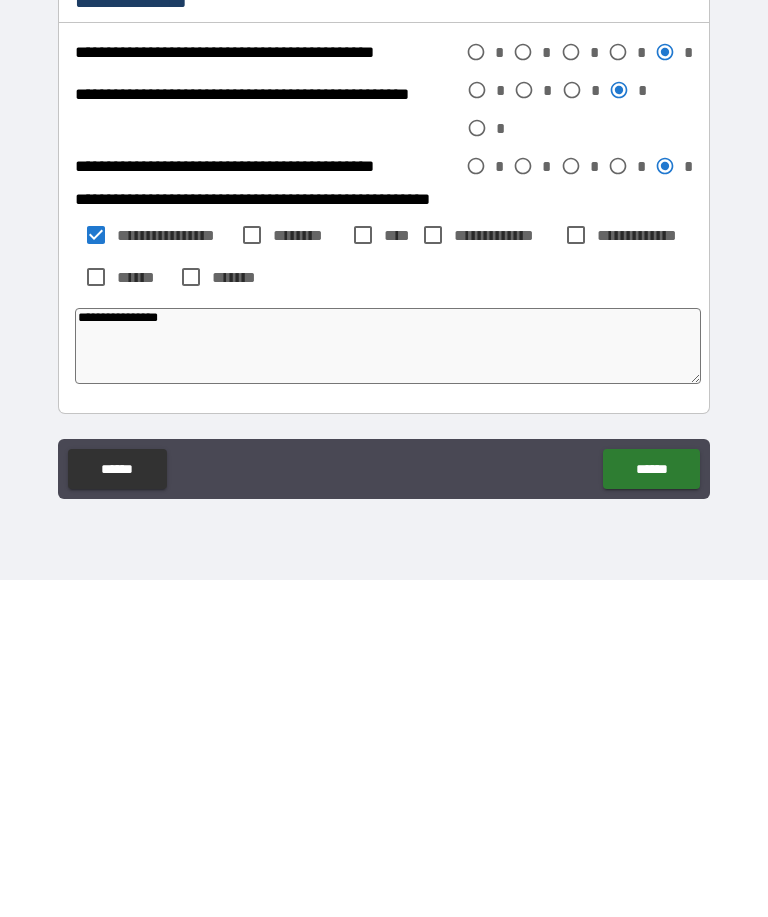 type on "**********" 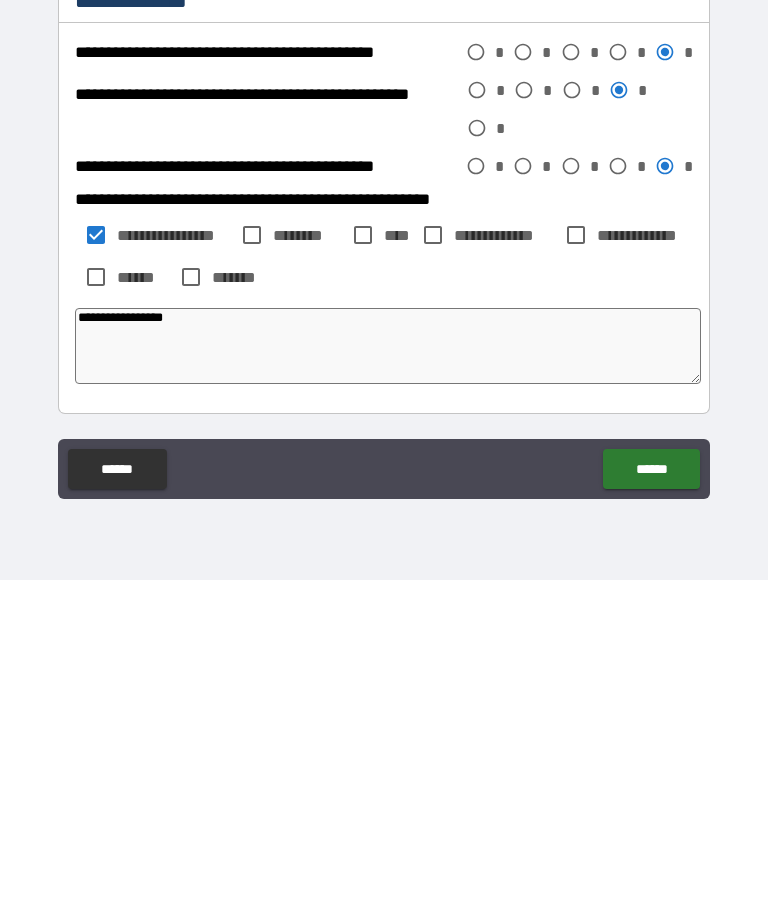 type on "*" 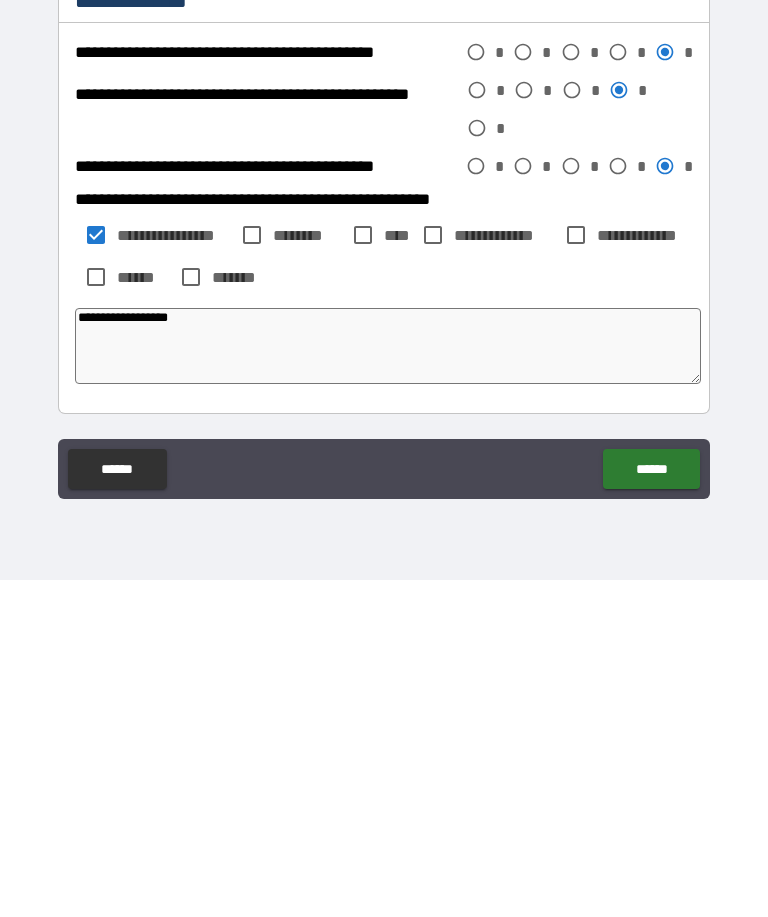 type on "*" 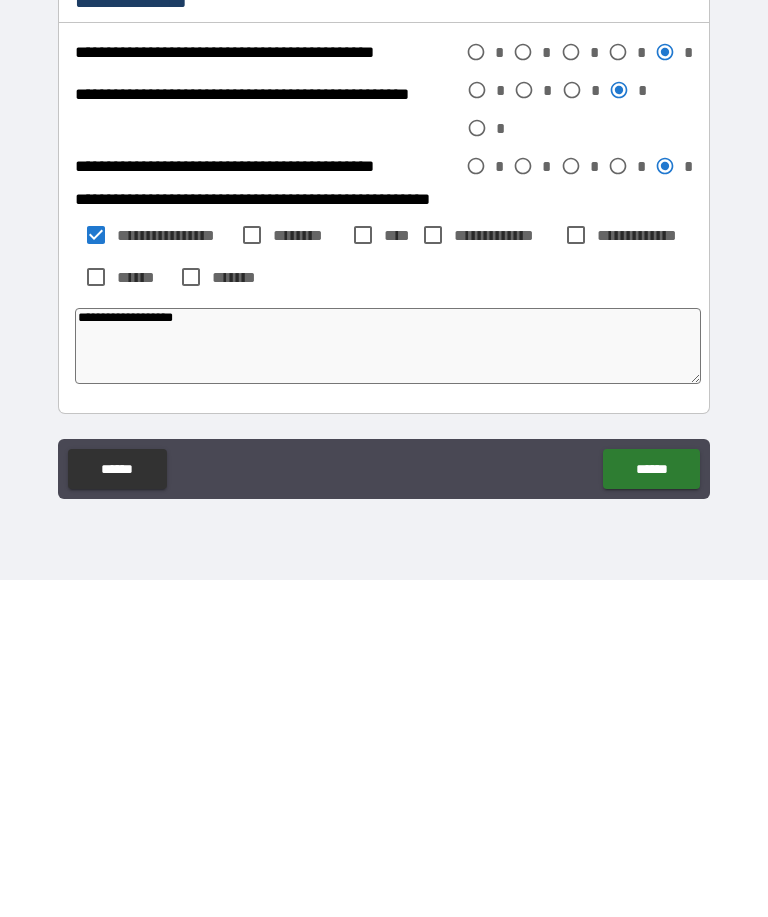 type on "*" 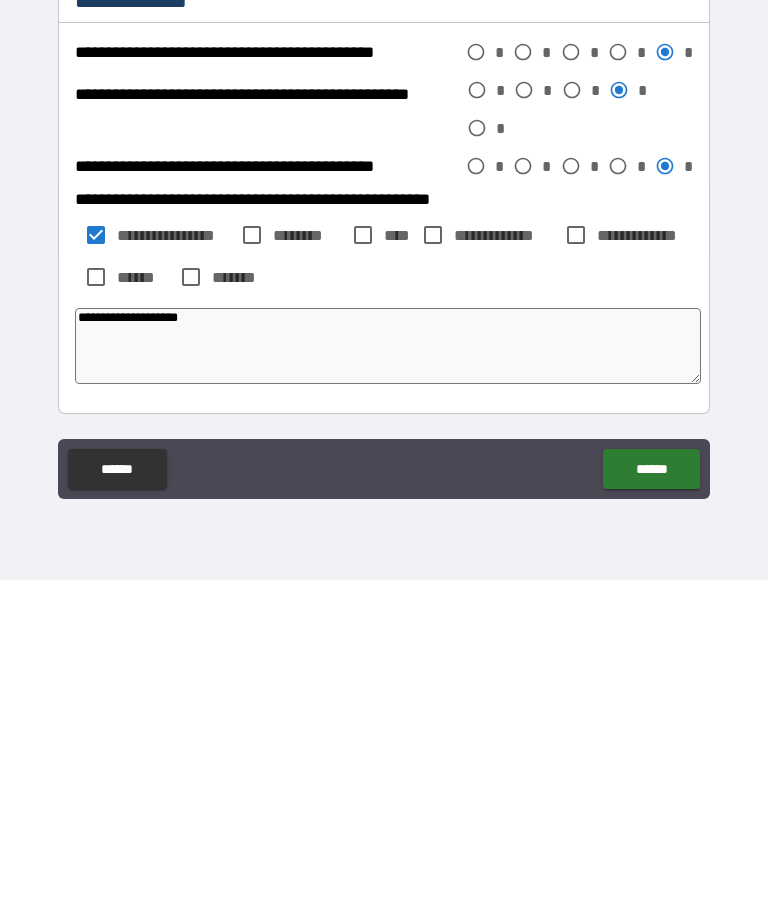 type on "*" 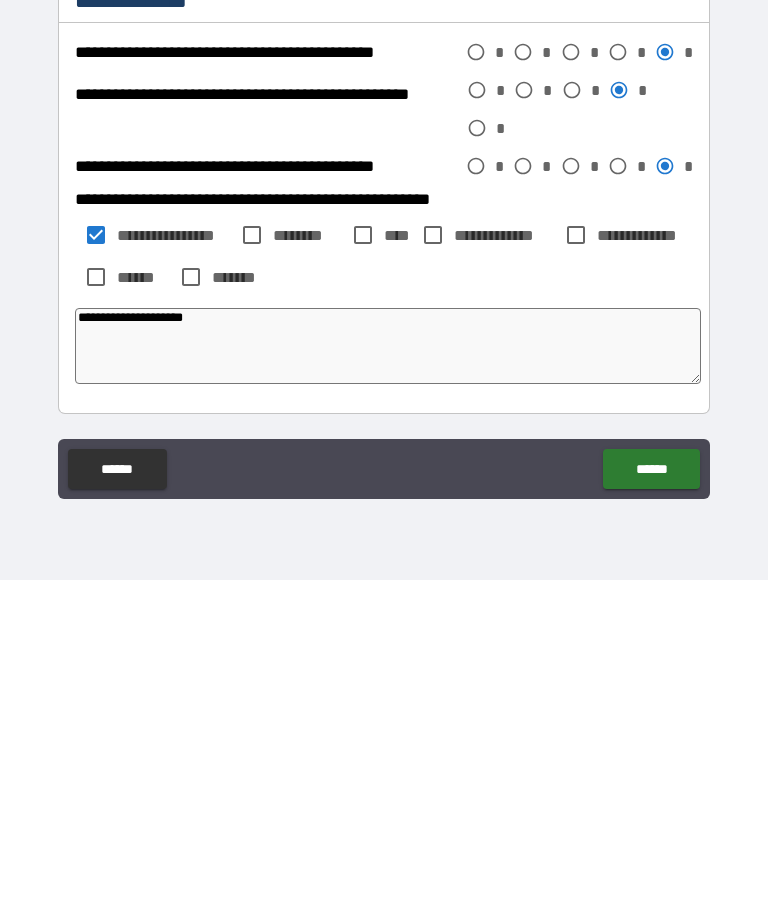 type on "*" 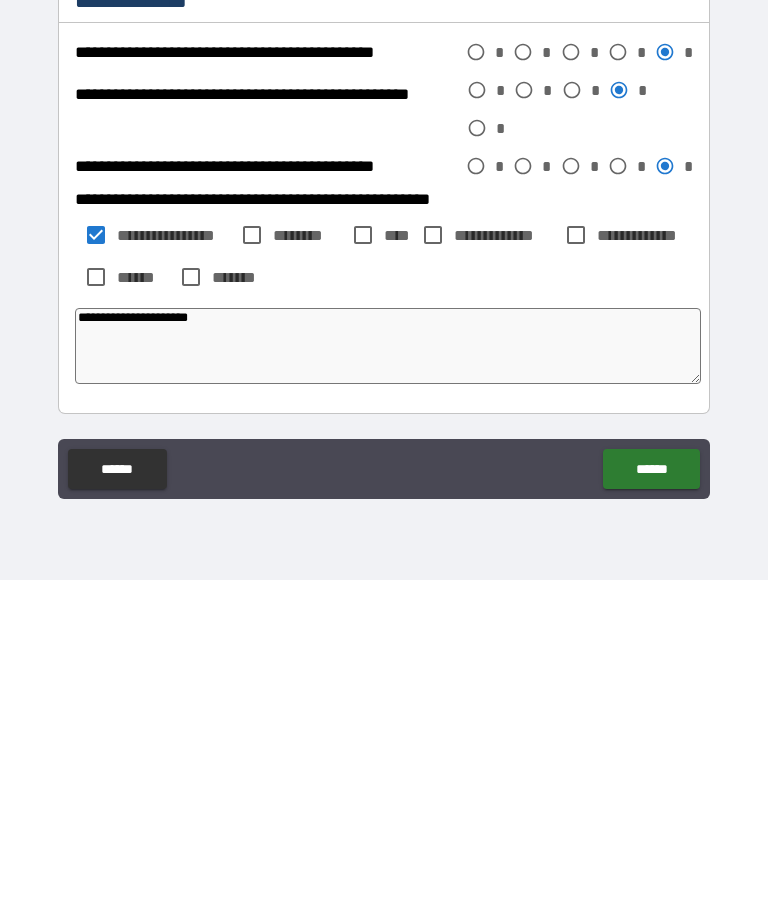 type on "**********" 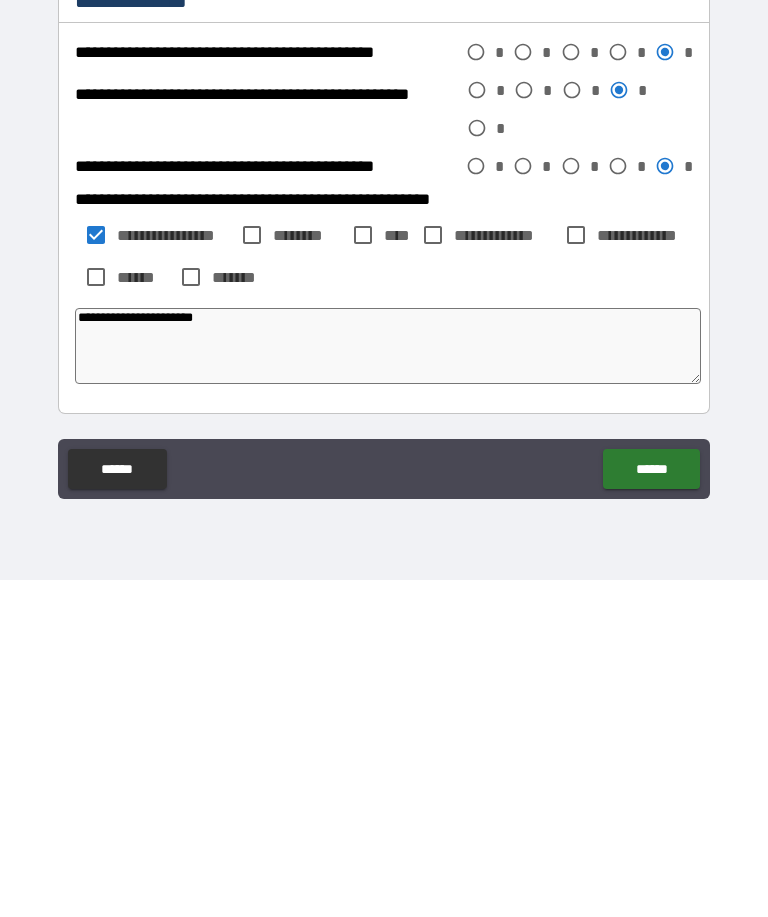 type on "*" 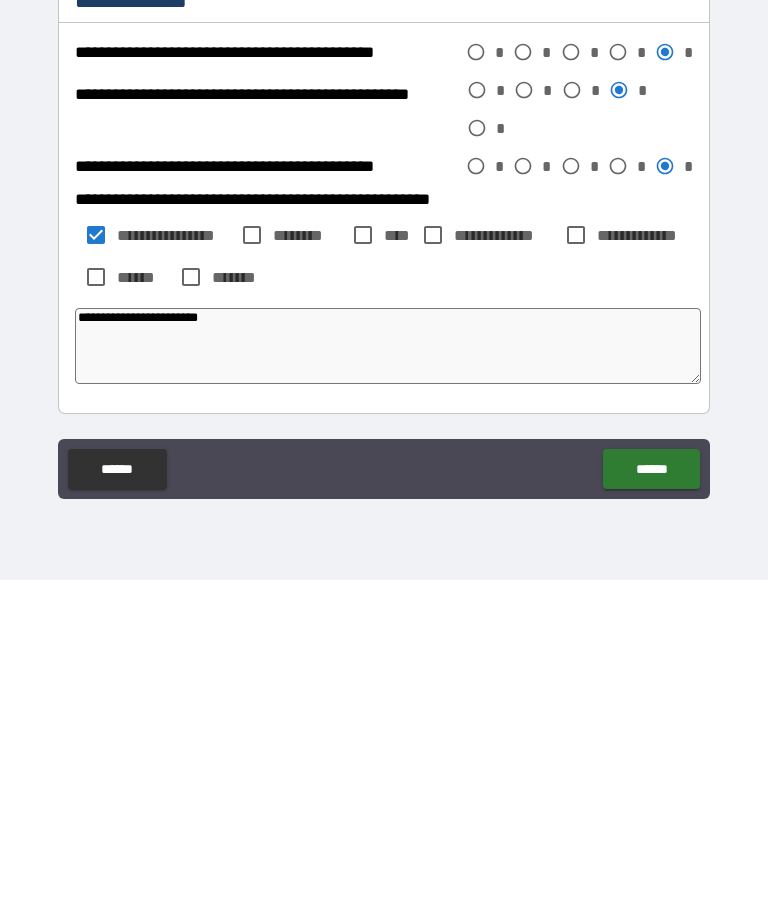 type on "*" 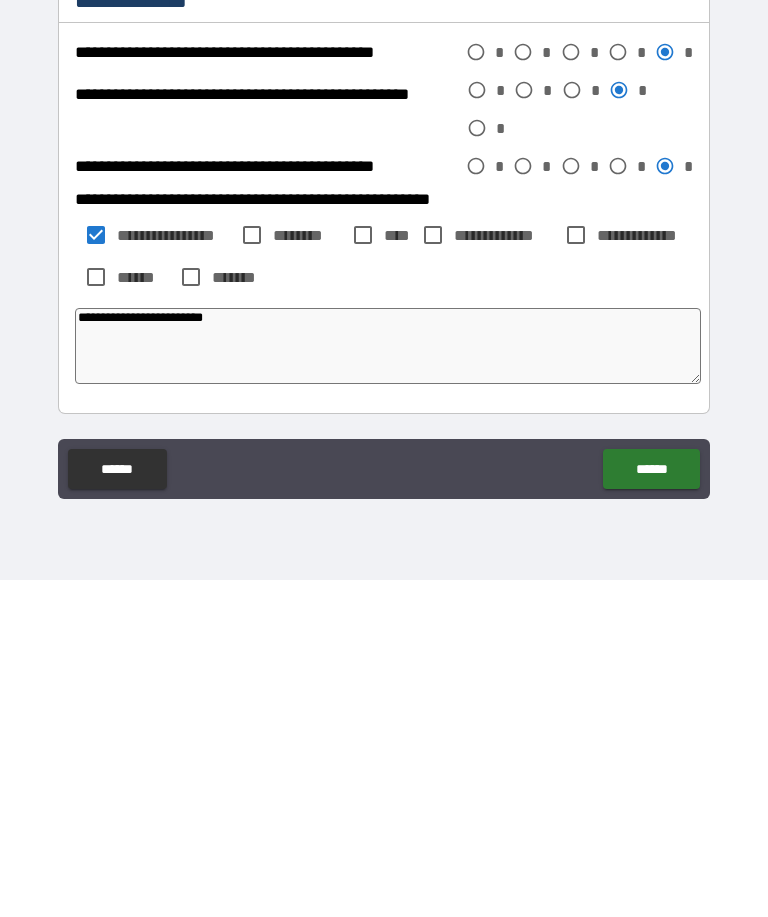 type on "*" 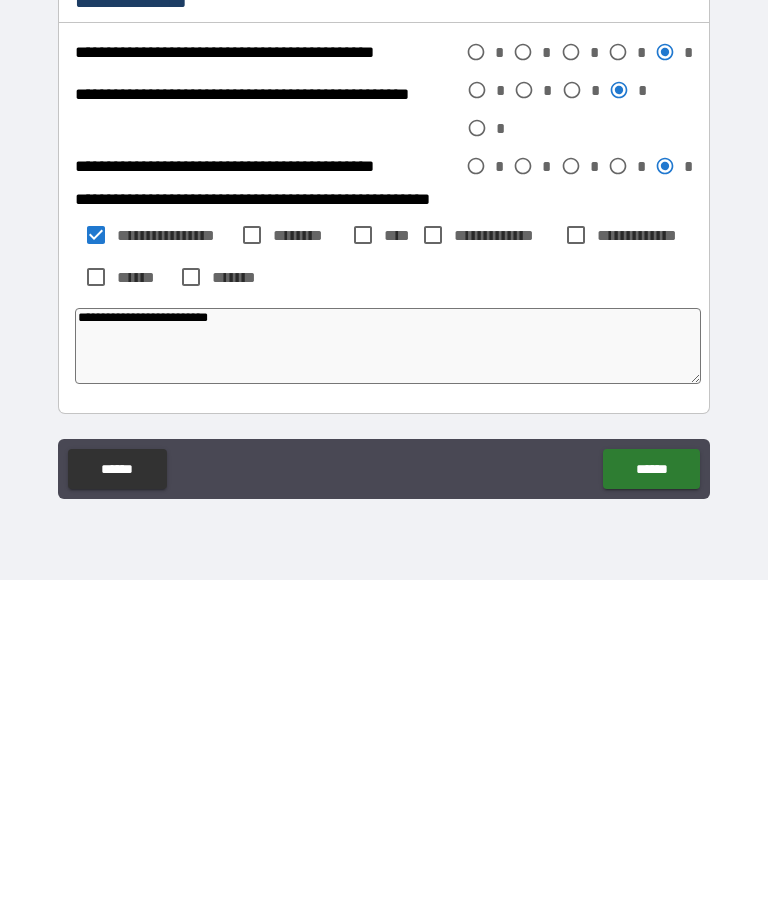 type on "*" 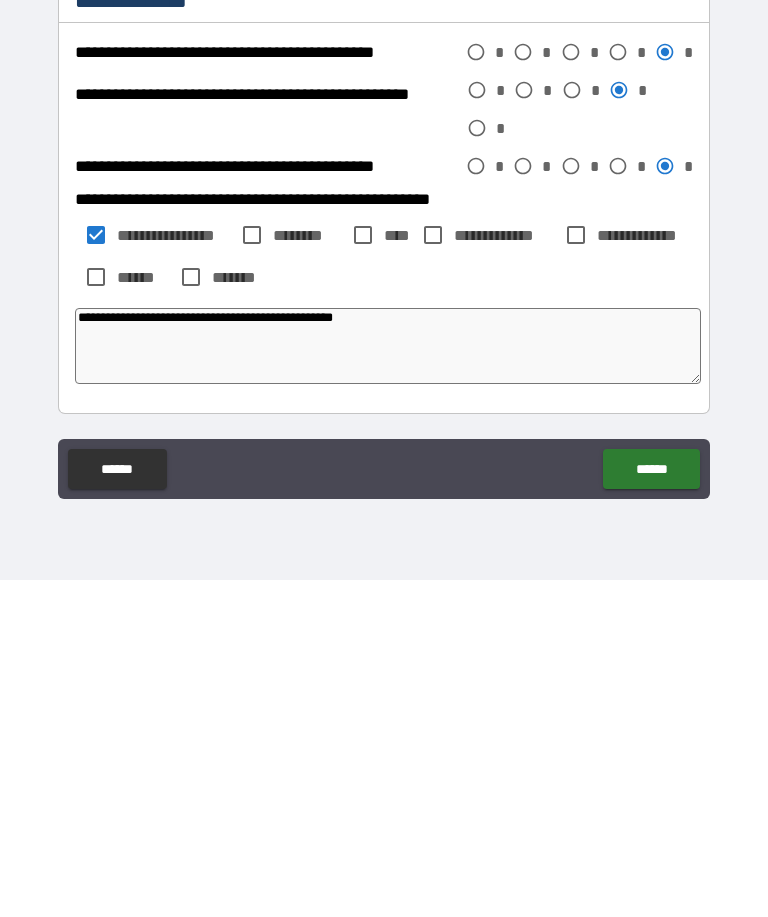 click on "**********" at bounding box center (388, 683) 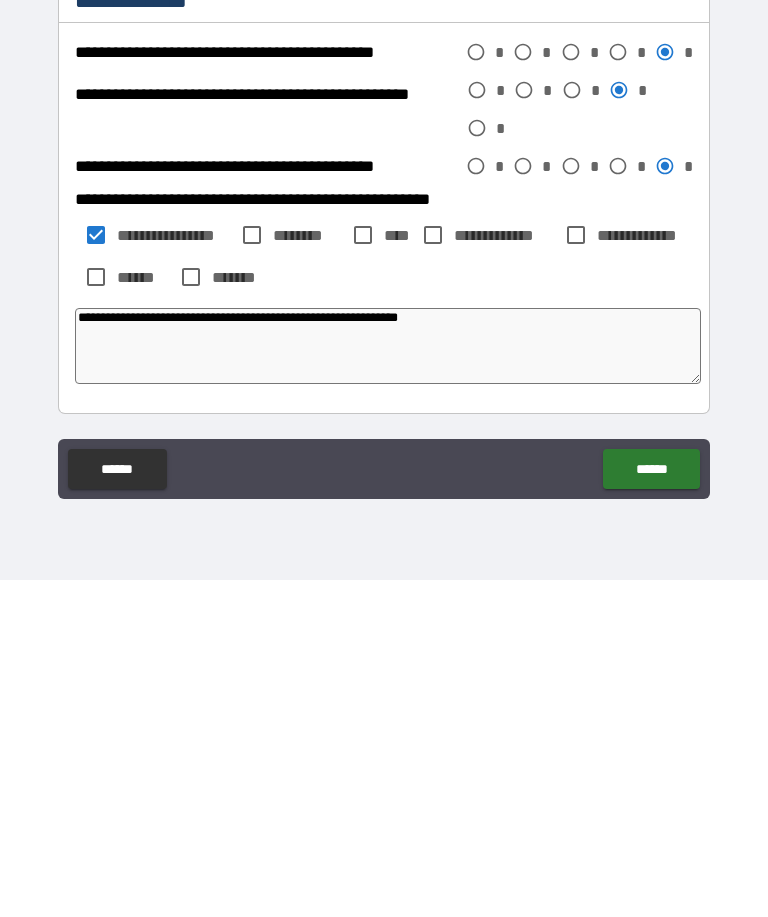 click on "******" at bounding box center [651, 806] 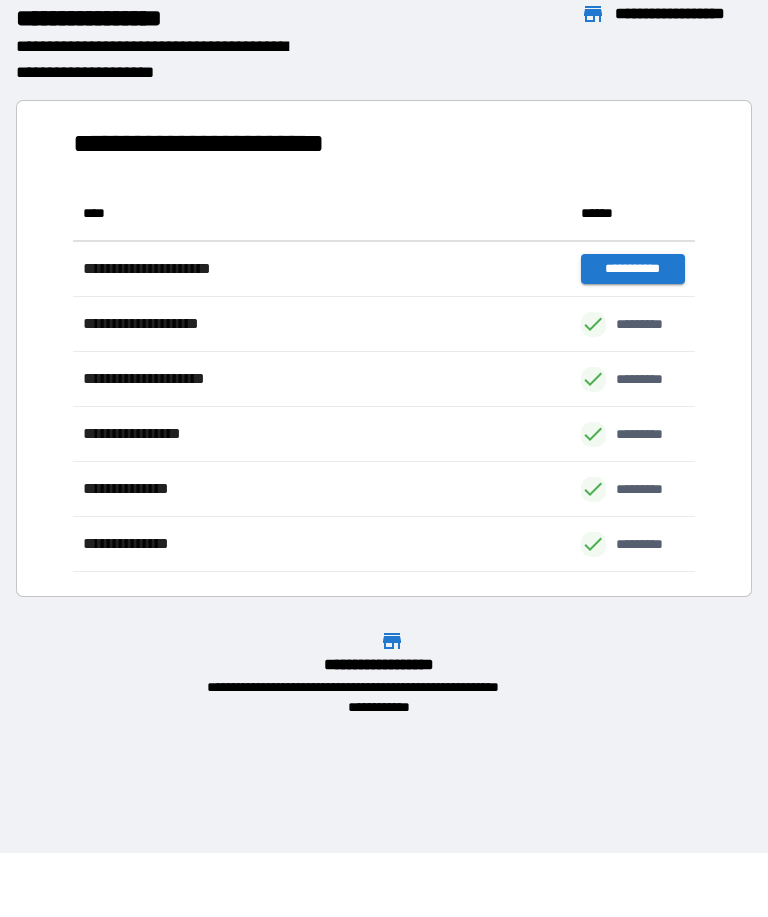 scroll, scrollTop: 1, scrollLeft: 1, axis: both 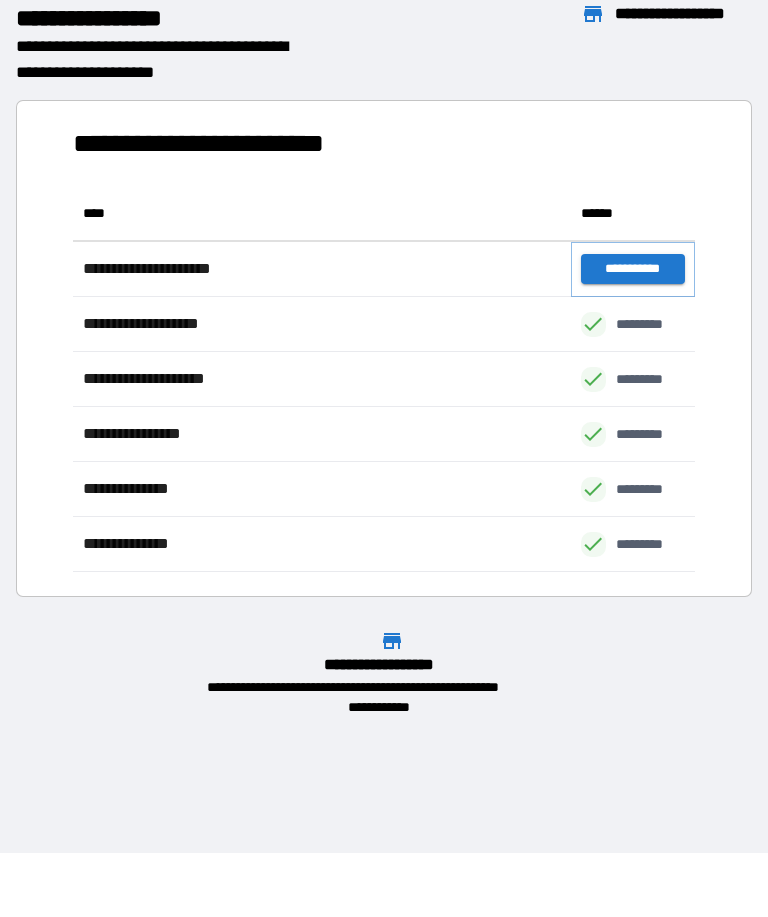 click on "**********" at bounding box center (633, 269) 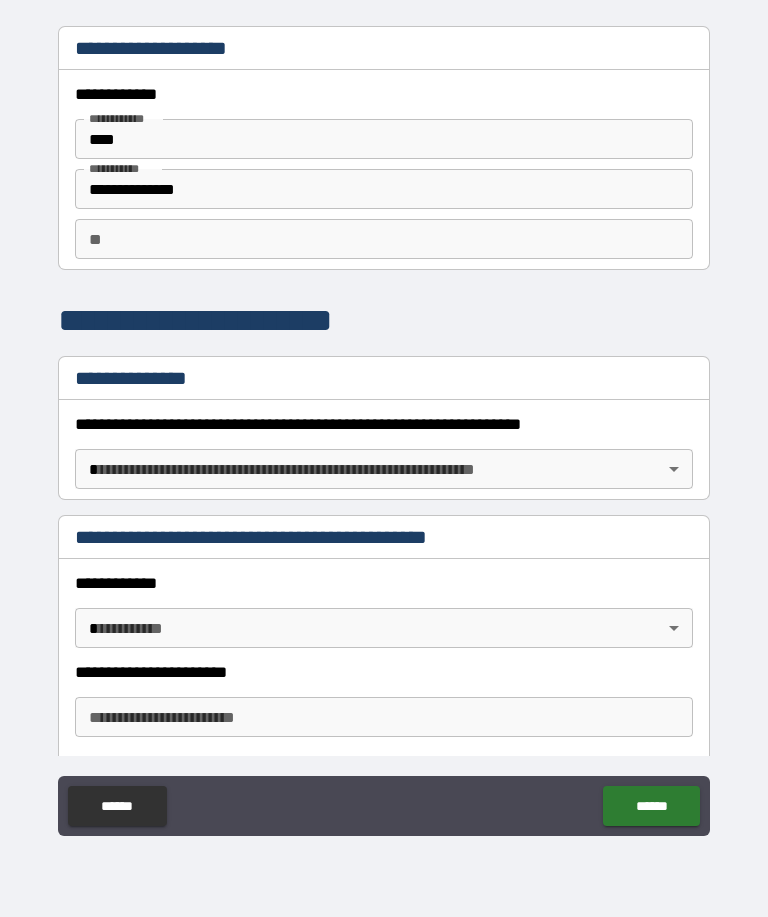 click on "**********" at bounding box center [384, 189] 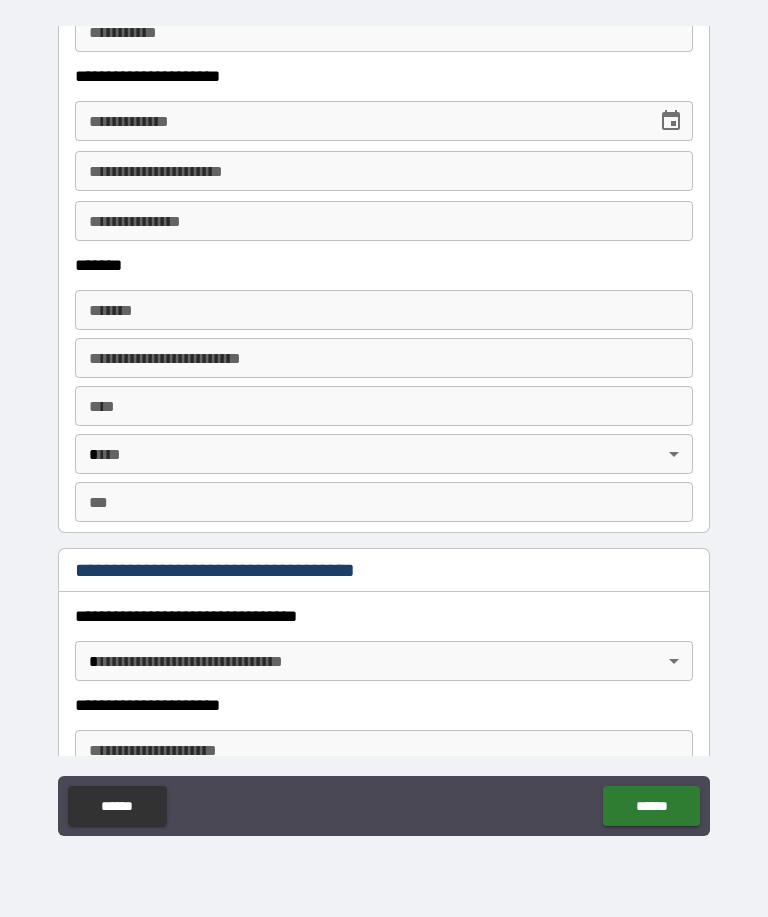click on "******" at bounding box center (117, 806) 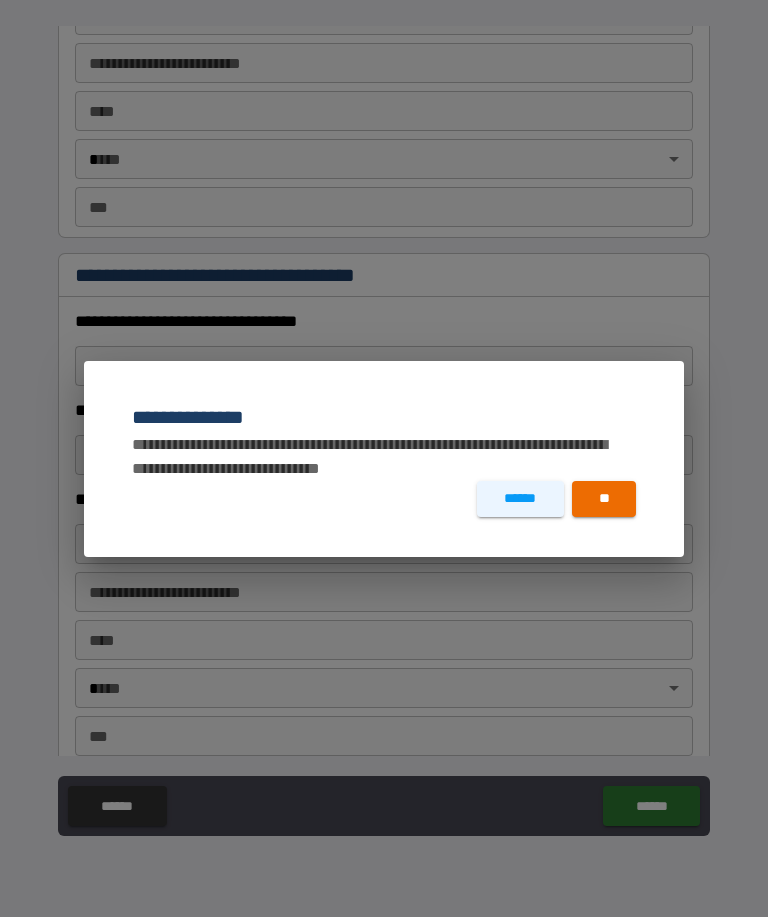 scroll, scrollTop: 0, scrollLeft: 0, axis: both 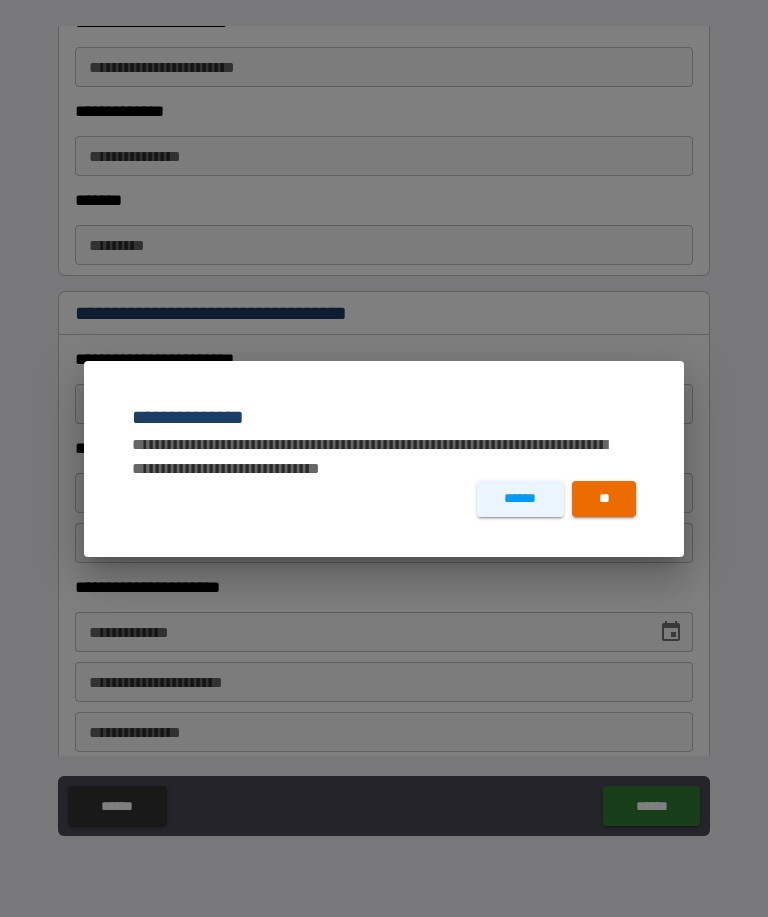 click on "**" at bounding box center (604, 499) 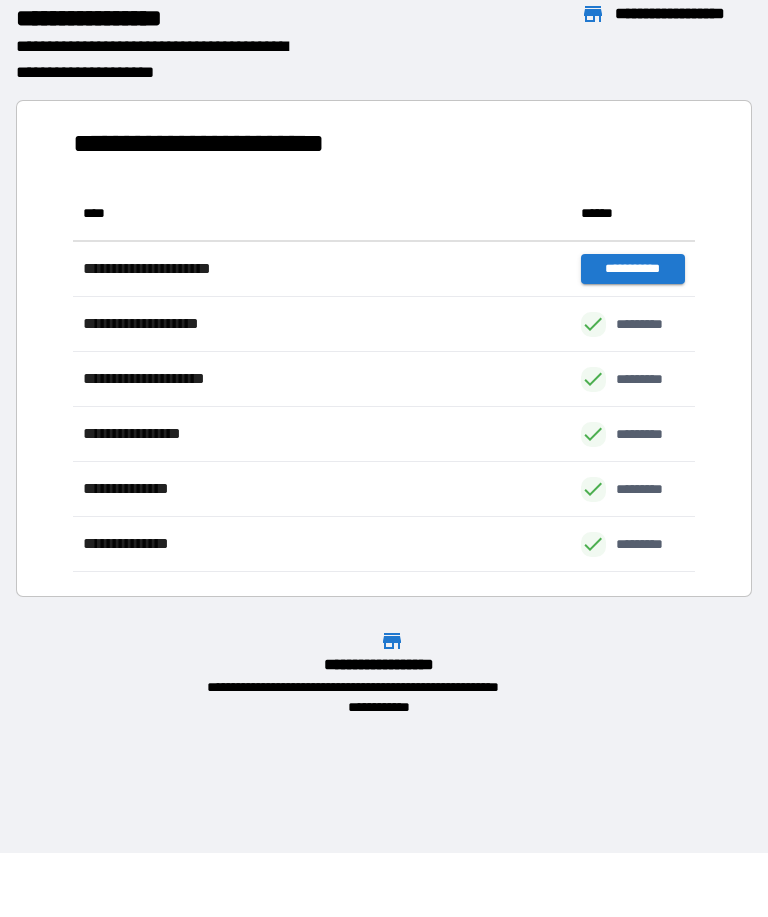scroll, scrollTop: 1, scrollLeft: 1, axis: both 